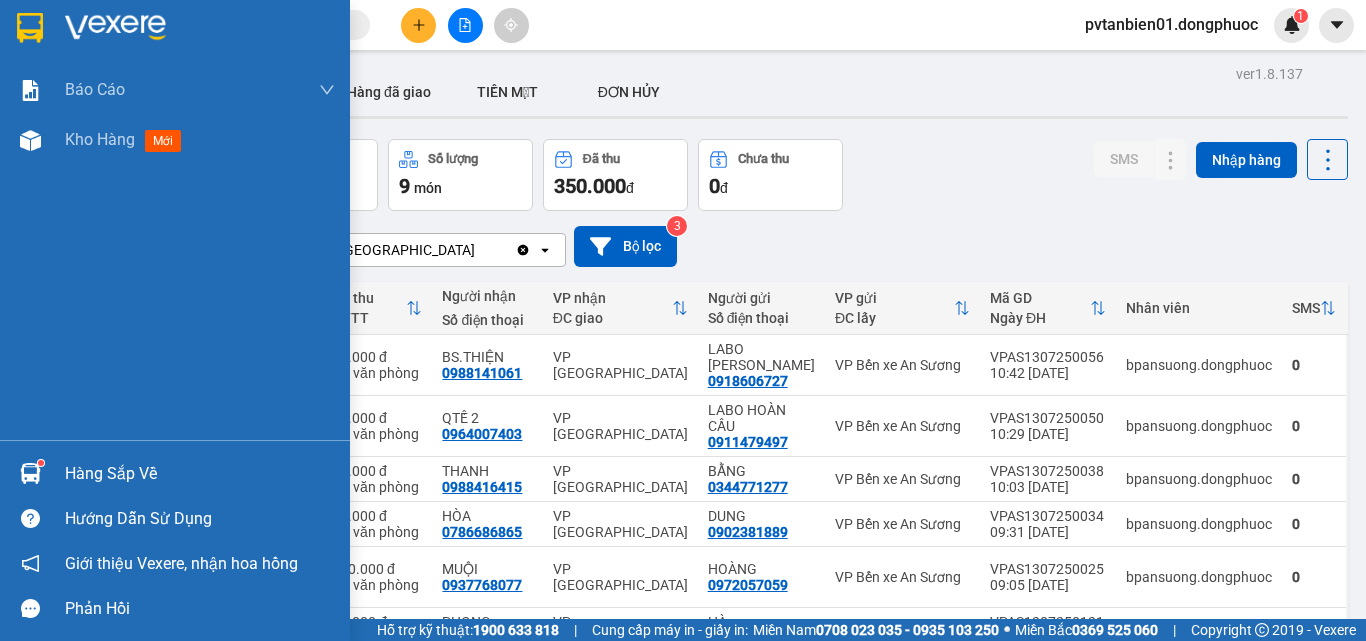 scroll, scrollTop: 0, scrollLeft: 0, axis: both 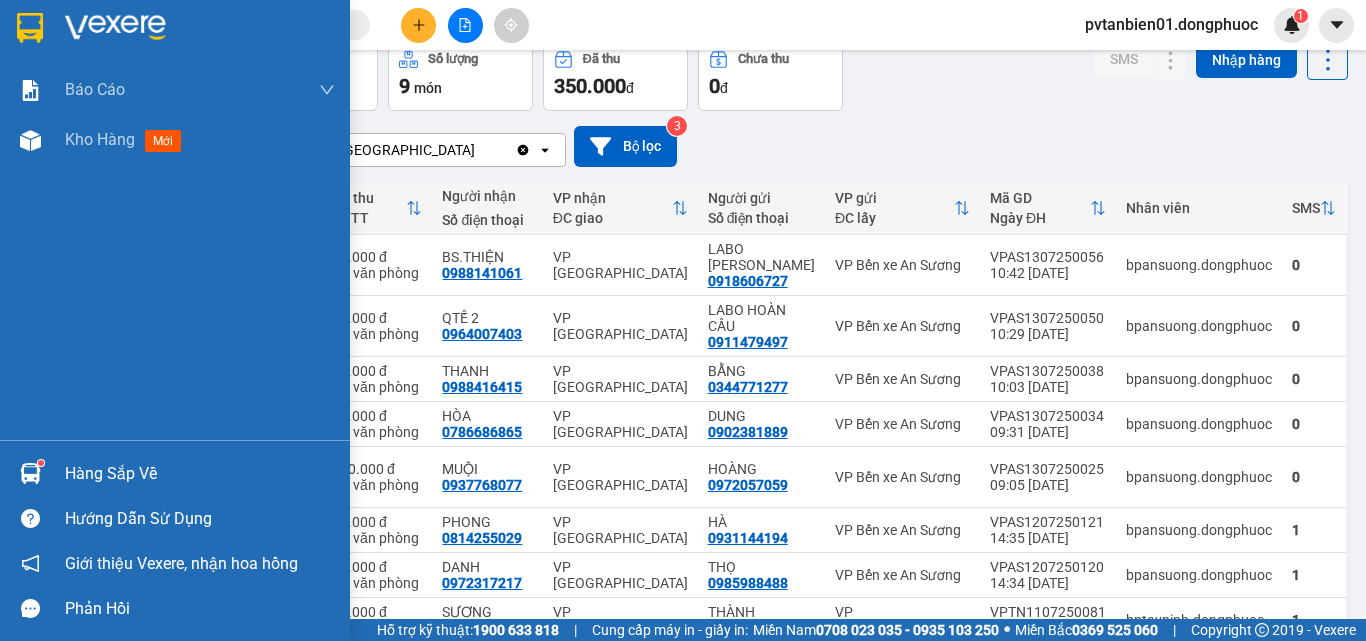click at bounding box center [30, 473] 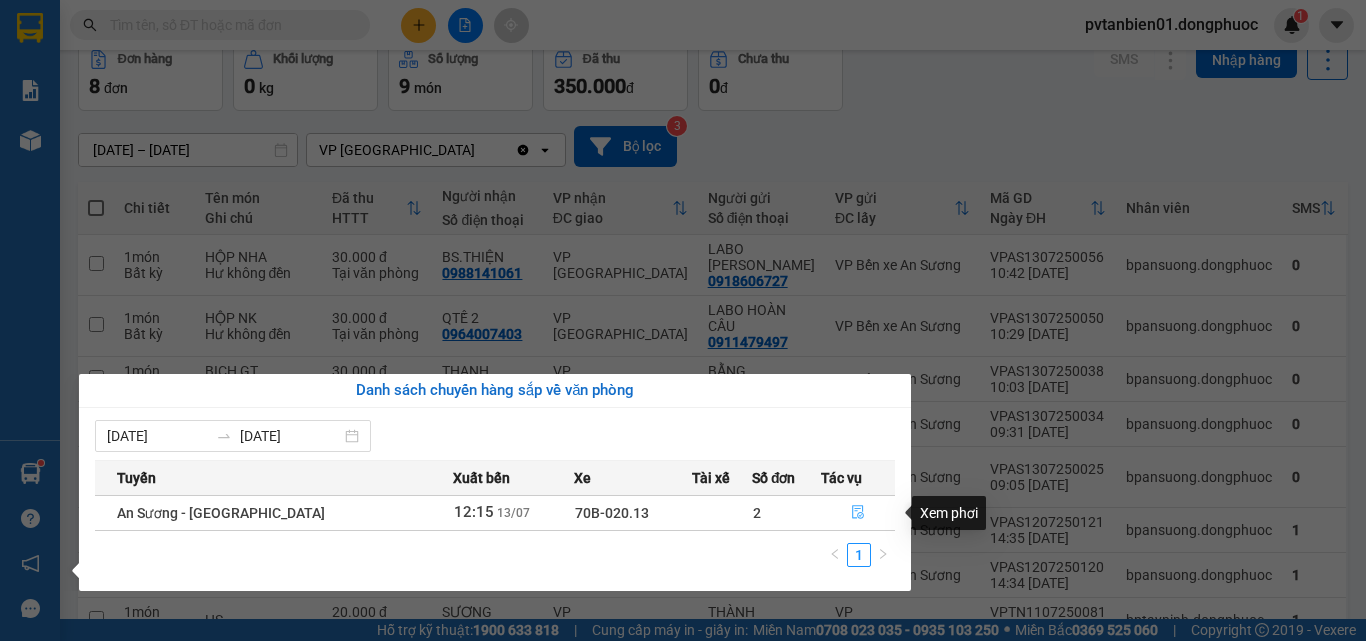 click 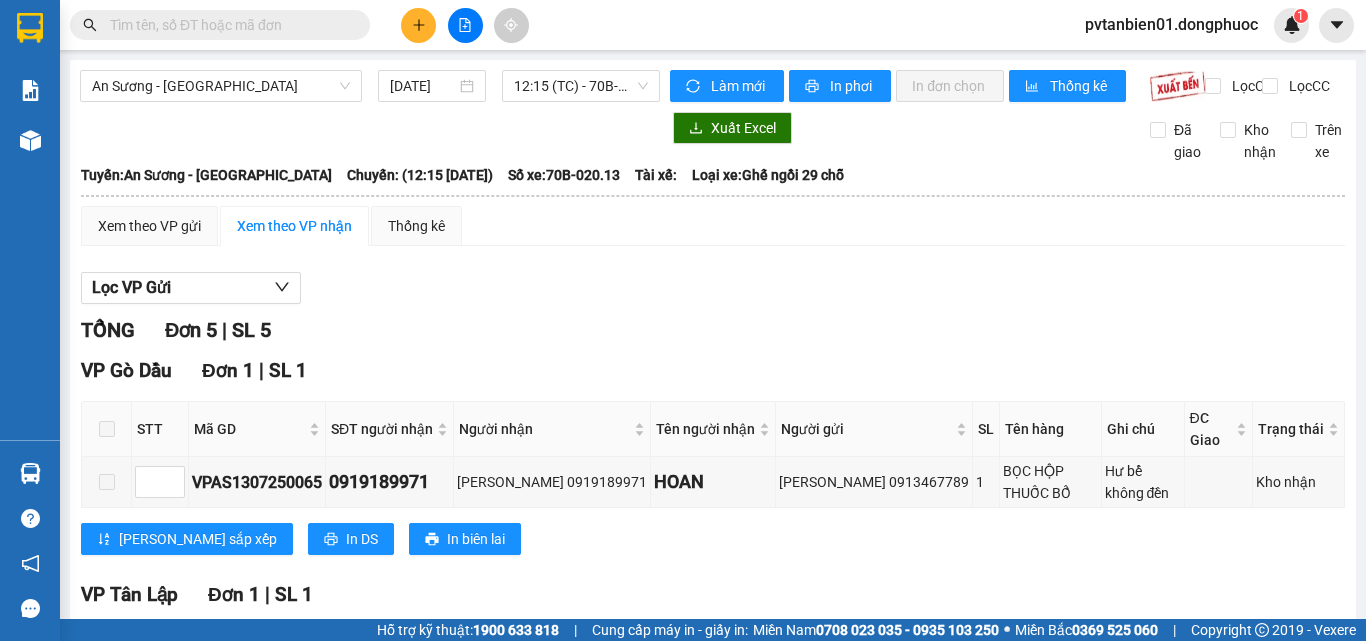 scroll, scrollTop: 500, scrollLeft: 0, axis: vertical 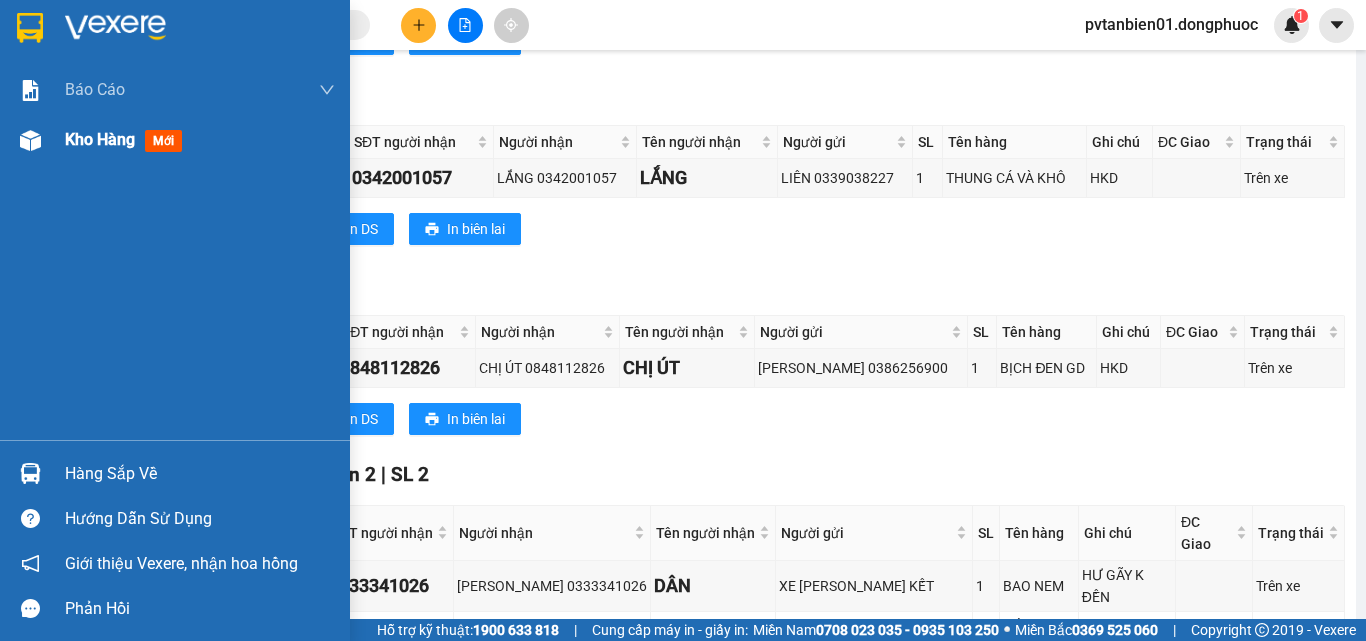 click at bounding box center (30, 140) 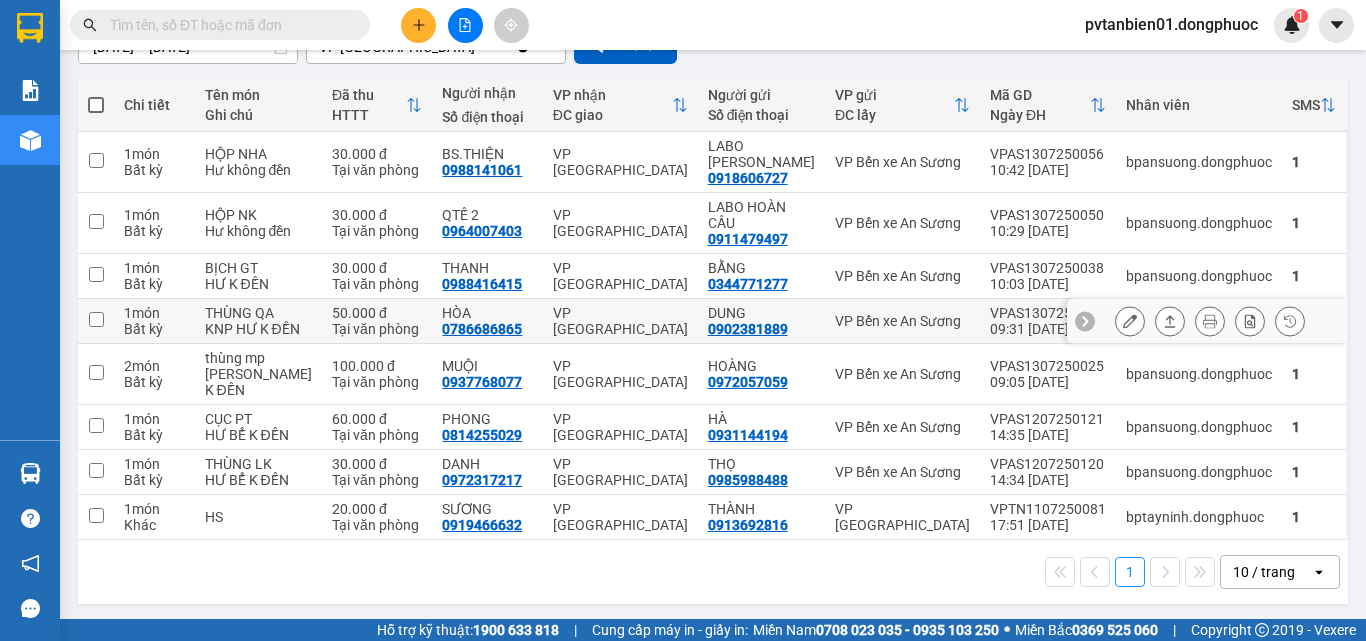 scroll, scrollTop: 206, scrollLeft: 0, axis: vertical 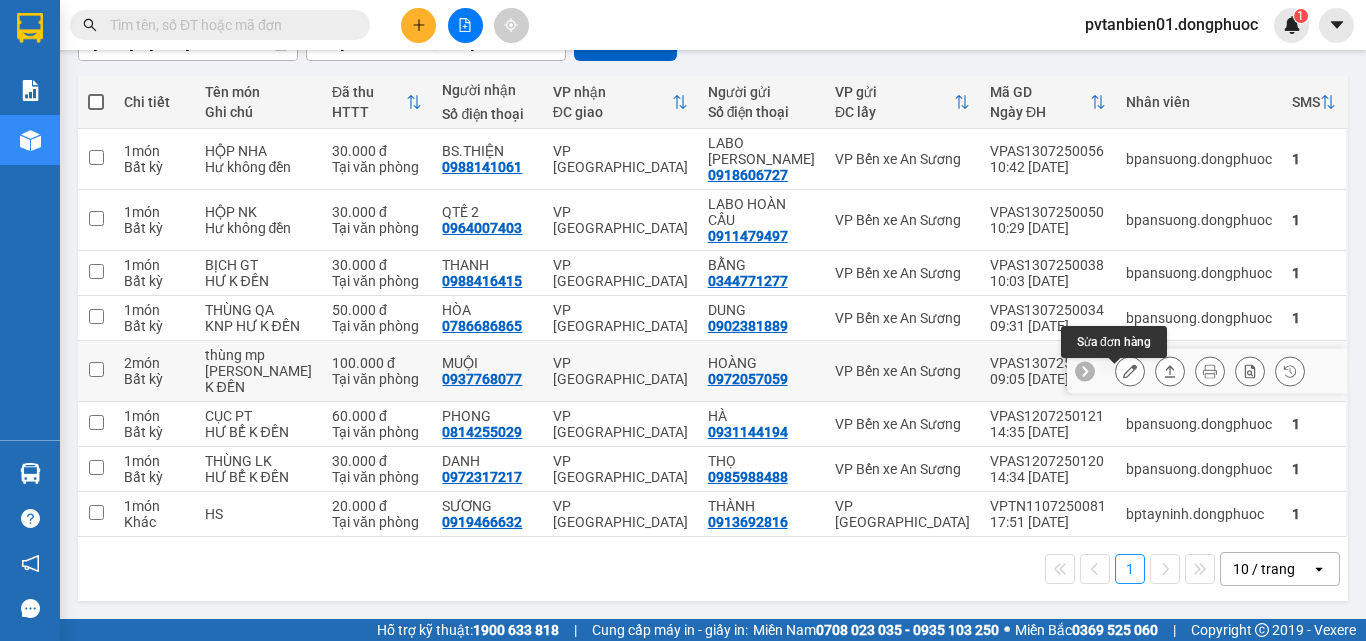 click 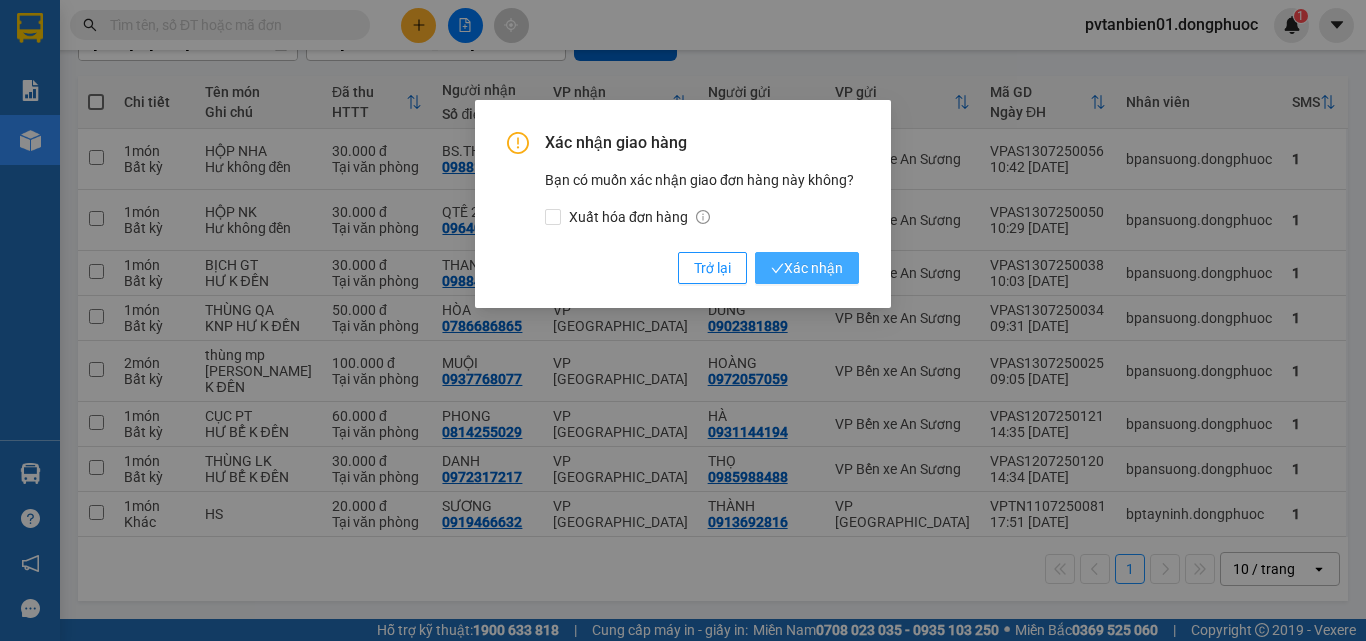 click on "Xác nhận" at bounding box center [807, 268] 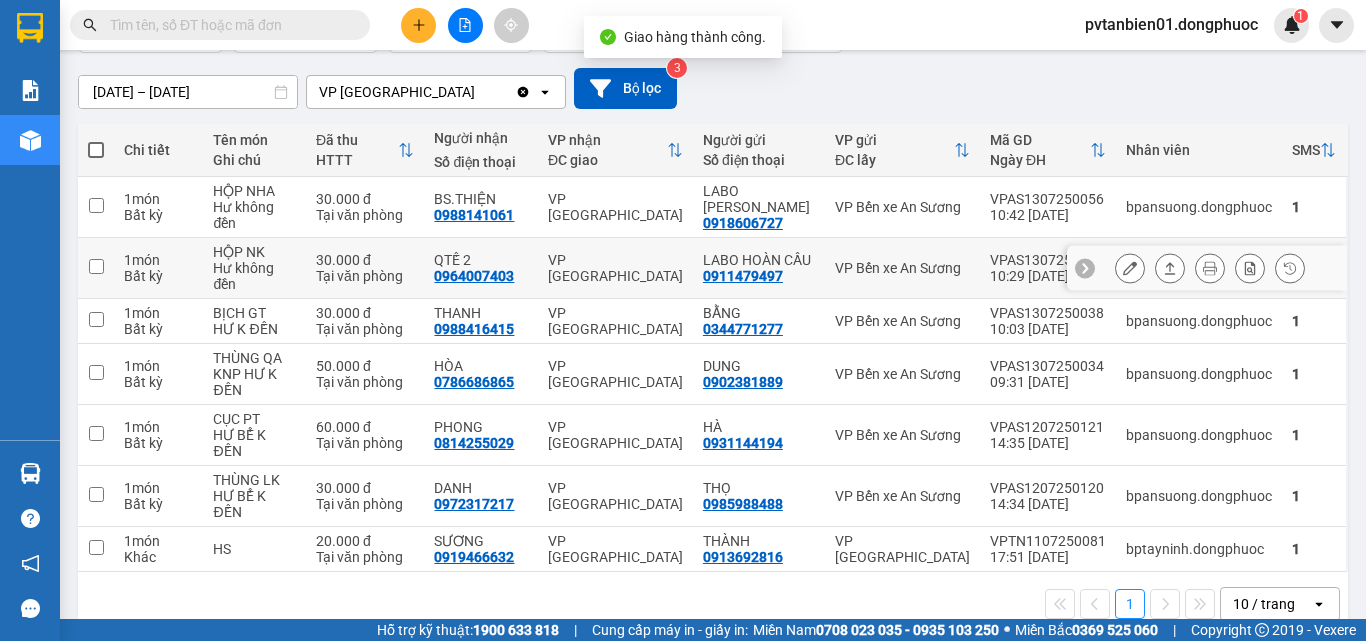 scroll, scrollTop: 161, scrollLeft: 0, axis: vertical 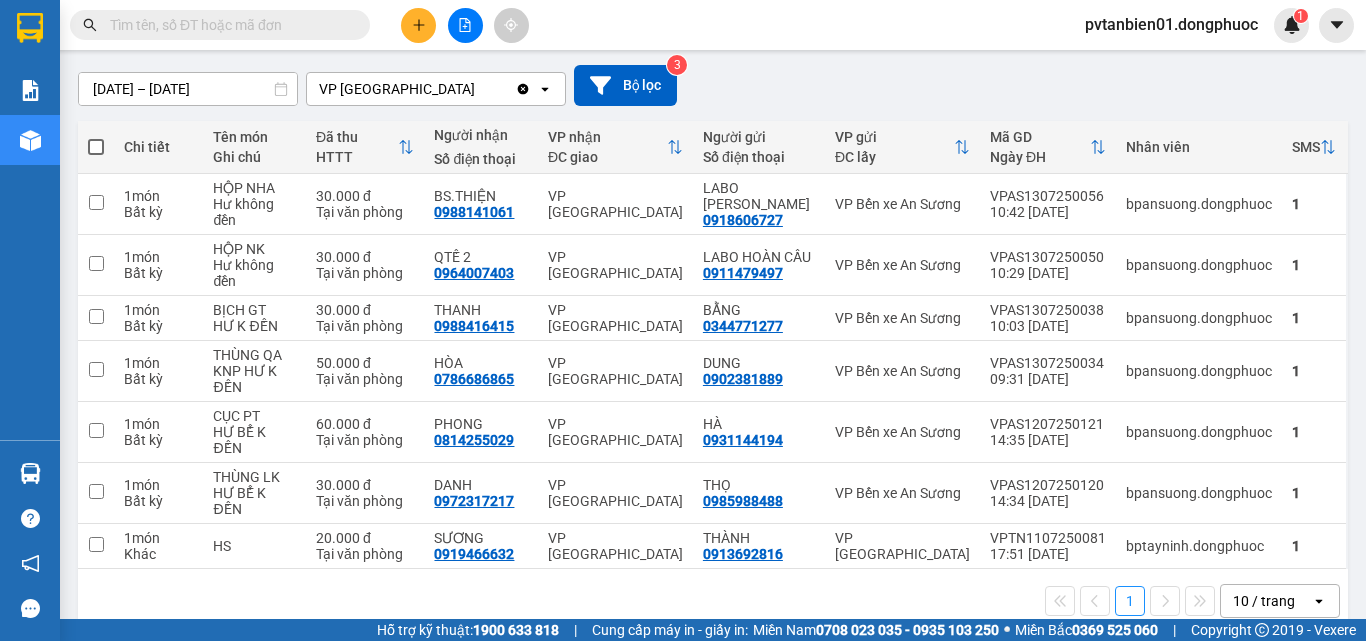 click at bounding box center (30, 473) 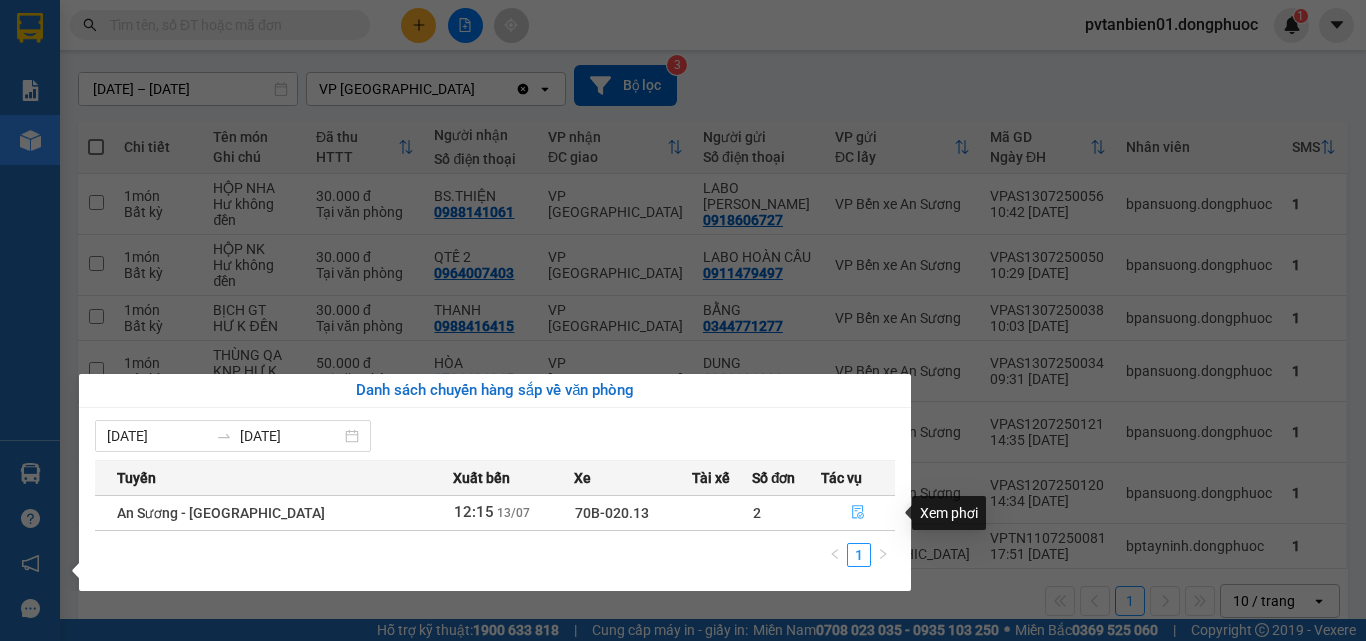 click at bounding box center (858, 513) 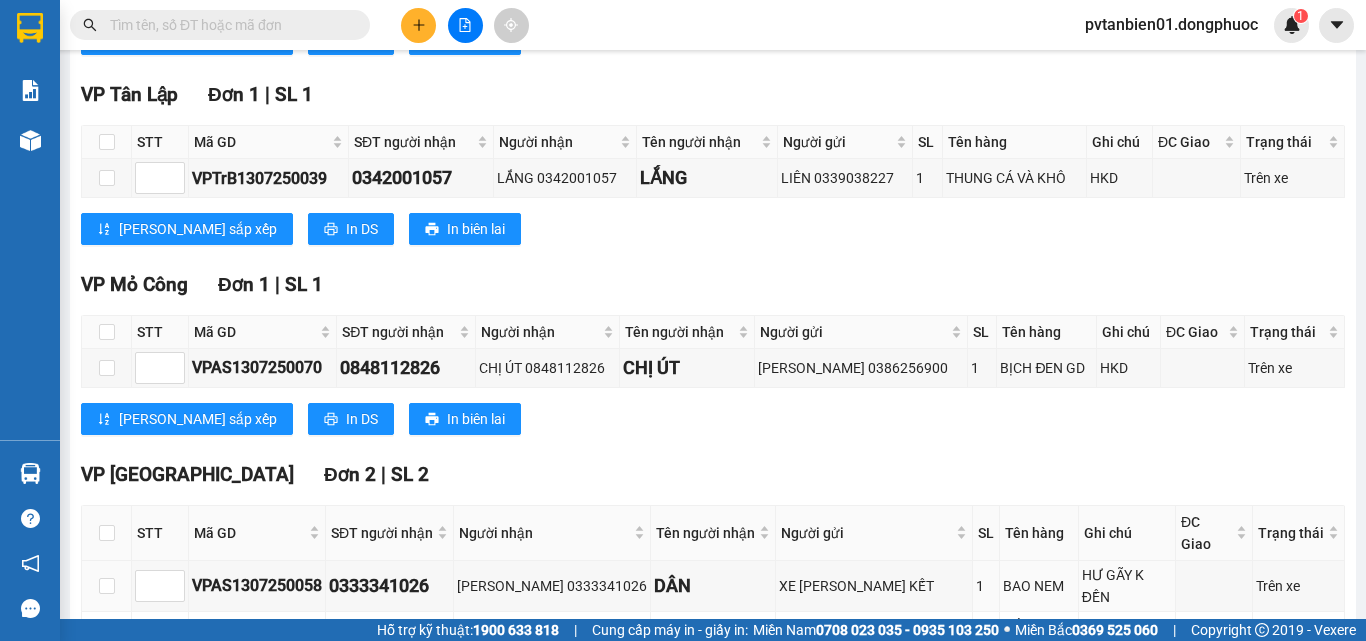 scroll, scrollTop: 584, scrollLeft: 0, axis: vertical 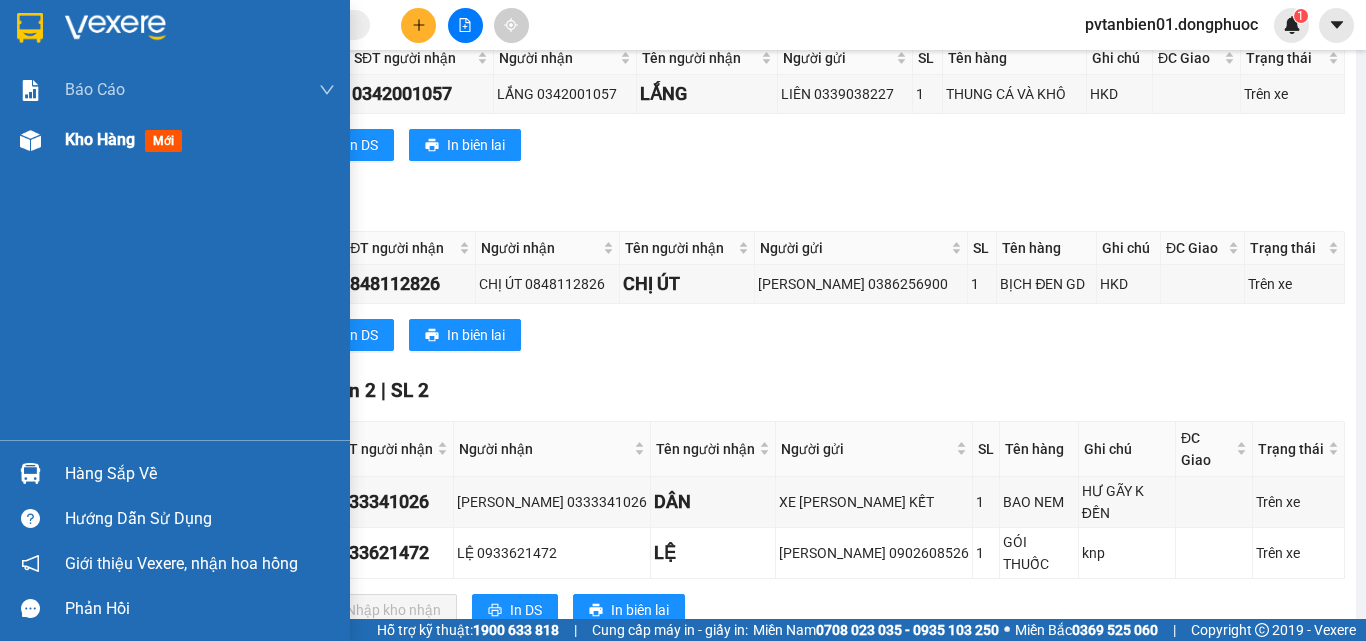 click on "Kho hàng mới" at bounding box center (175, 140) 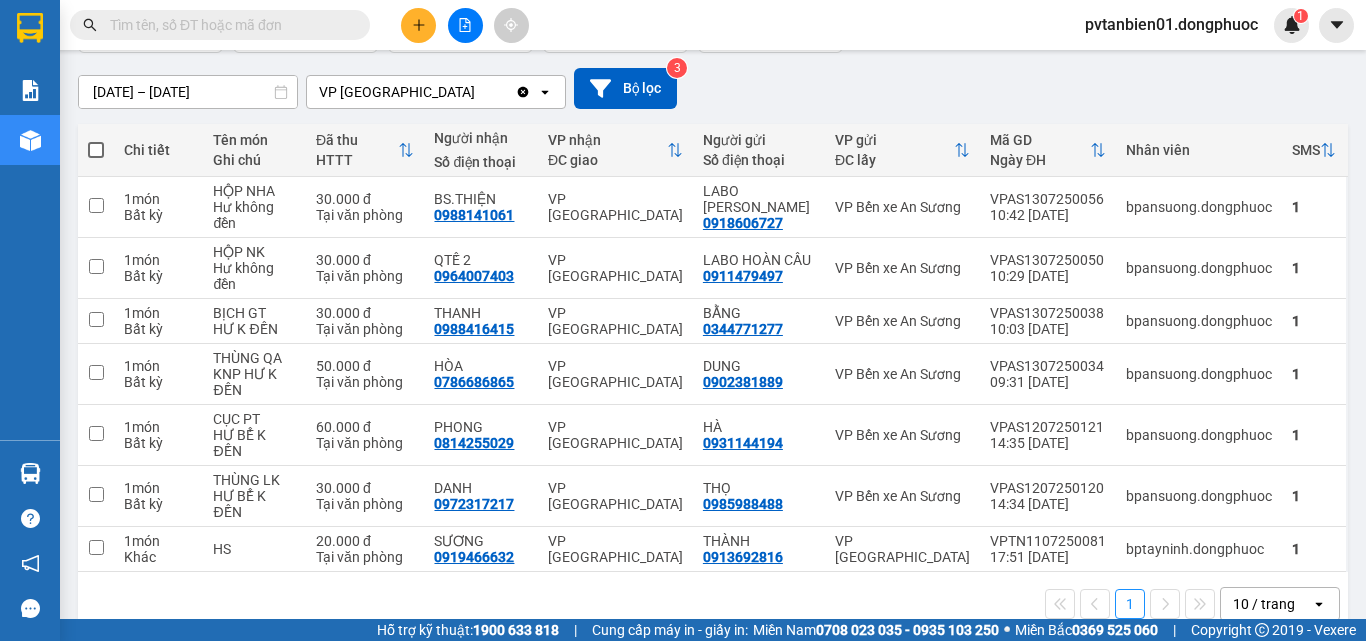 scroll, scrollTop: 161, scrollLeft: 0, axis: vertical 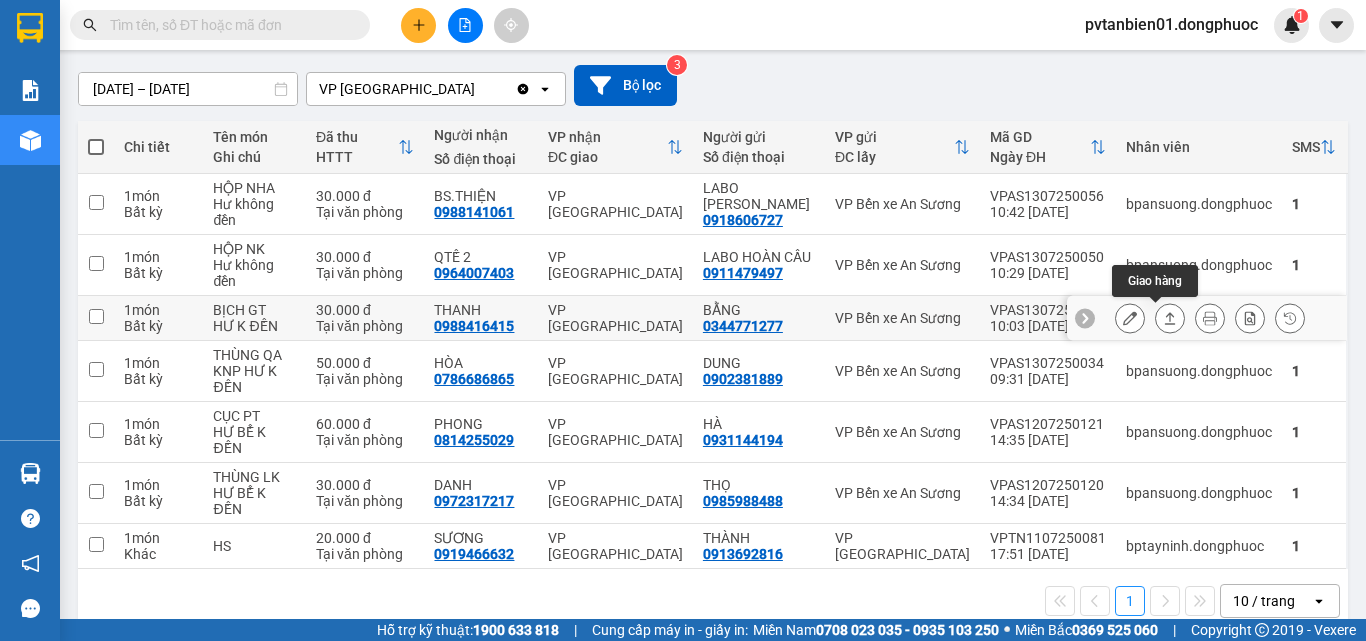 click 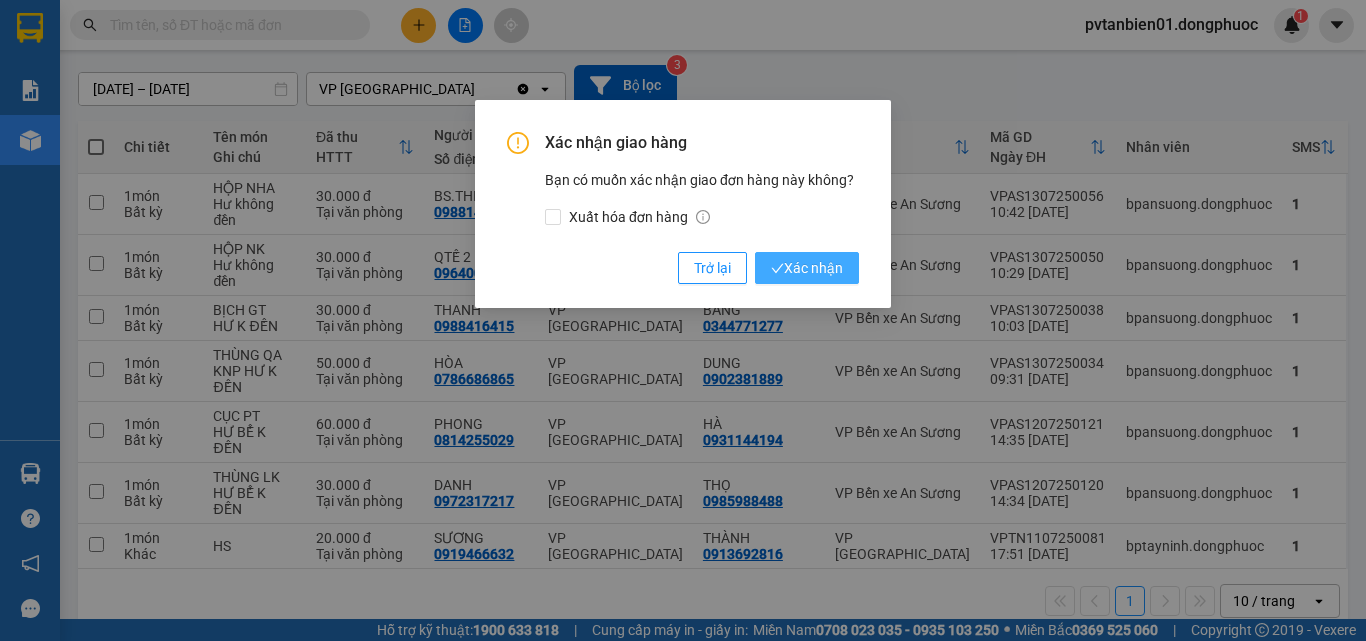 click on "Xác nhận" at bounding box center [807, 268] 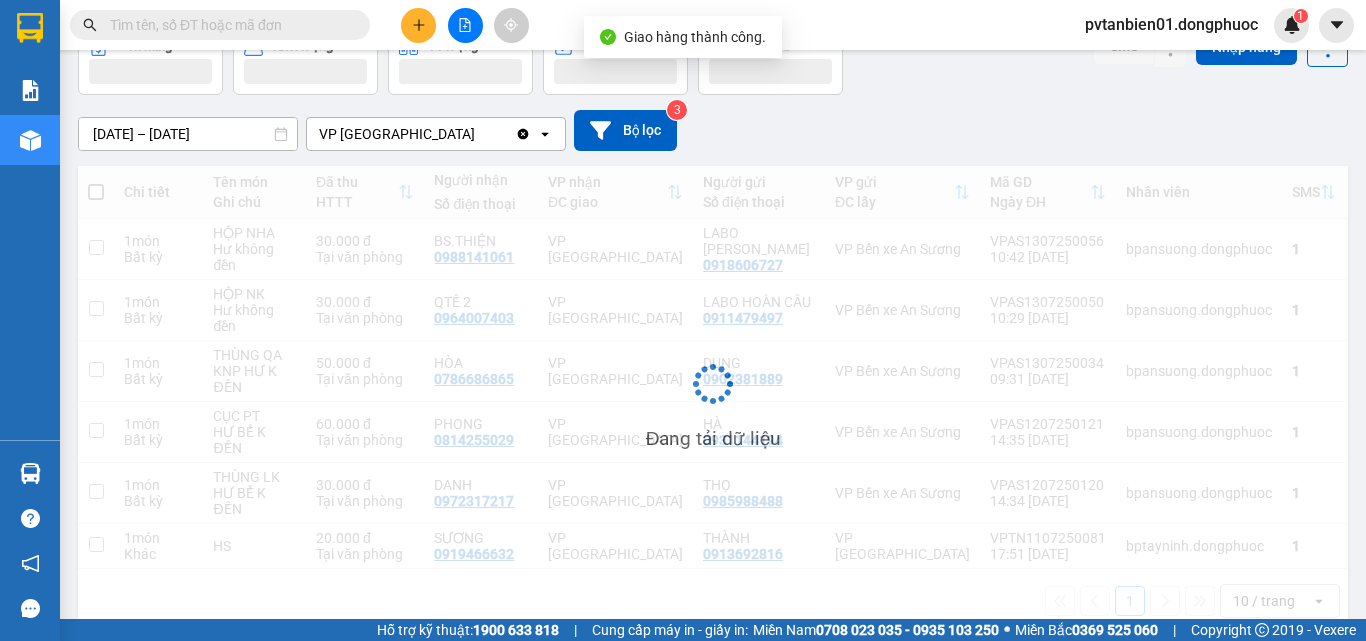 scroll, scrollTop: 116, scrollLeft: 0, axis: vertical 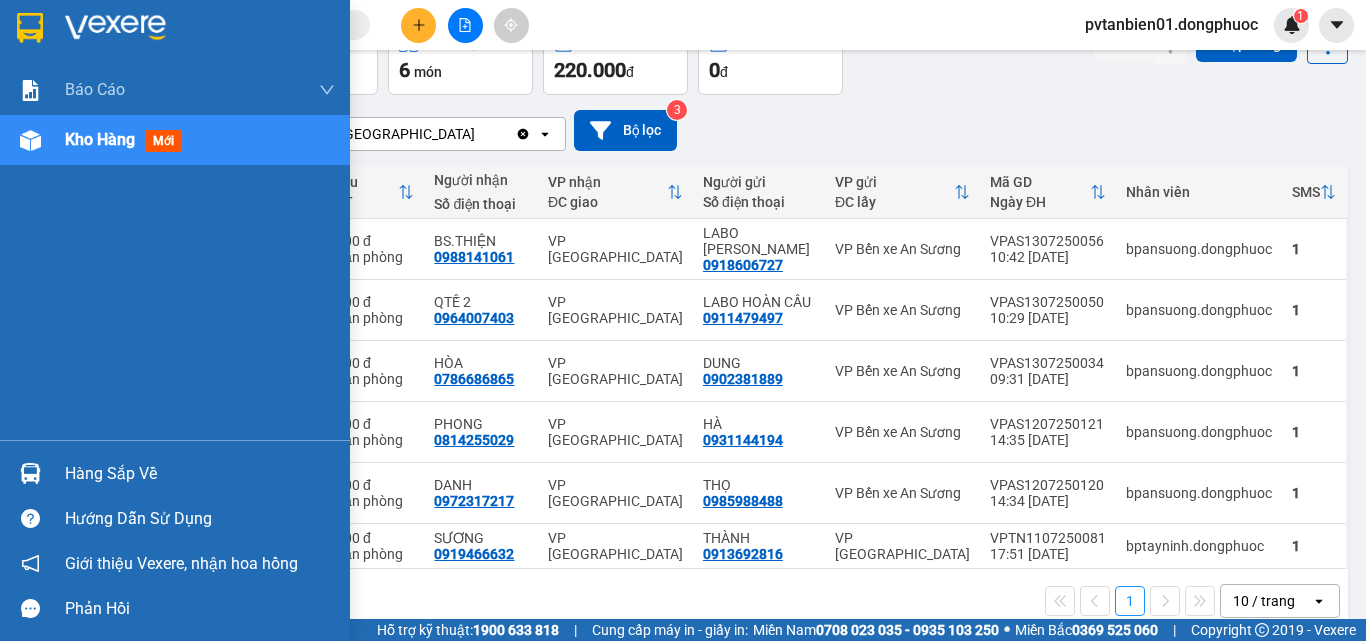 click on "Hàng sắp về" at bounding box center (175, 473) 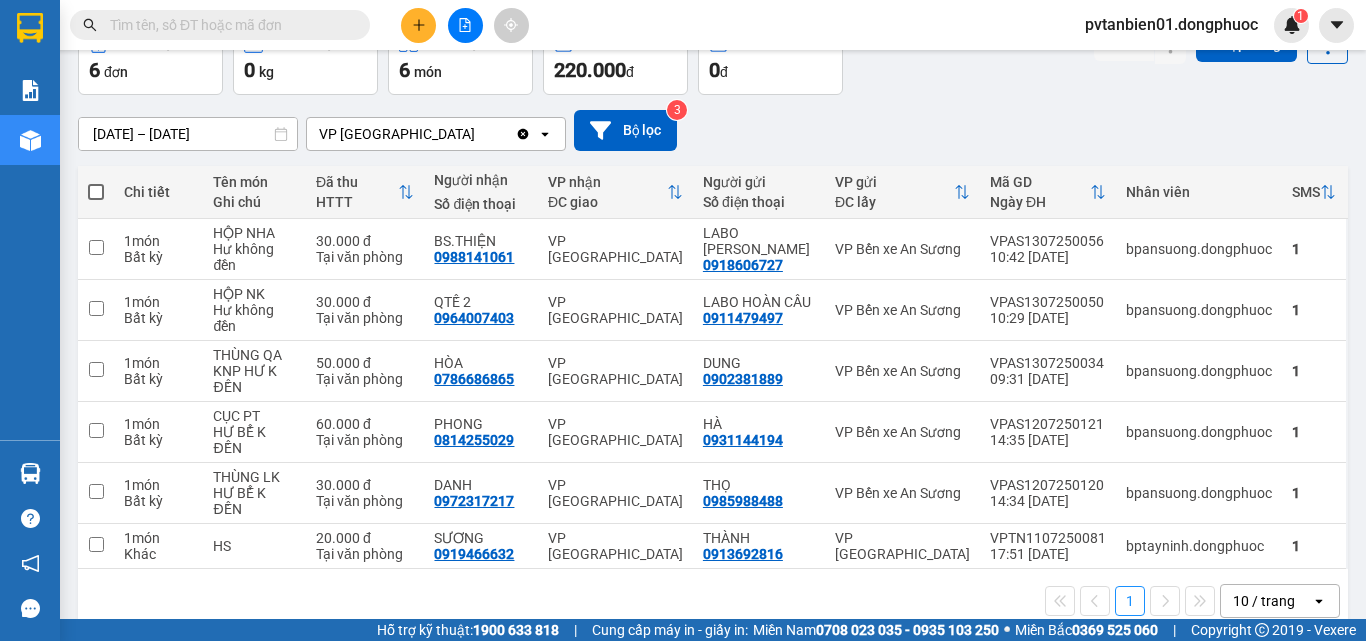 click on "Kết quả [PERSON_NAME] ( 0 )  Bộ lọc  No Data pvtanbien01.dongphuoc 1     [PERSON_NAME] [PERSON_NAME] 1: [PERSON_NAME] [PERSON_NAME] [PERSON_NAME] [PERSON_NAME] 1: [PERSON_NAME] dòng [PERSON_NAME] [PERSON_NAME] (VP) [PERSON_NAME] 2: [PERSON_NAME] số [PERSON_NAME] [PERSON_NAME], [PERSON_NAME] - [PERSON_NAME] hàng mới Hàng sắp về [PERSON_NAME] [PERSON_NAME] [PERSON_NAME] Vexere, [PERSON_NAME] hồng [PERSON_NAME] [PERSON_NAME] mềm hỗ trợ bạn tốt chứ? ver  1.8.137 Kho gửi Trên xe [PERSON_NAME] Hàng đã [PERSON_NAME] MẶT  ĐƠN [PERSON_NAME] hàng 6 đơn [PERSON_NAME] 0 kg Số [PERSON_NAME] 6 món Đã thu 220.000  [PERSON_NAME] thu 0  đ SMS Nhập hàng [DATE] – [DATE] Press the down arrow key to interact with the calendar and select a date. Press the escape button to close the calendar. Selected date range is from [DATE] to [DATE]. VP Tân Biên Clear value open Bộ lọc 3 [PERSON_NAME] Tên món Ghi chú Đã thu HTTT Người [PERSON_NAME] Số điện thoại [PERSON_NAME] ĐC [PERSON_NAME] Người gửi Số điện thoại VP gửi Mã GD" at bounding box center [683, 320] 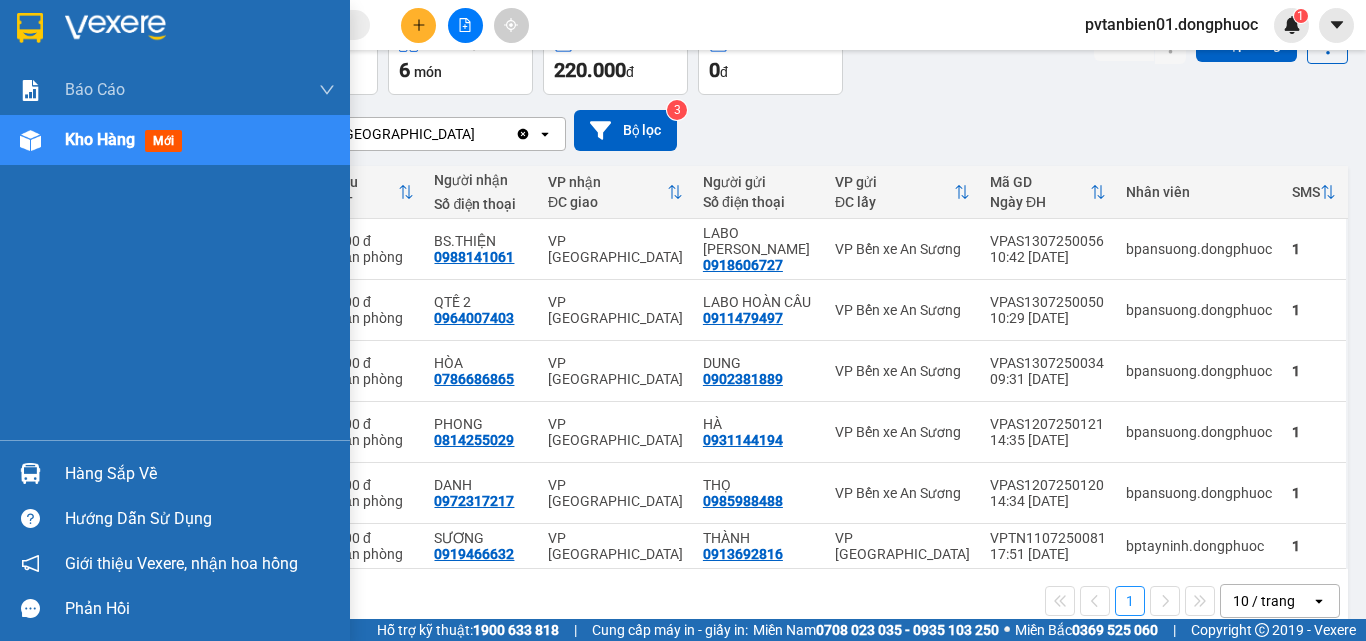click on "Hàng sắp về" at bounding box center [175, 473] 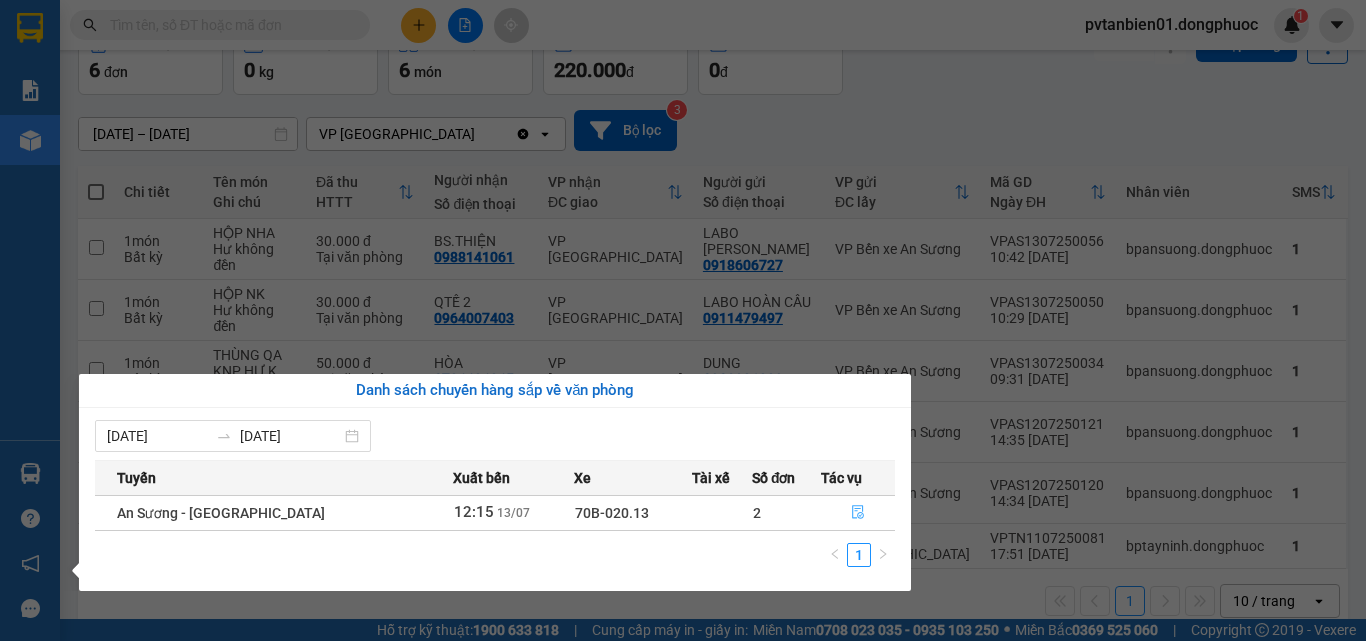 click at bounding box center [858, 513] 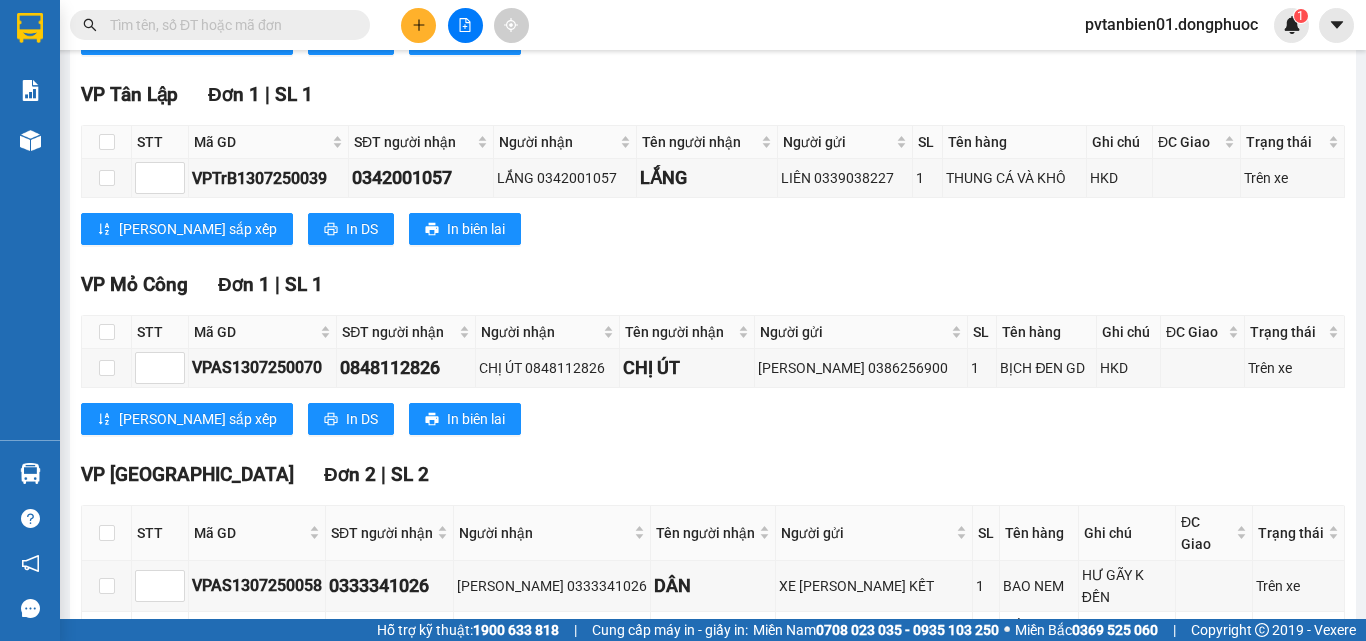 scroll, scrollTop: 584, scrollLeft: 0, axis: vertical 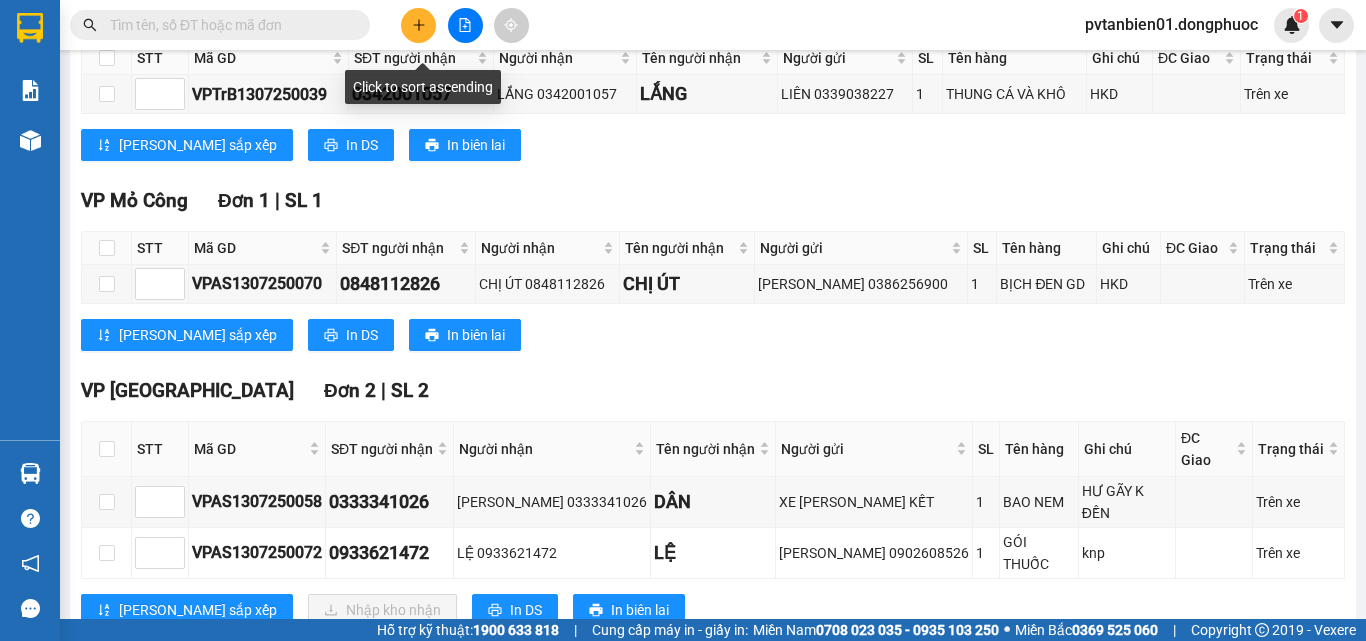 click at bounding box center (228, 25) 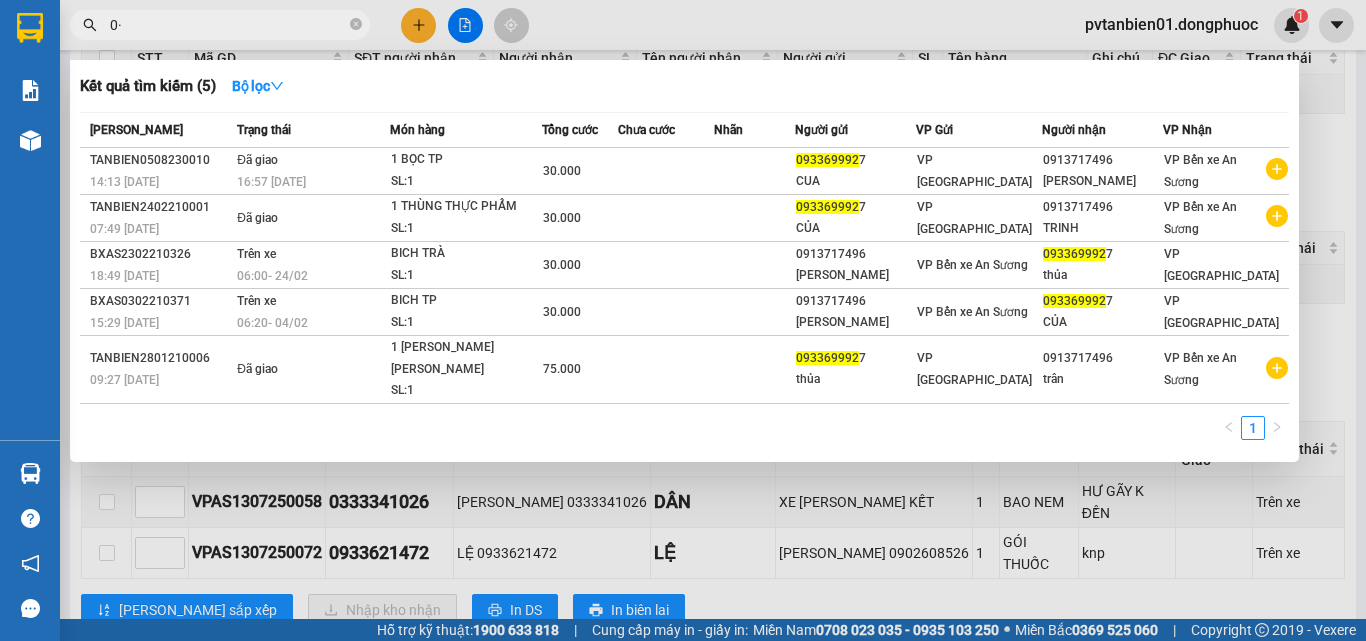 type on "0" 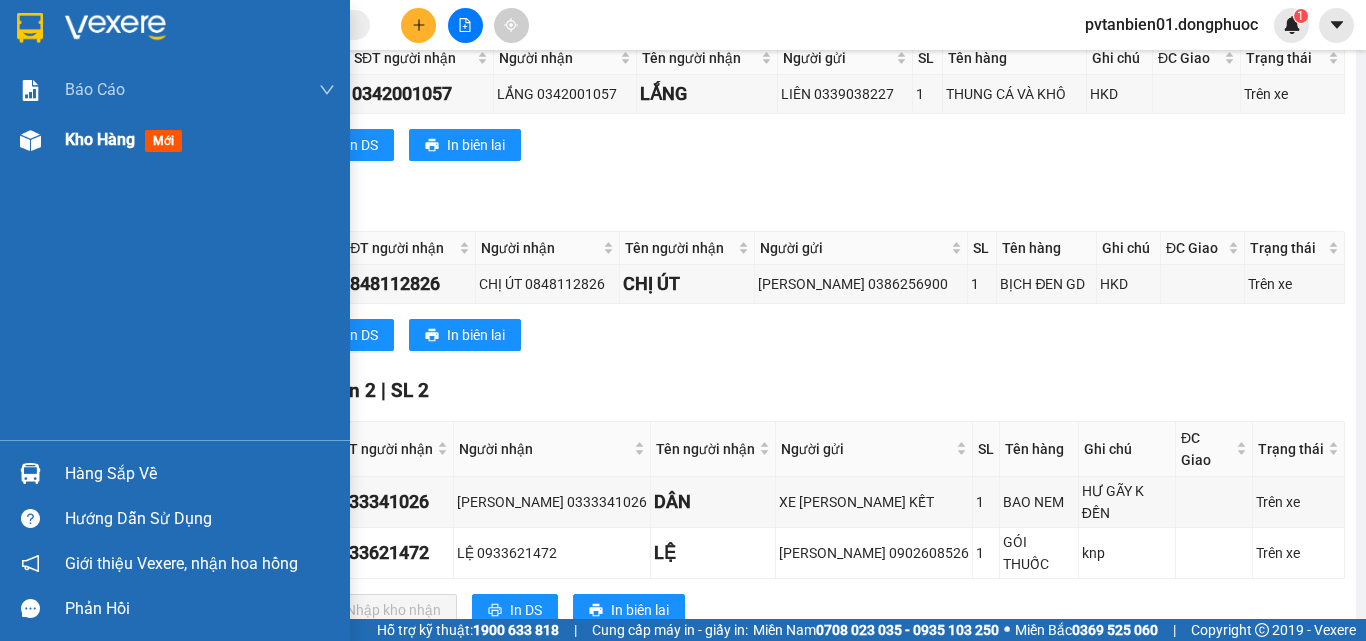 click at bounding box center [30, 140] 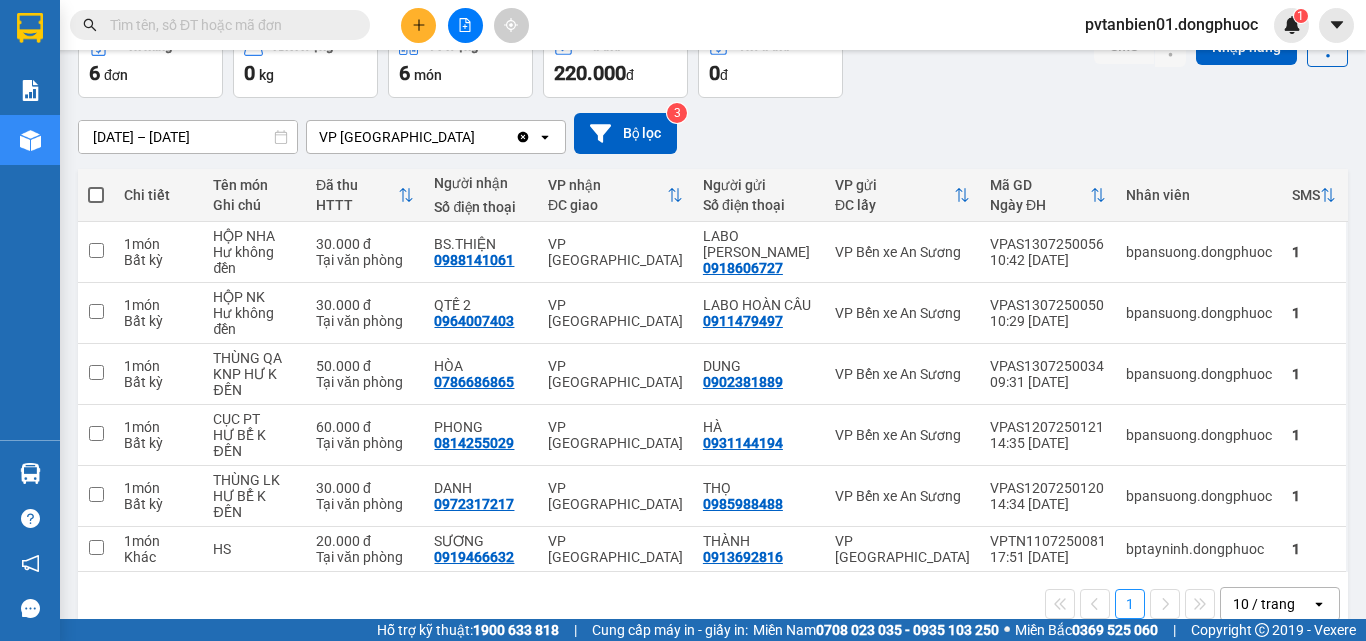 scroll, scrollTop: 116, scrollLeft: 0, axis: vertical 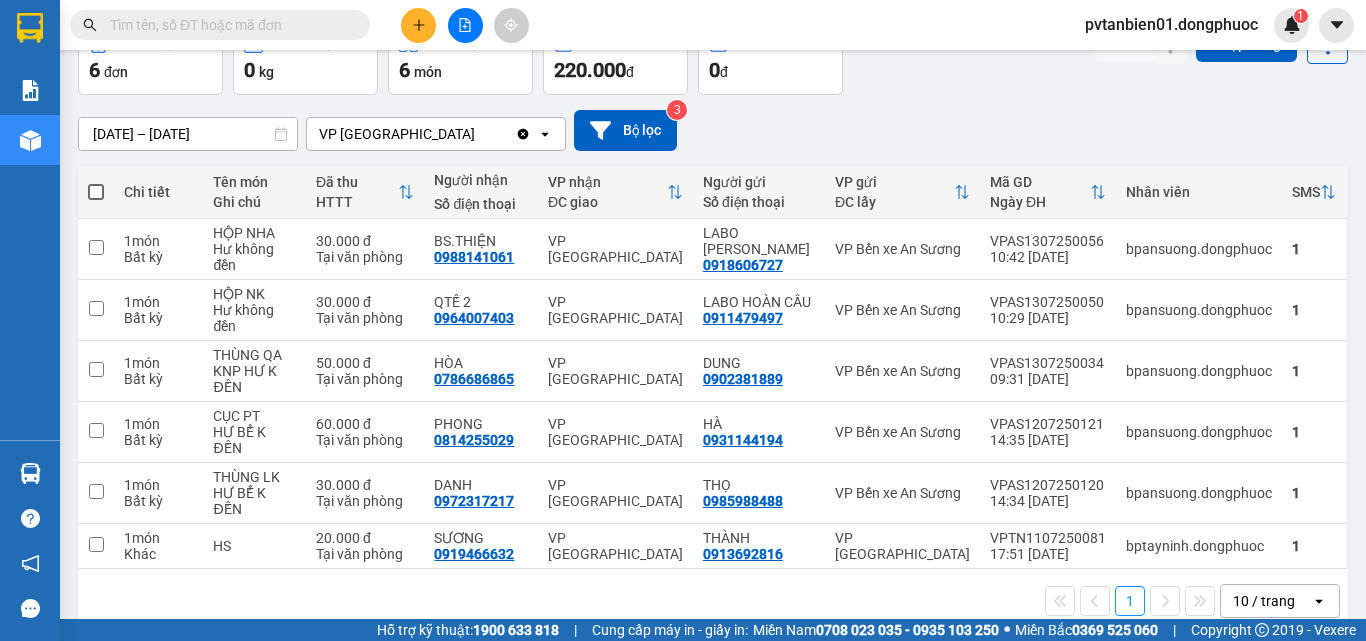 click at bounding box center [228, 25] 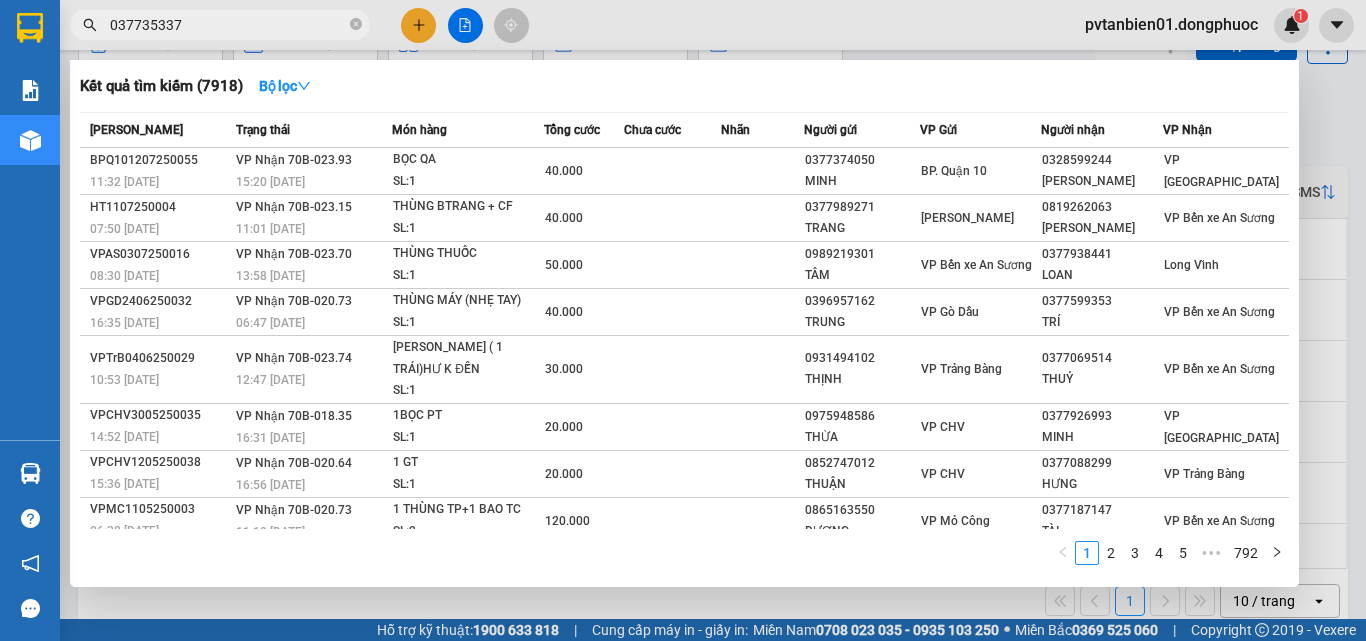 type on "0377353373" 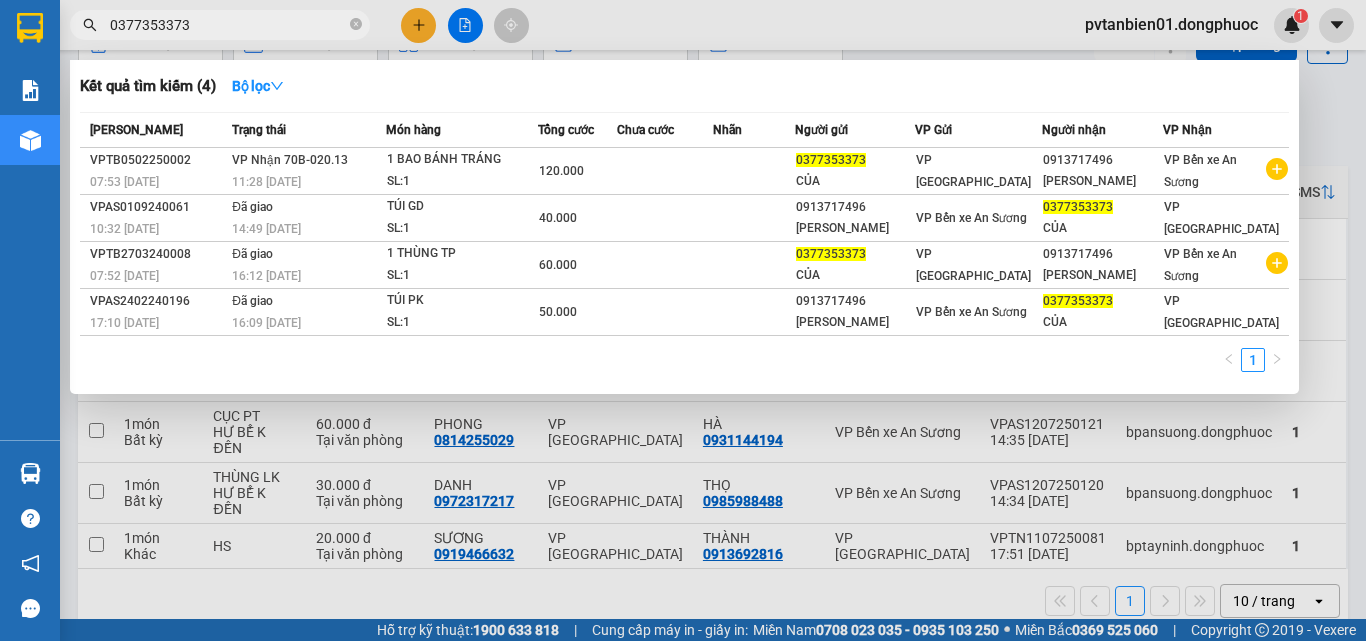 click 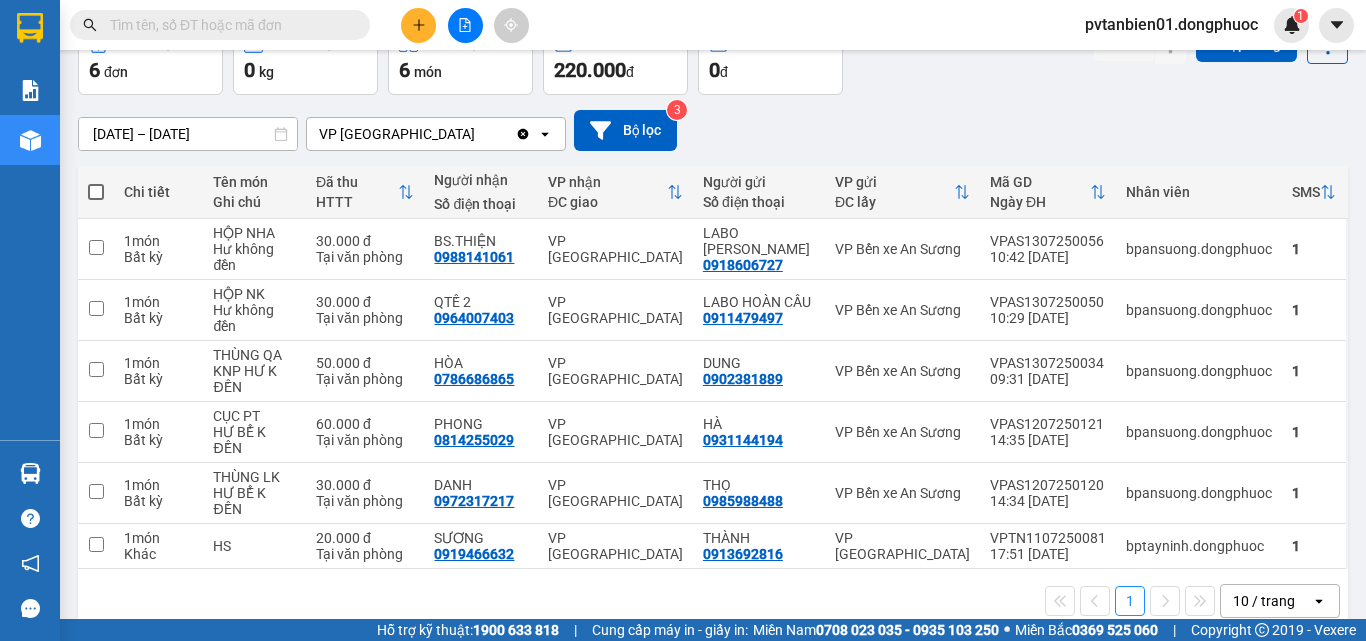 scroll, scrollTop: 16, scrollLeft: 0, axis: vertical 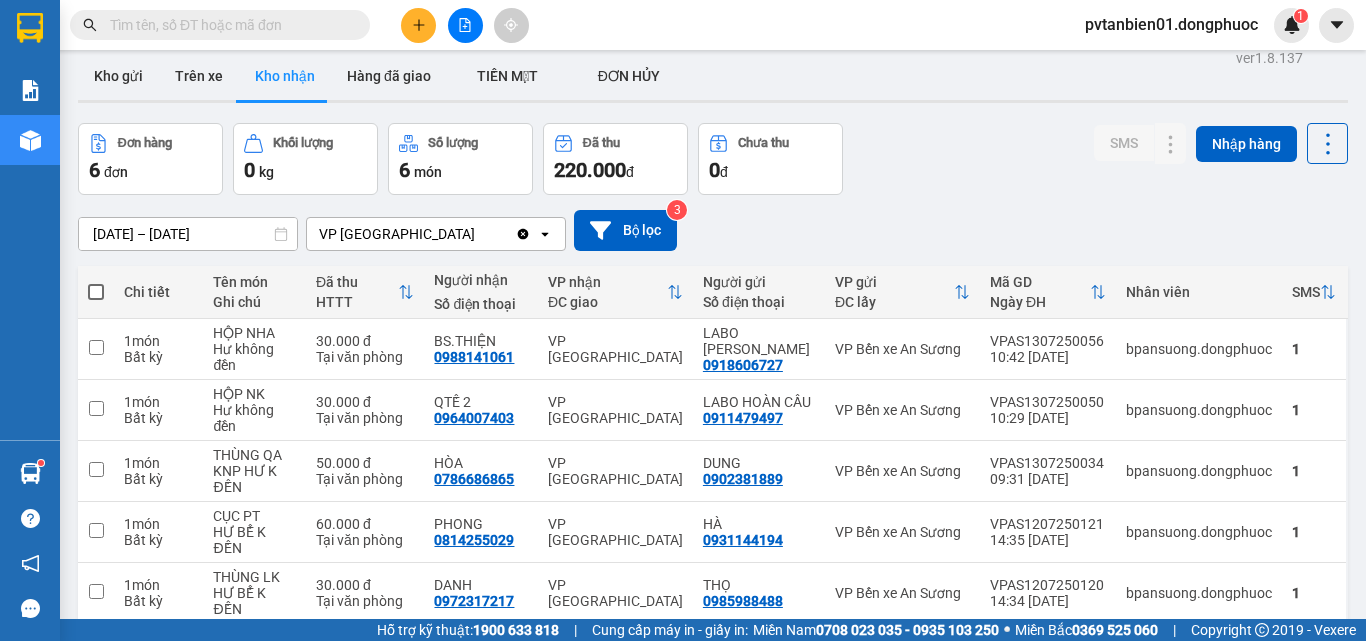 click on "Hàng sắp về" at bounding box center (30, 473) 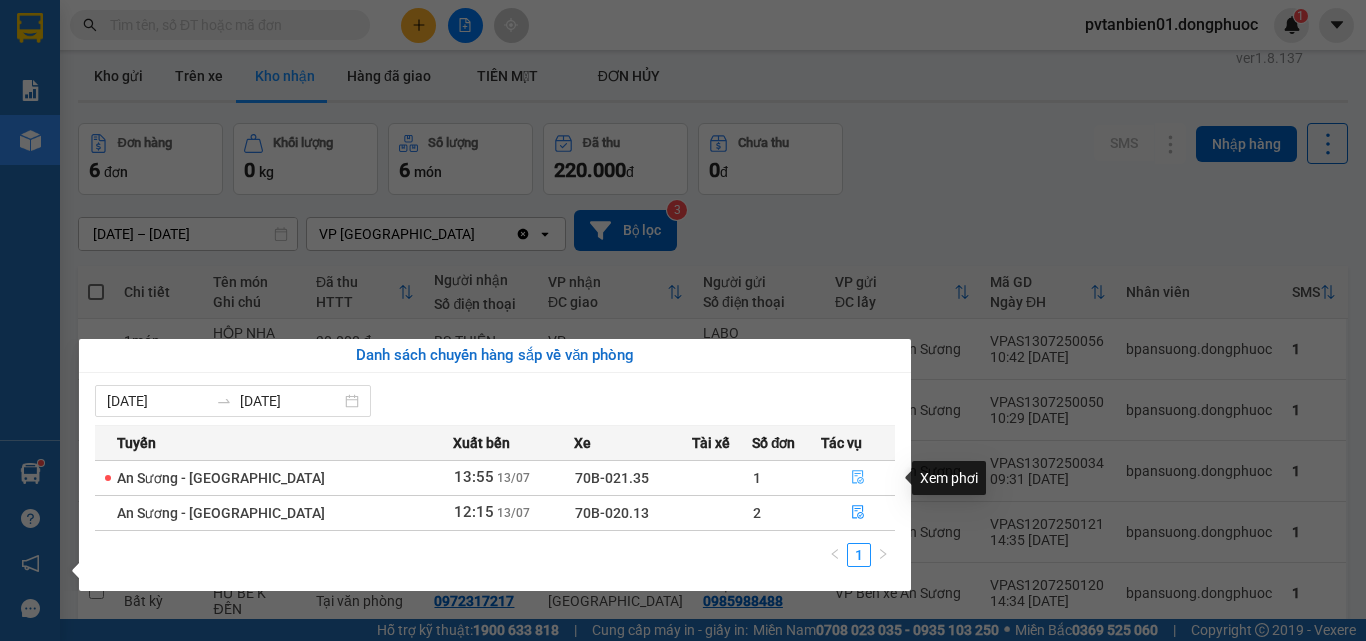 click 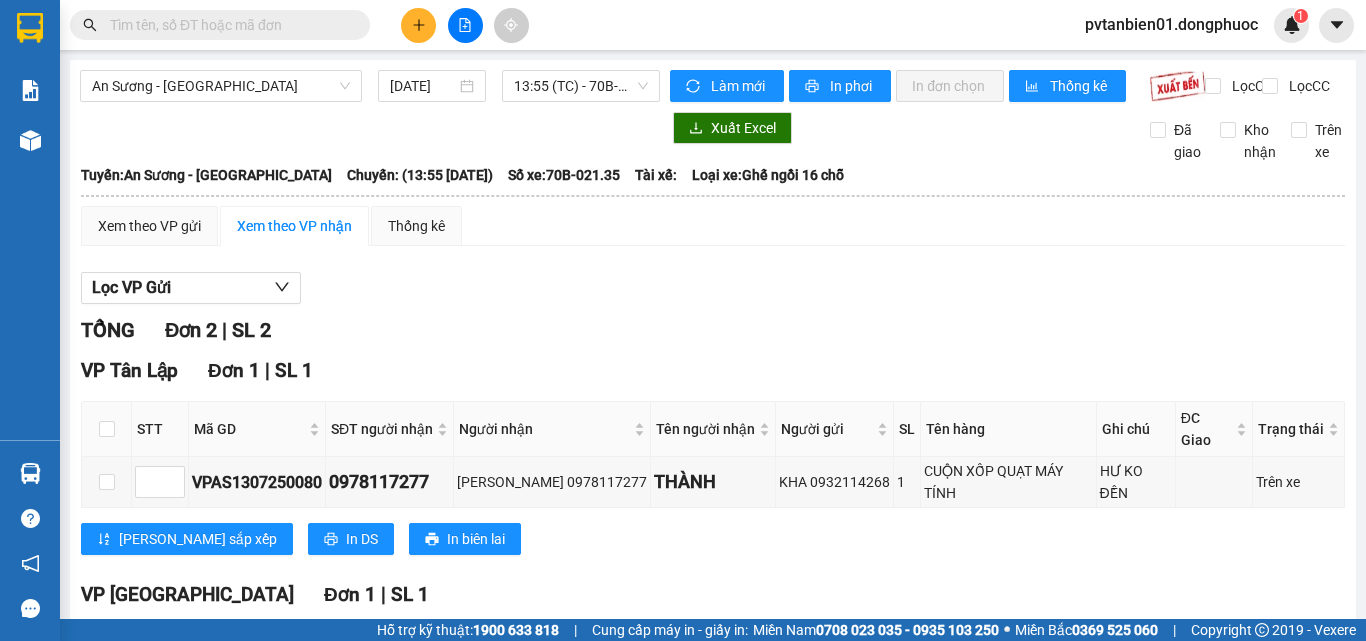 scroll, scrollTop: 165, scrollLeft: 0, axis: vertical 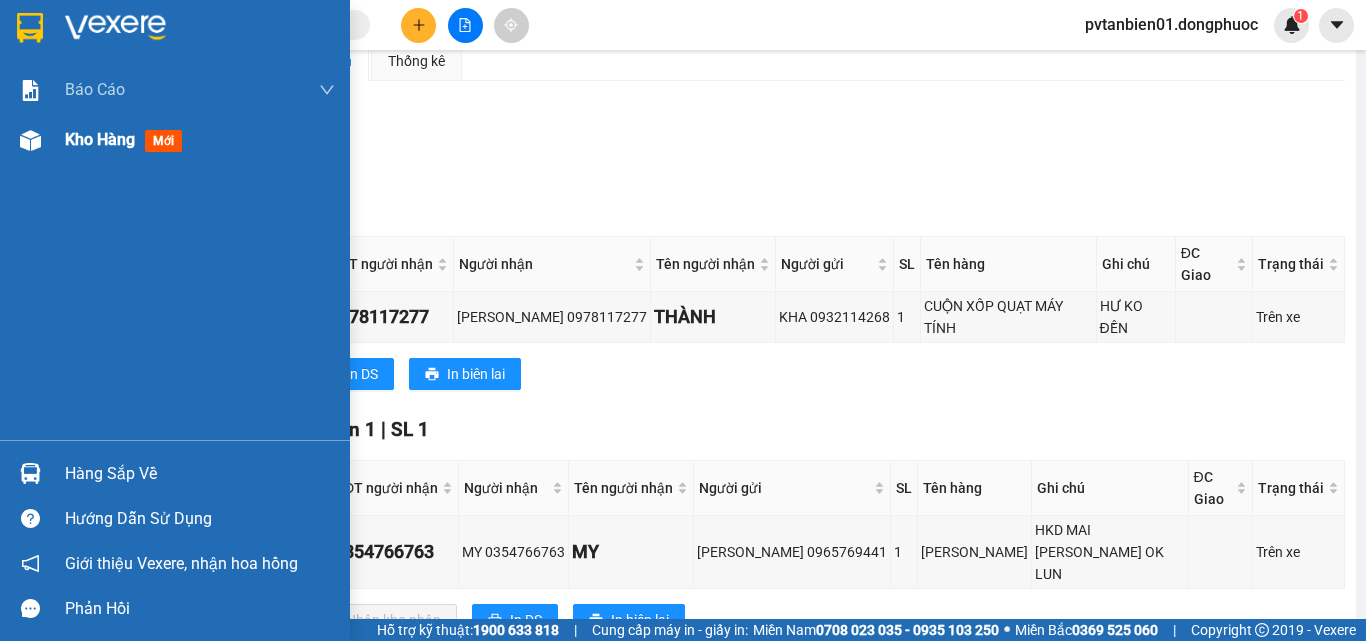 click at bounding box center (30, 140) 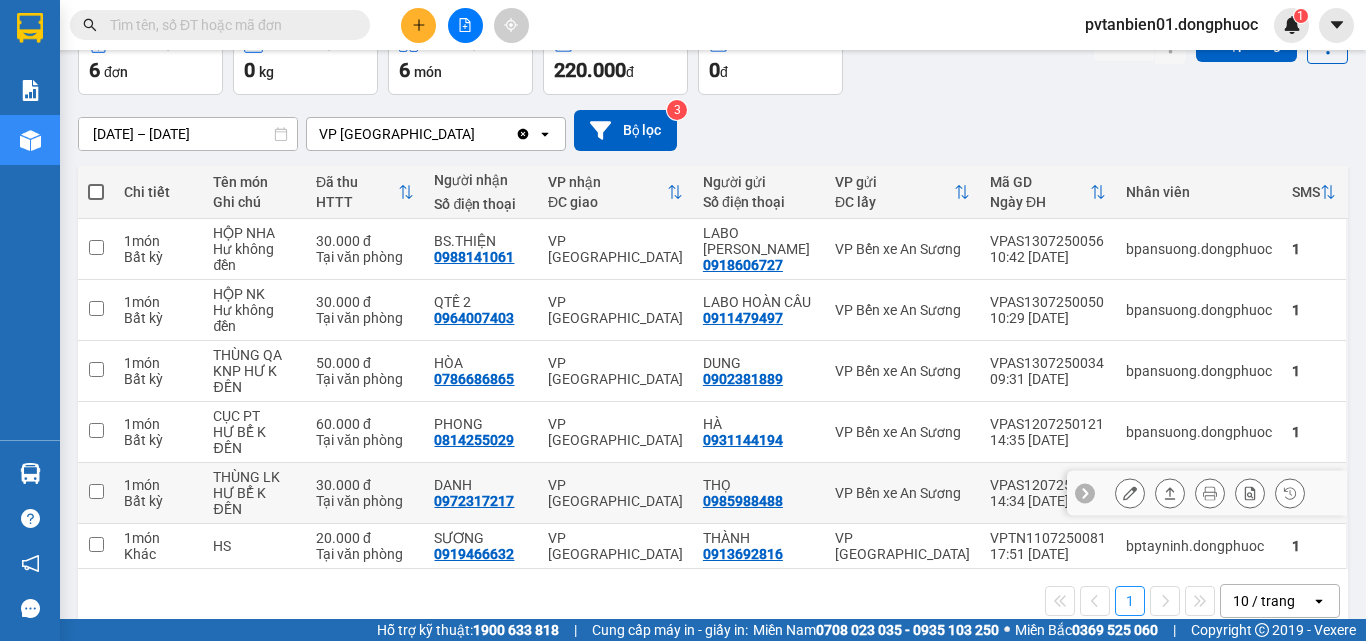 scroll, scrollTop: 0, scrollLeft: 0, axis: both 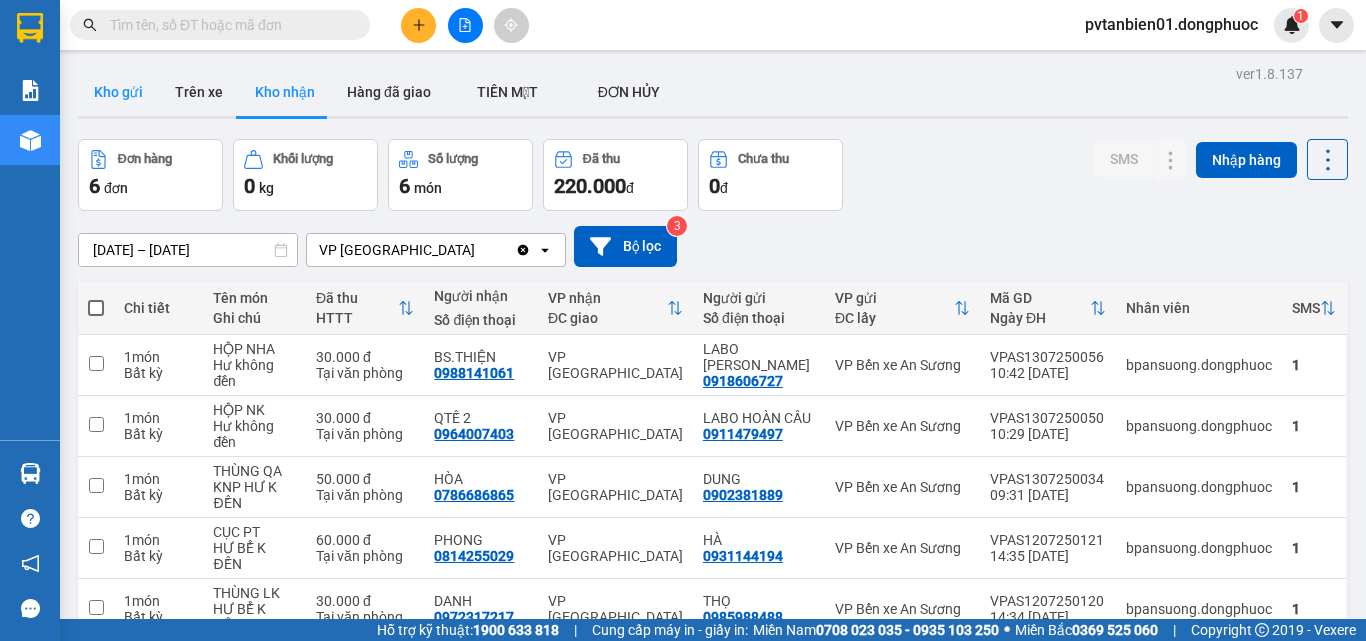 click on "Kho gửi" at bounding box center [118, 92] 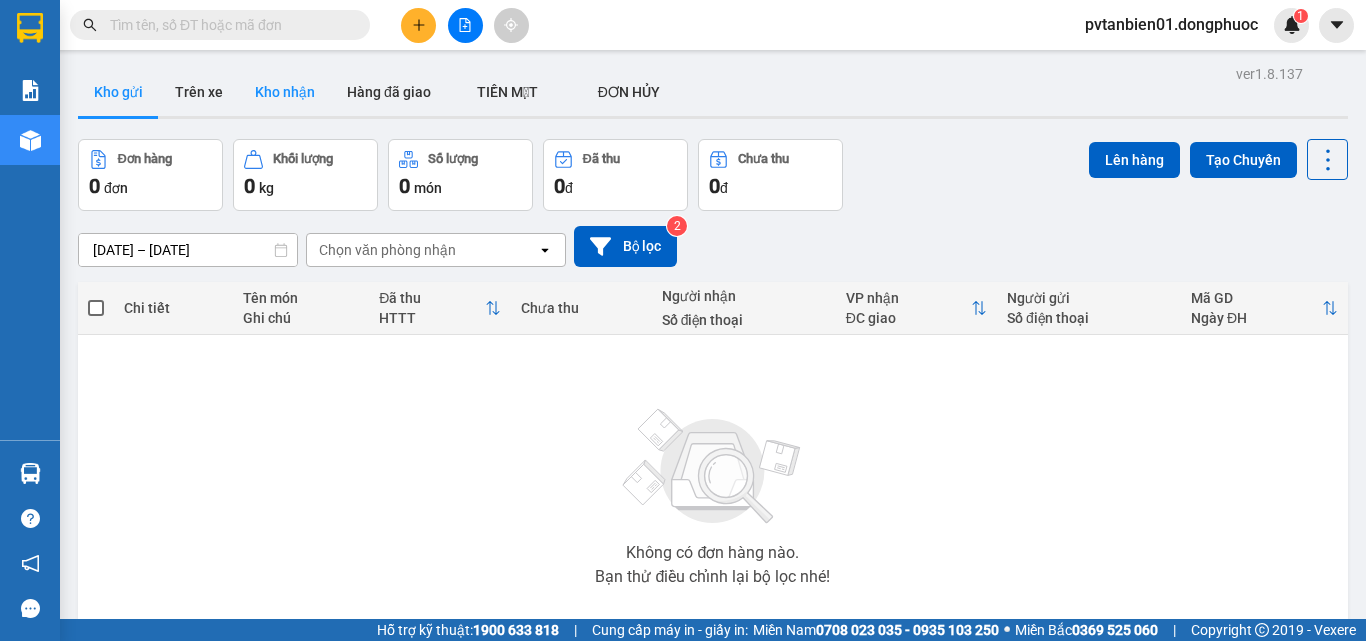 click on "Kho nhận" at bounding box center [285, 92] 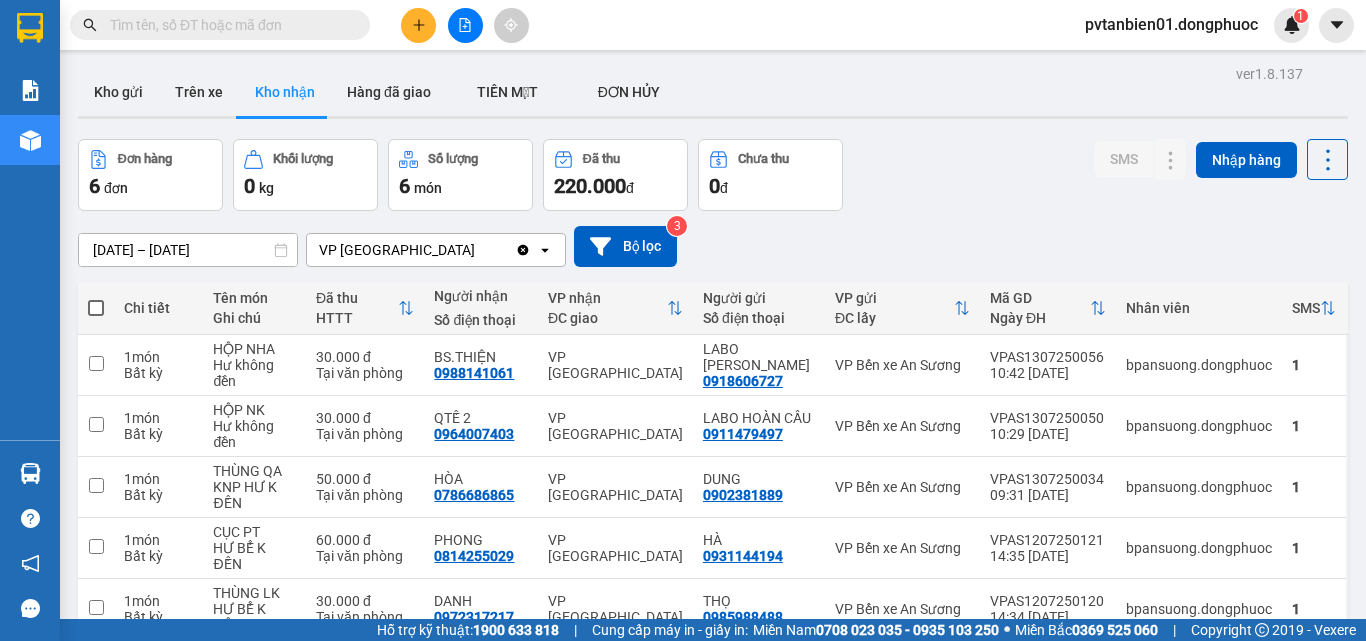 scroll, scrollTop: 116, scrollLeft: 0, axis: vertical 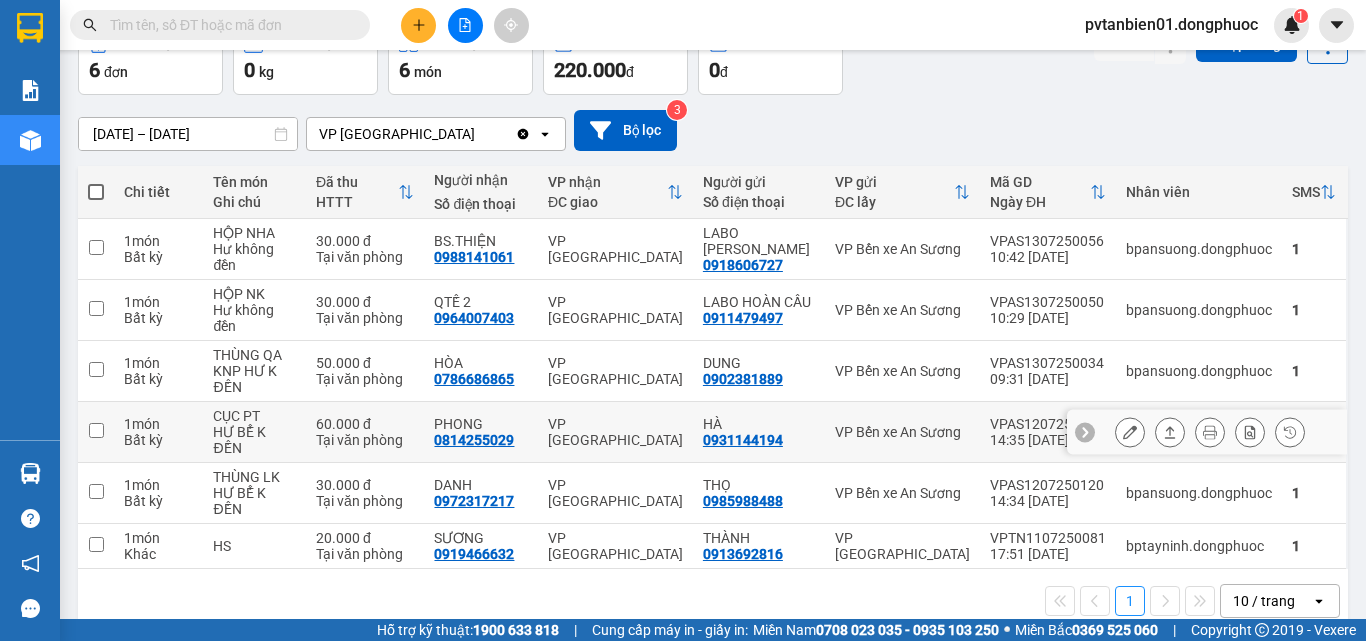 click 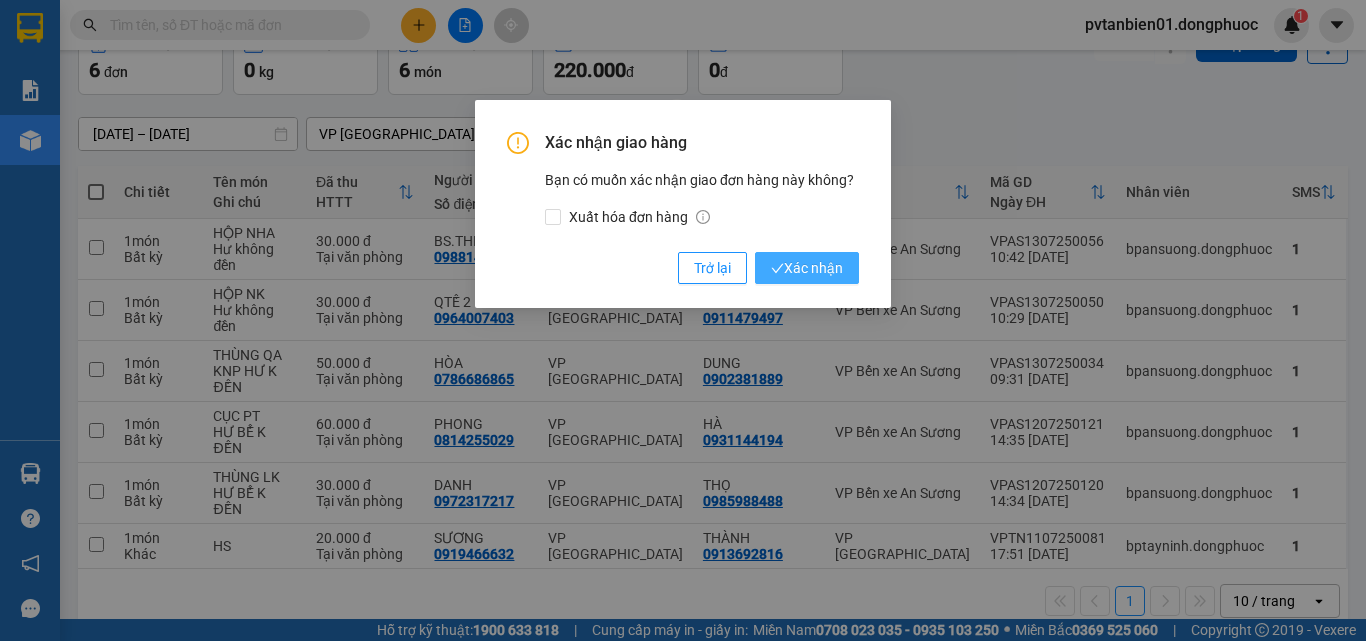 click on "Xác nhận" at bounding box center [807, 268] 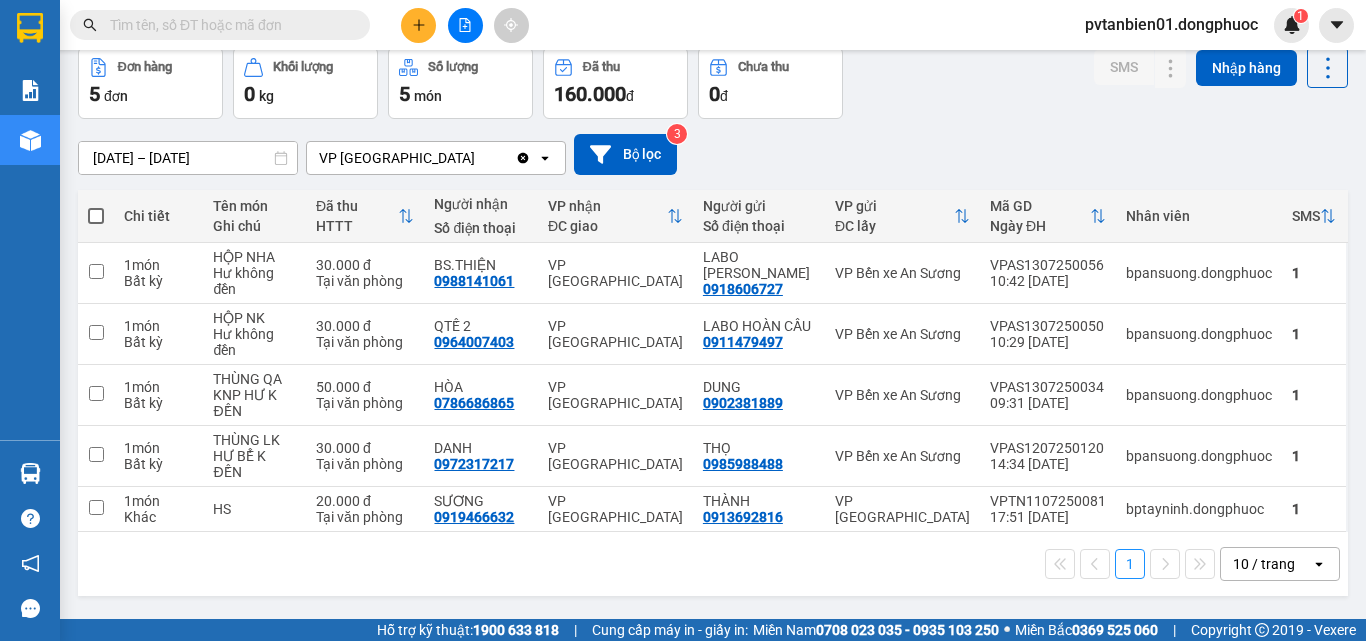 scroll, scrollTop: 0, scrollLeft: 0, axis: both 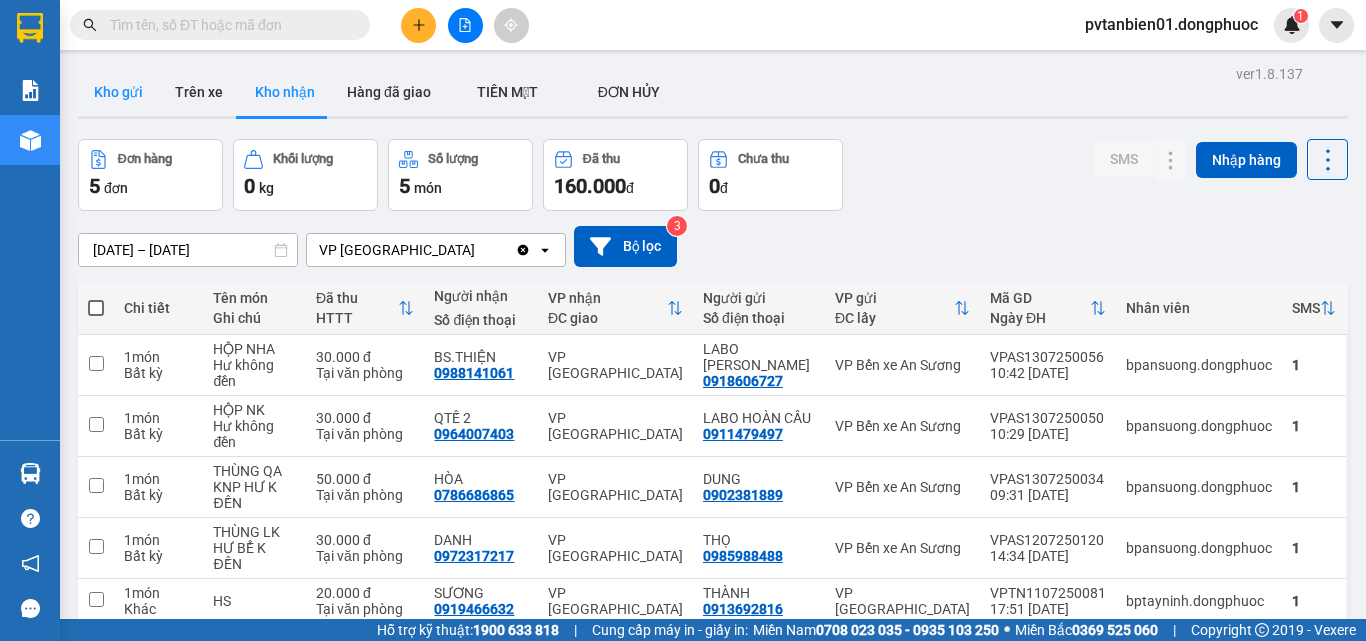 click on "Kho gửi" at bounding box center [118, 92] 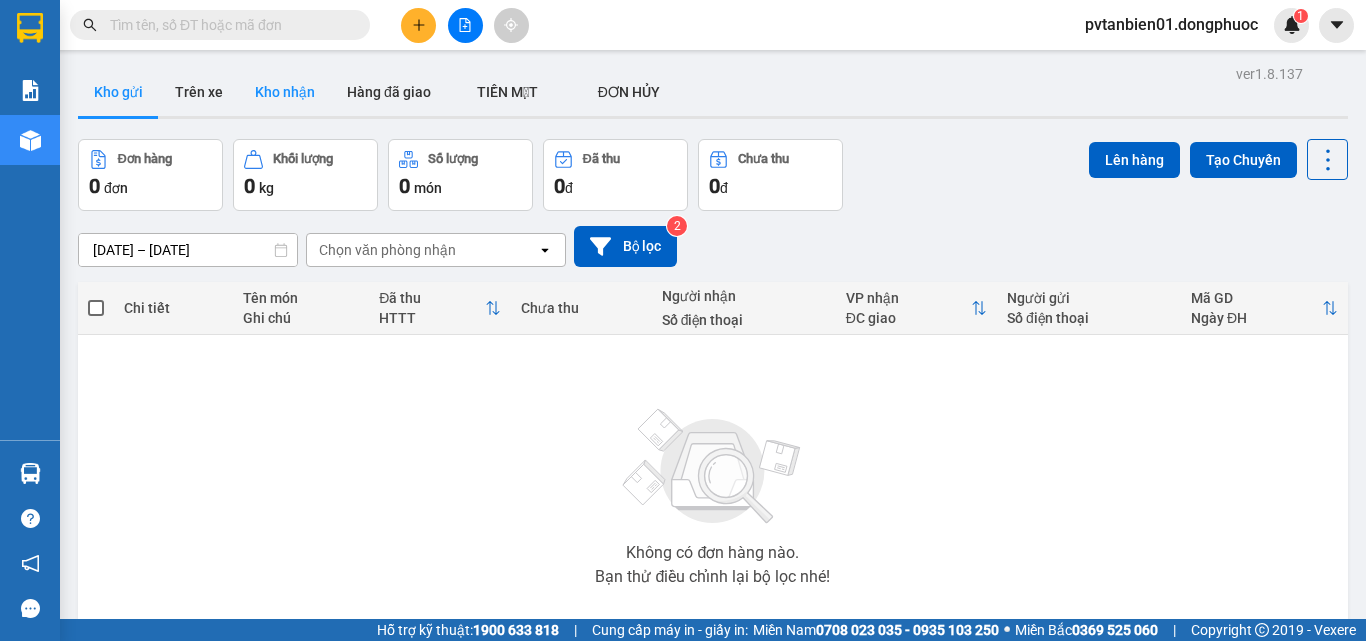 click on "Kho nhận" at bounding box center (285, 92) 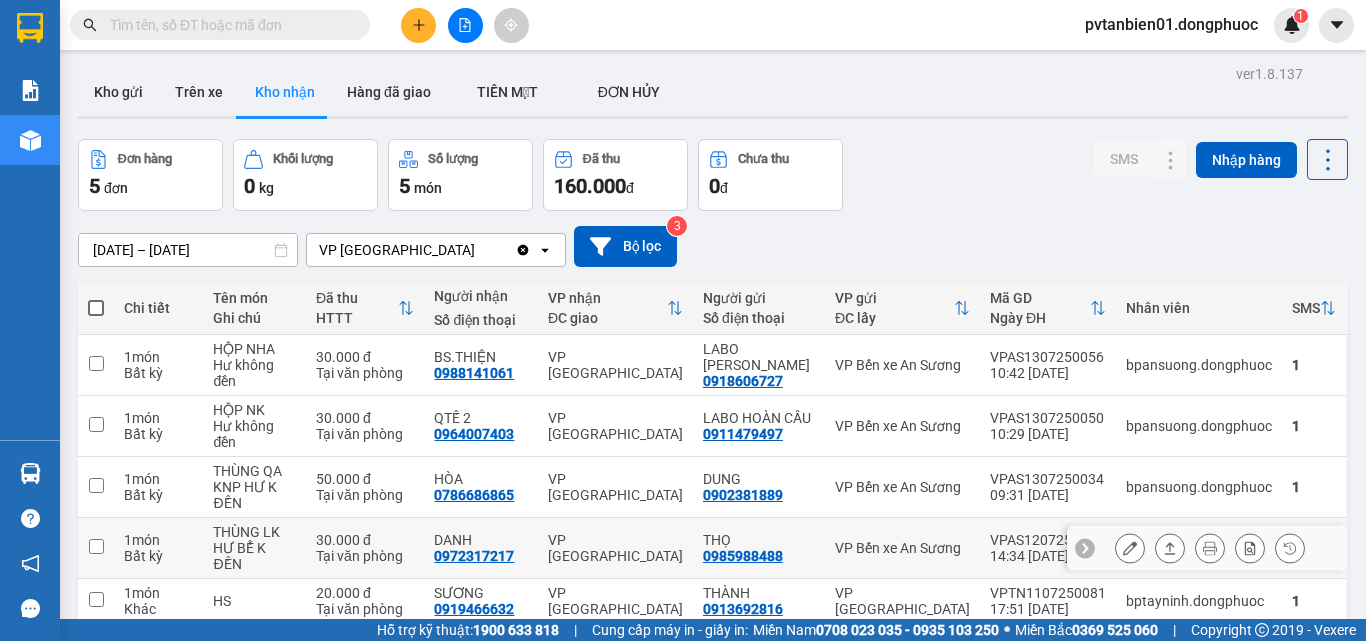 scroll, scrollTop: 92, scrollLeft: 0, axis: vertical 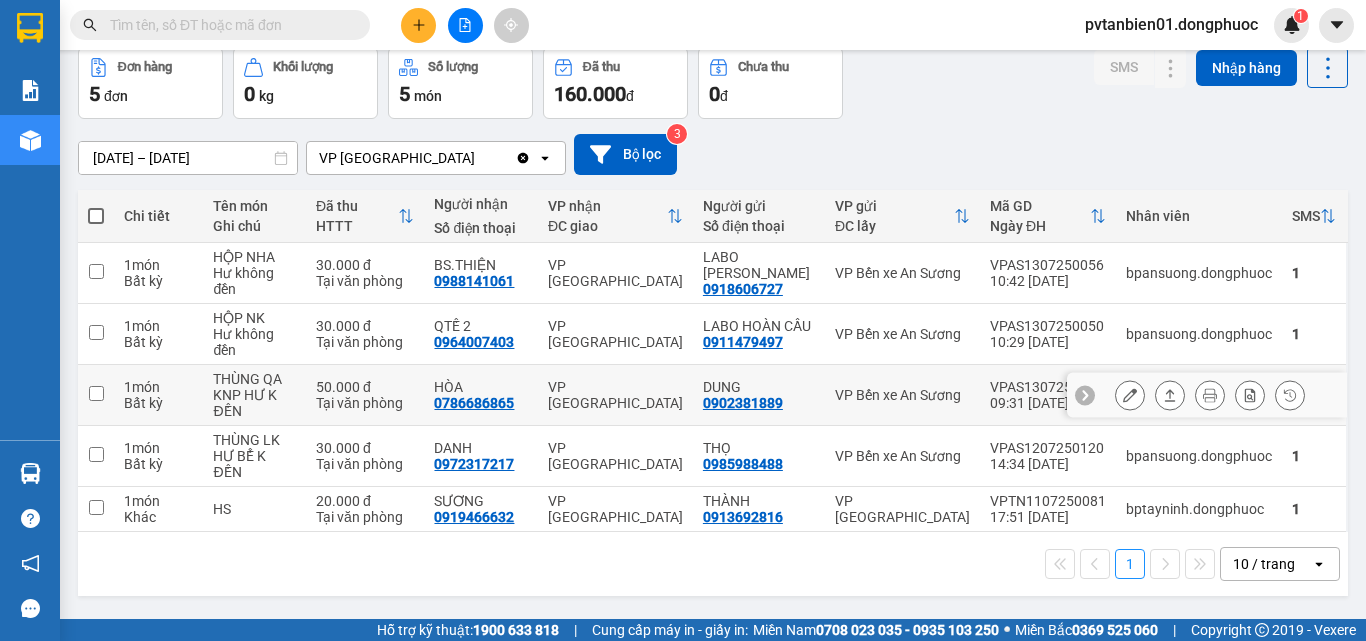 click 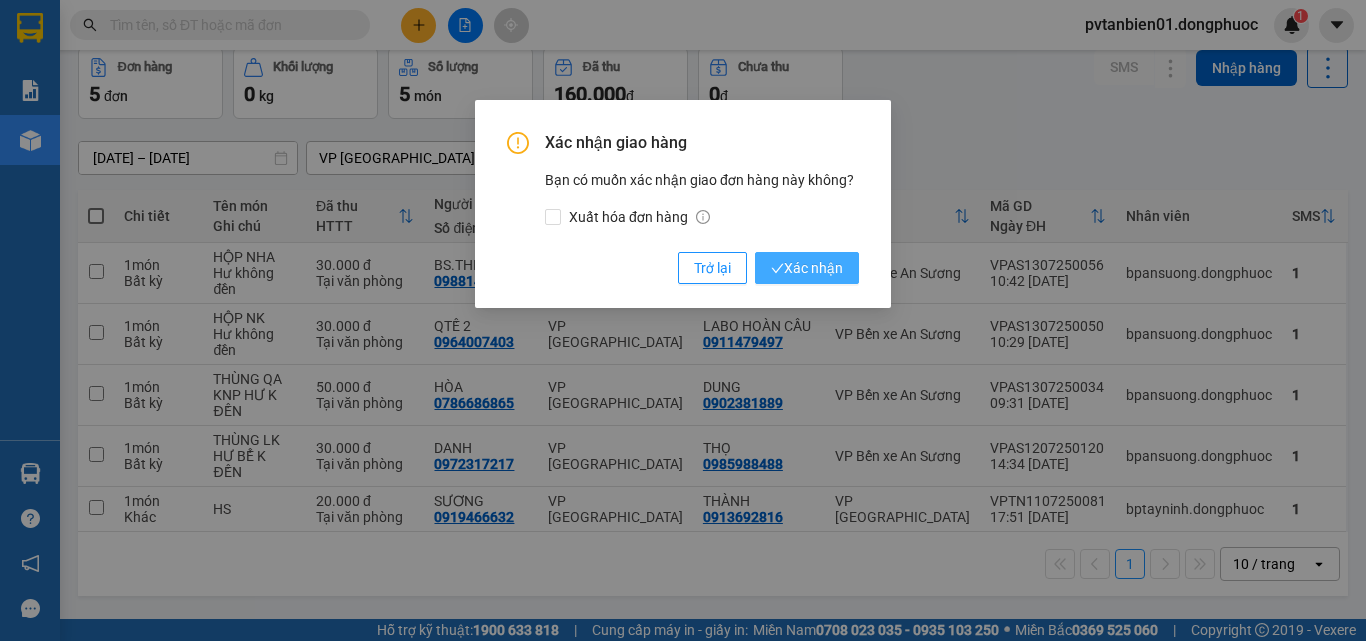click on "Xác nhận" at bounding box center [807, 268] 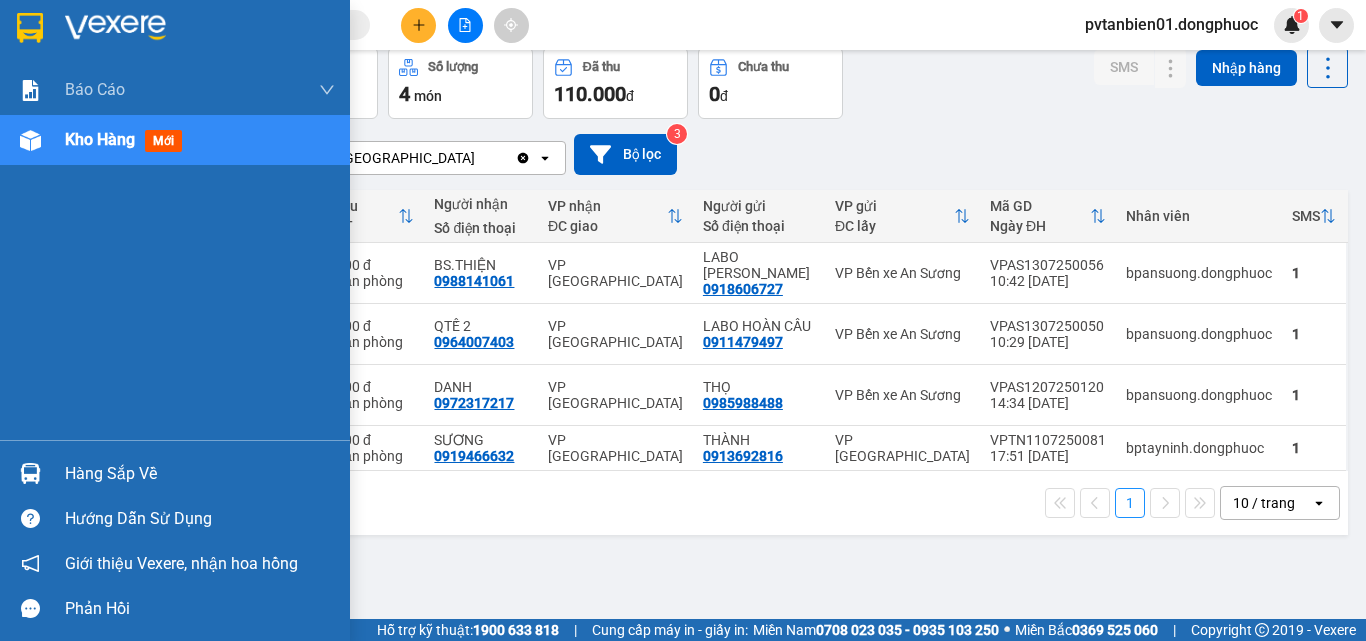 click on "Hàng sắp về" at bounding box center (175, 473) 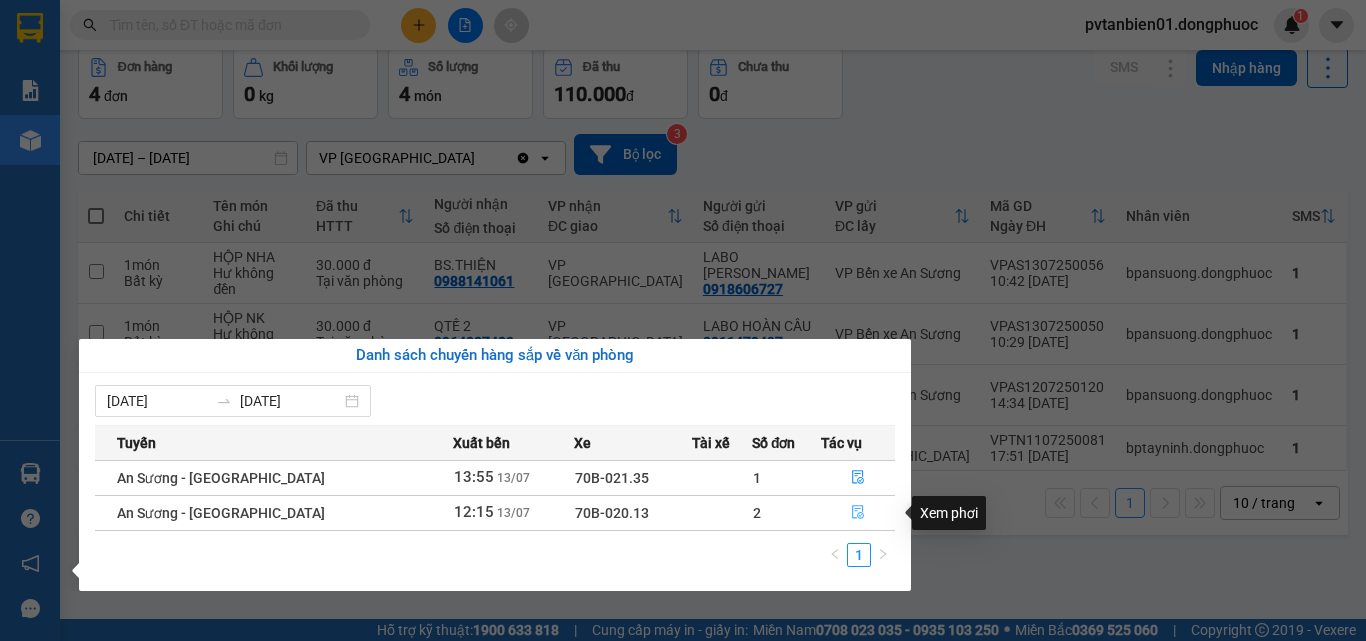 click 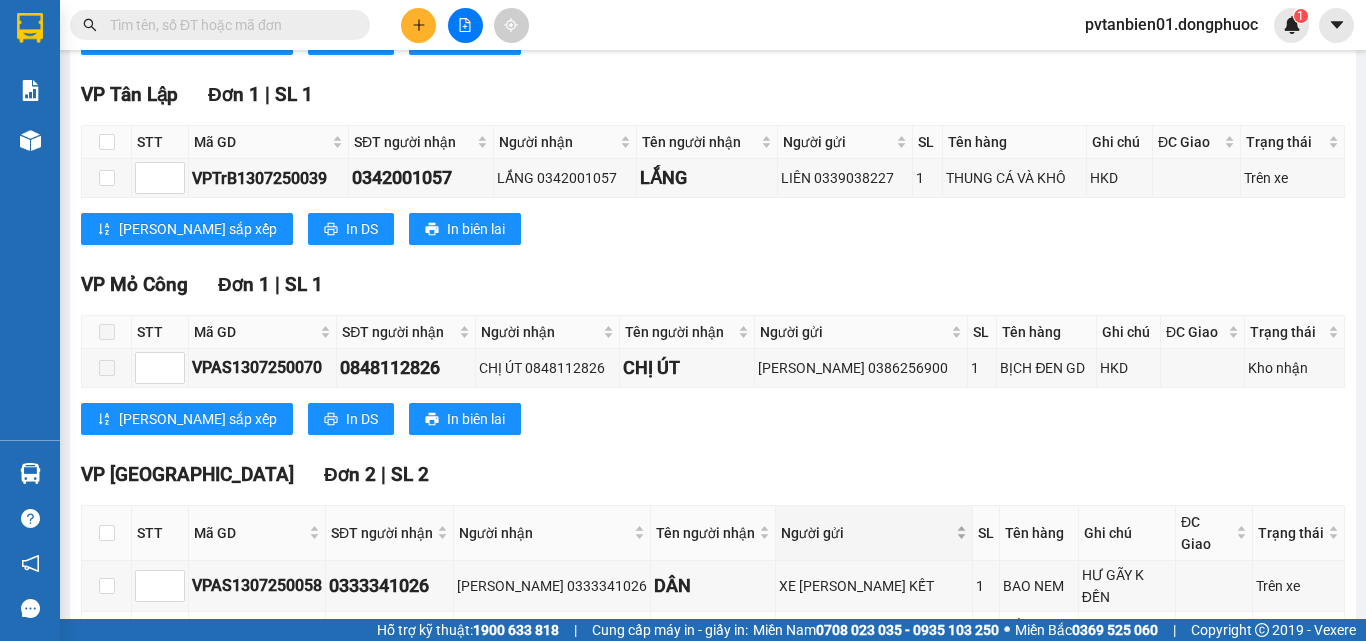 scroll, scrollTop: 584, scrollLeft: 0, axis: vertical 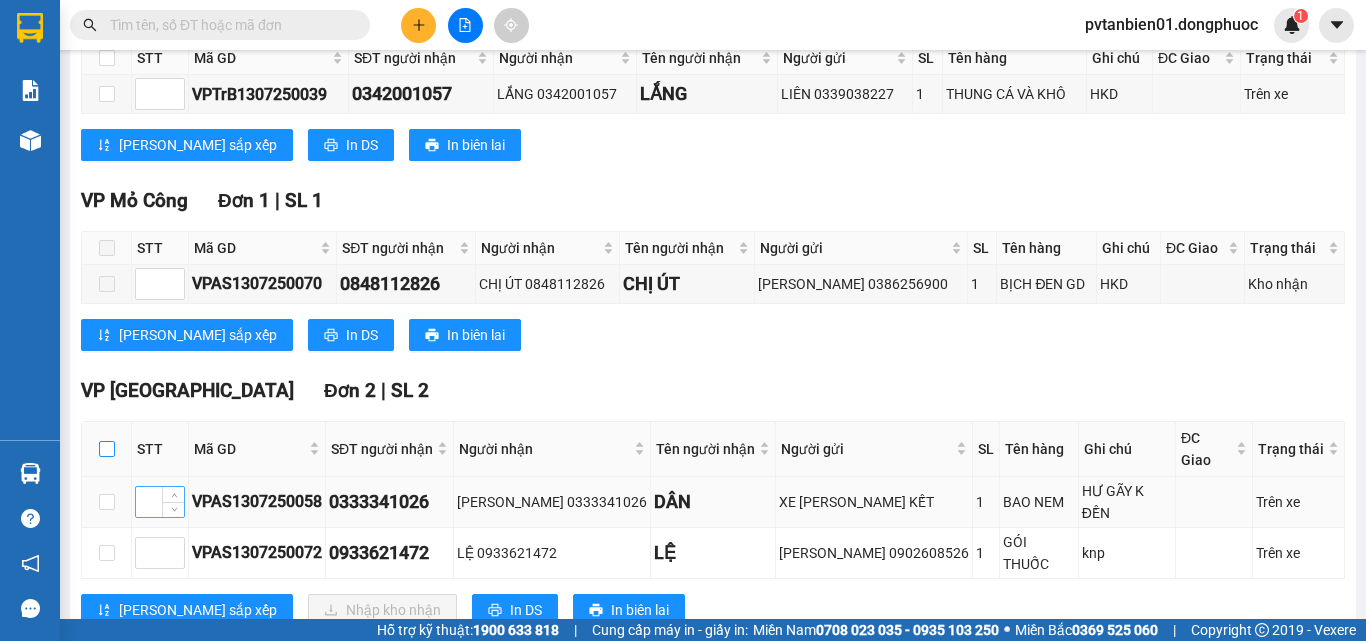 drag, startPoint x: 103, startPoint y: 424, endPoint x: 146, endPoint y: 469, distance: 62.241467 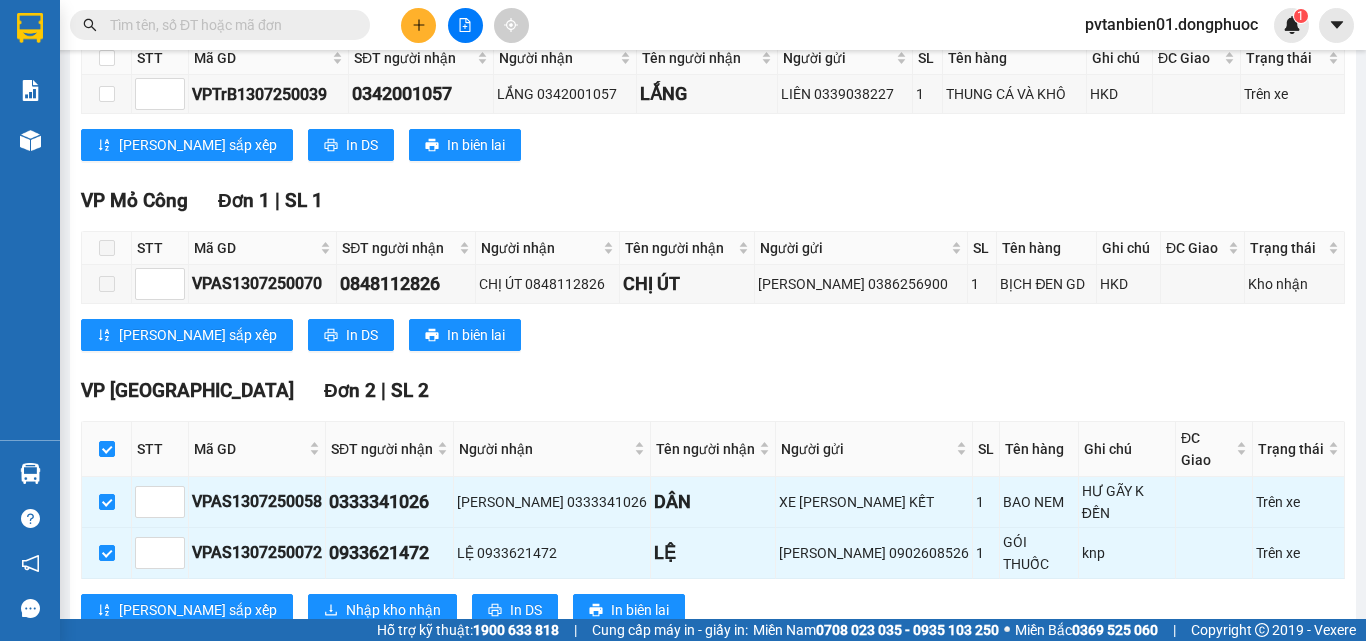 click on "VP [GEOGRAPHIC_DATA]   2 | SL   2 STT Mã GD SĐT người [PERSON_NAME] Người [PERSON_NAME] Tên người [PERSON_NAME] Người gửi SL Tên hàng Ghi chú ĐC [PERSON_NAME] thái [PERSON_NAME]                           VPAS1307250058 0333341026 [PERSON_NAME] 0333341026 [PERSON_NAME] XE [PERSON_NAME] KẾT  1 BAO NEM  HƯ GÃY K ĐỀN Trên xe VPAS1307250072 0933621472 LỆ 0933621472 LỆ [PERSON_NAME] 0902608526 1 GÓI THUỐC knp Trên xe [PERSON_NAME] sắp xếp Nhập [PERSON_NAME] In DS In biên lai [GEOGRAPHIC_DATA][PERSON_NAME]   19001152   Bến xe [GEOGRAPHIC_DATA], 01 Võ Văn Truyện, KP 1, [PERSON_NAME] 2 VP [GEOGRAPHIC_DATA]  -  15:17 [DATE] [PERSON_NAME]:  An Sương - [GEOGRAPHIC_DATA][PERSON_NAME]:   (12:15 [DATE]) Số xe:  70B-020.13   [PERSON_NAME] xe:  [GEOGRAPHIC_DATA] ngồi 29 chỗ STT Mã GD SĐT người [PERSON_NAME] Người [PERSON_NAME] Tên người [PERSON_NAME] Người gửi SL Tên hàng Ghi chú ĐC [PERSON_NAME] thái [PERSON_NAME] [PERSON_NAME][GEOGRAPHIC_DATA][PERSON_NAME]   2 | SL   2 1 VPAS1307250058 0333341026 [PERSON_NAME] 0333341026 [PERSON_NAME] XE [PERSON_NAME] KẾT  1 BAO NEM  HƯ GÃY K ĐỀN Trên xe 2 VPAS1307250072 0933621472 LỆ 1 knp" at bounding box center (713, 508) 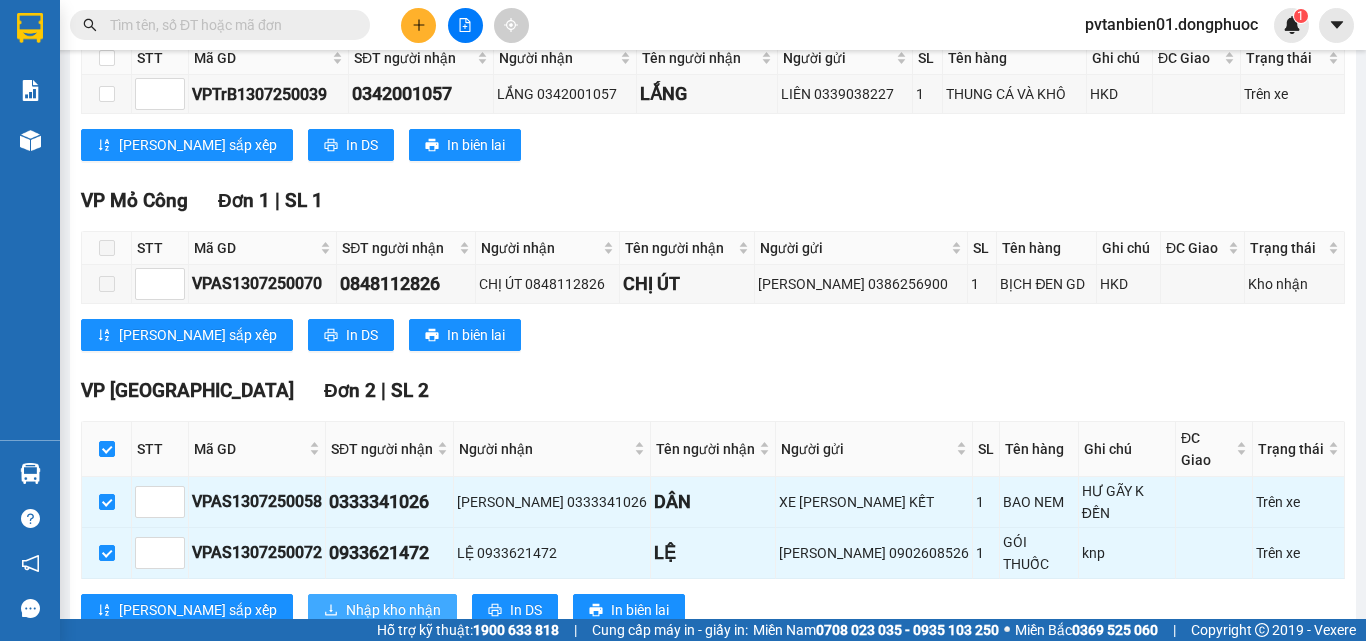 click on "Nhập kho nhận" at bounding box center (393, 610) 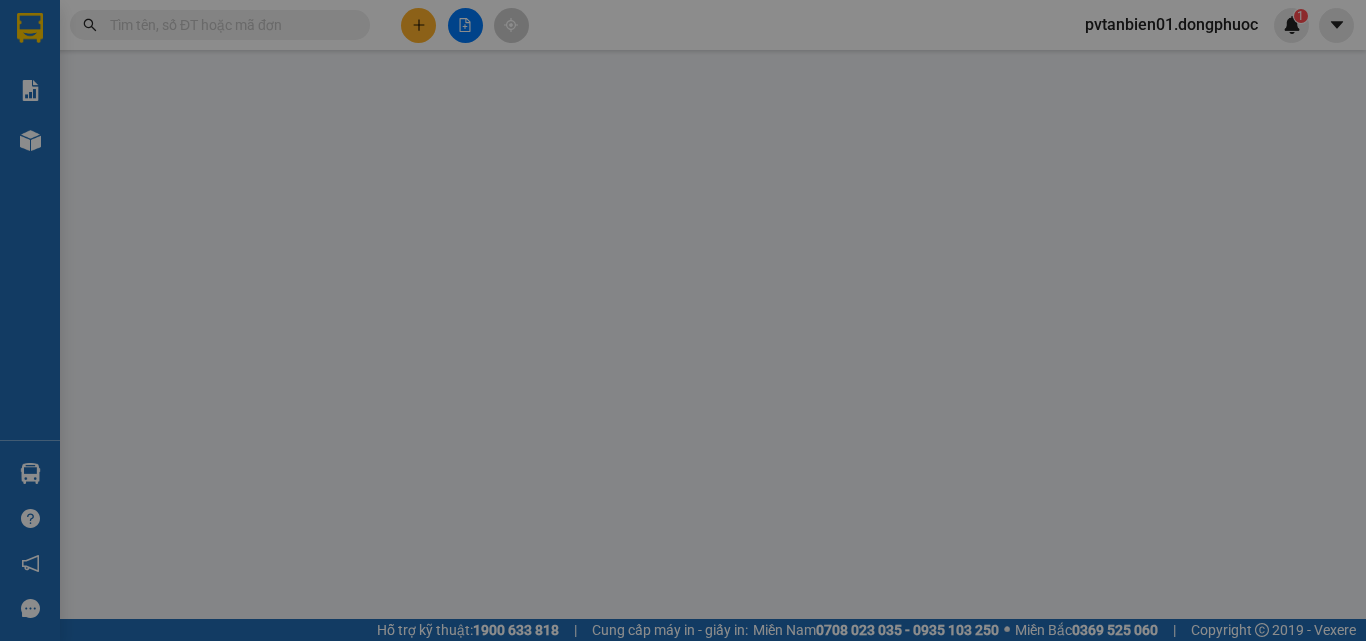scroll, scrollTop: 0, scrollLeft: 0, axis: both 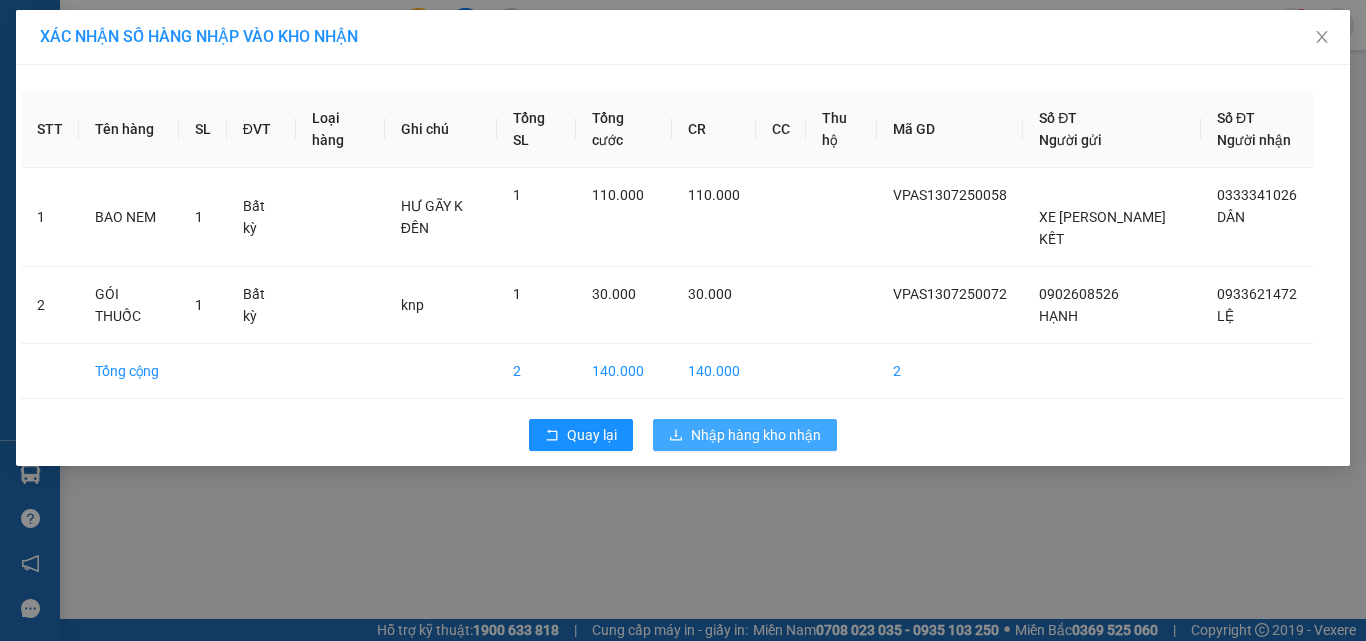 click on "Nhập hàng kho nhận" at bounding box center [756, 435] 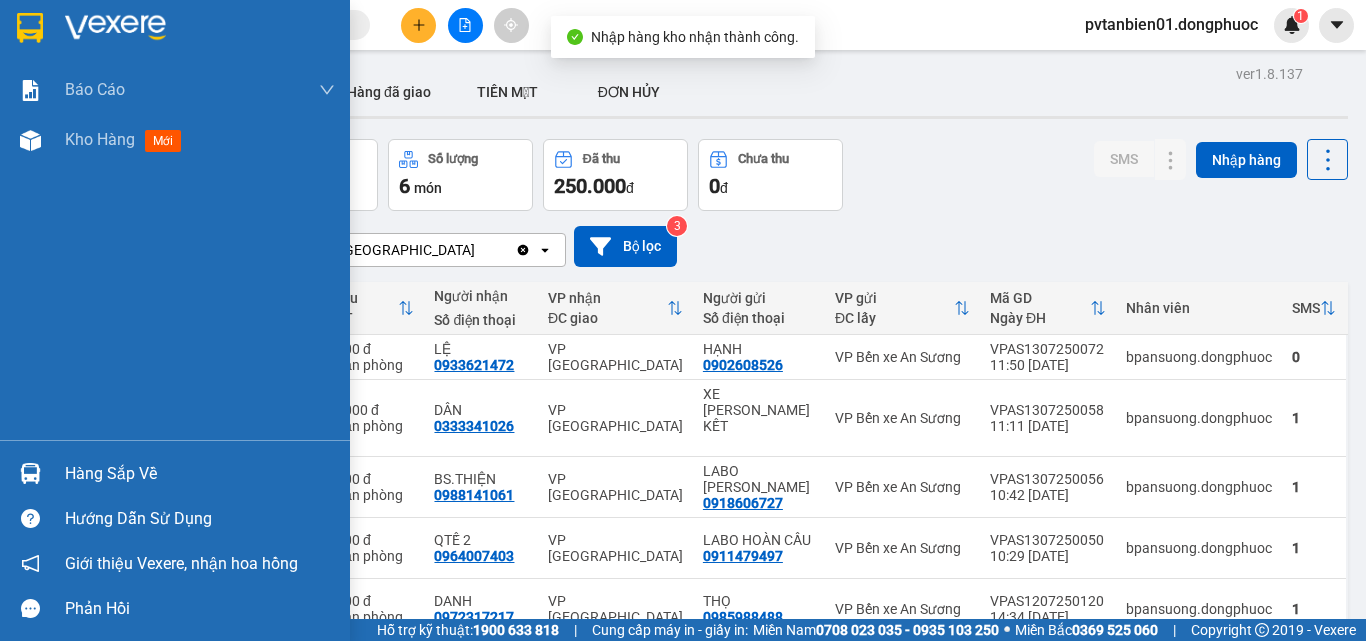 click at bounding box center [30, 473] 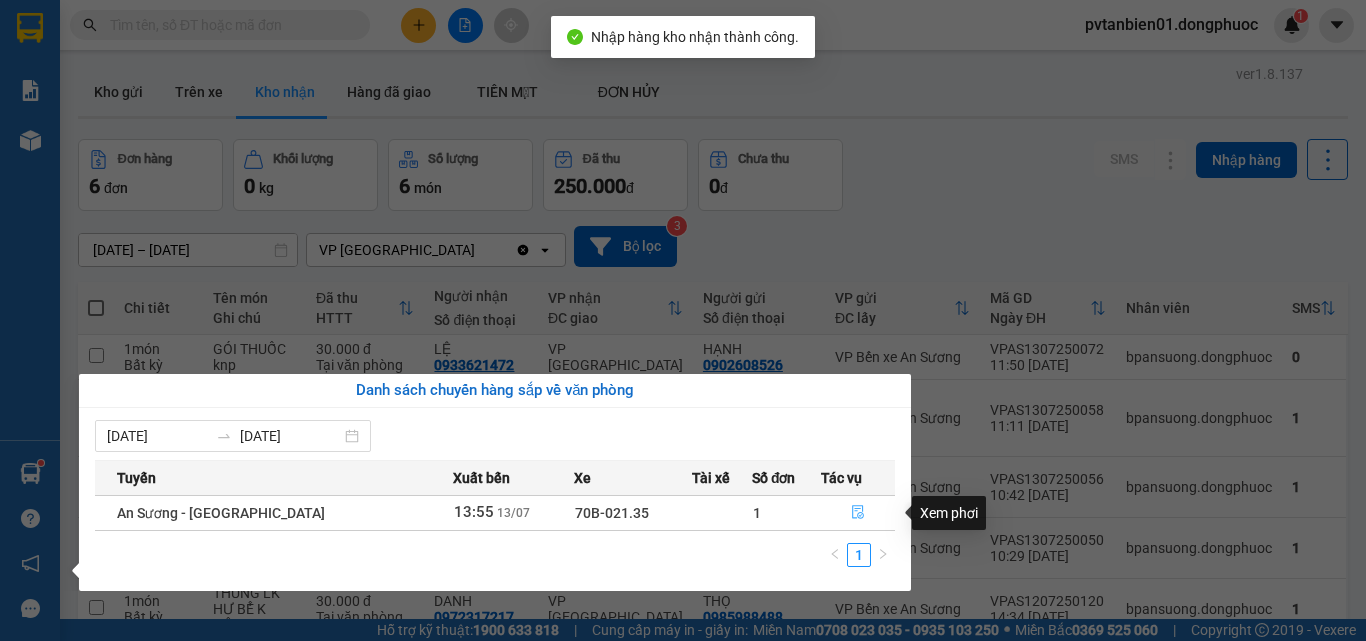 click at bounding box center (858, 513) 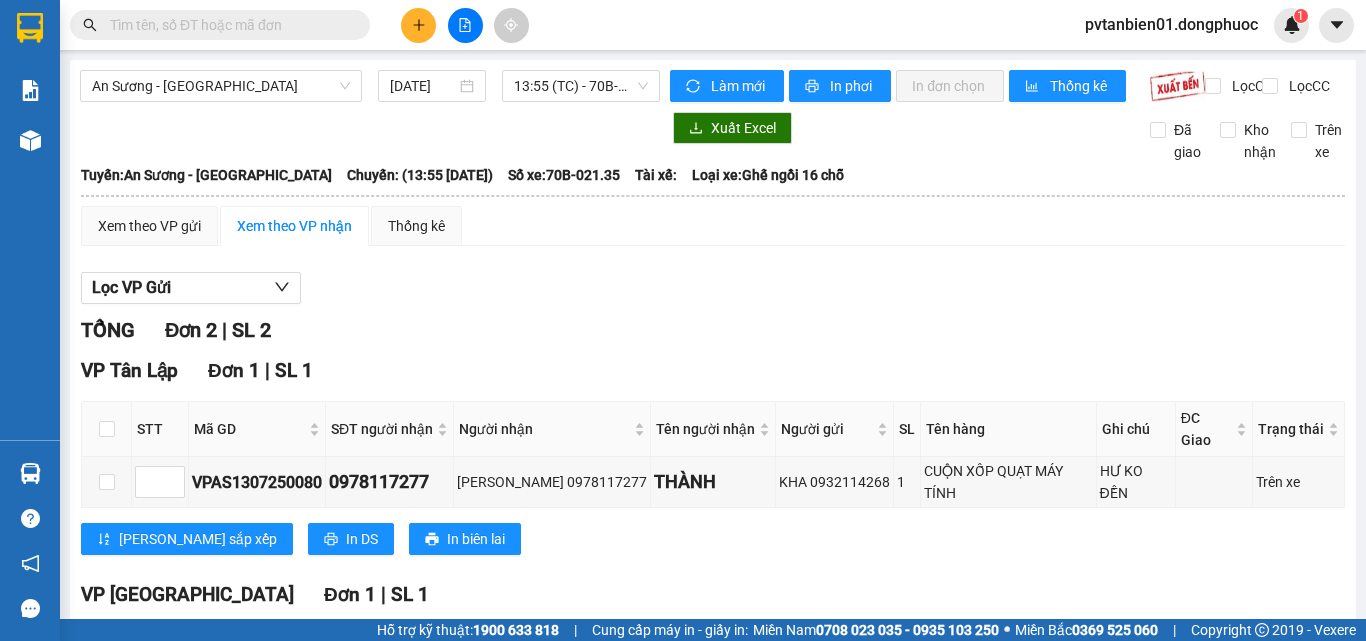 scroll, scrollTop: 165, scrollLeft: 0, axis: vertical 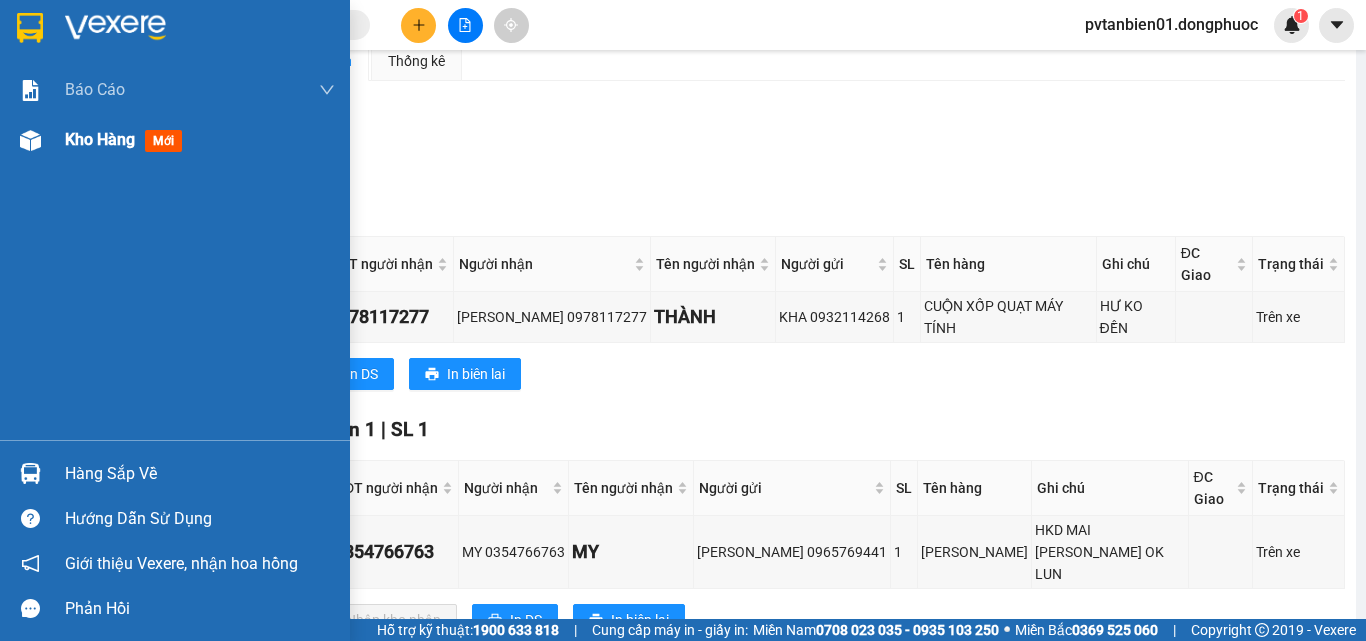 click at bounding box center [30, 140] 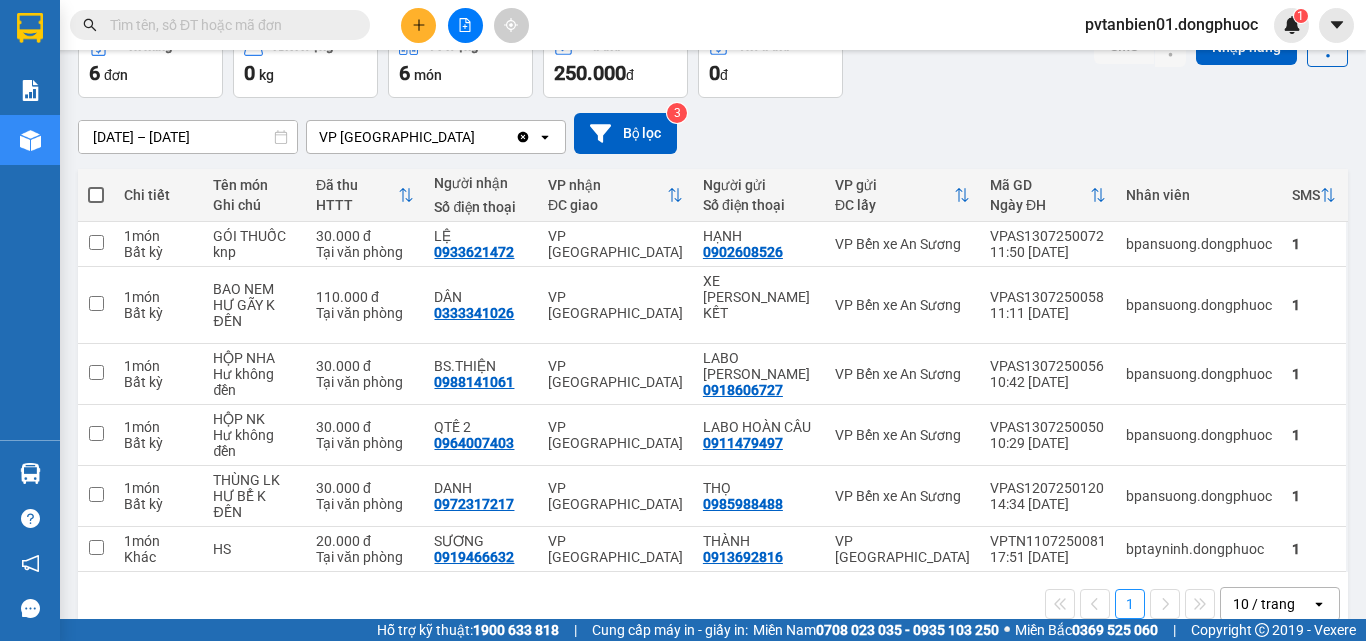 scroll, scrollTop: 116, scrollLeft: 0, axis: vertical 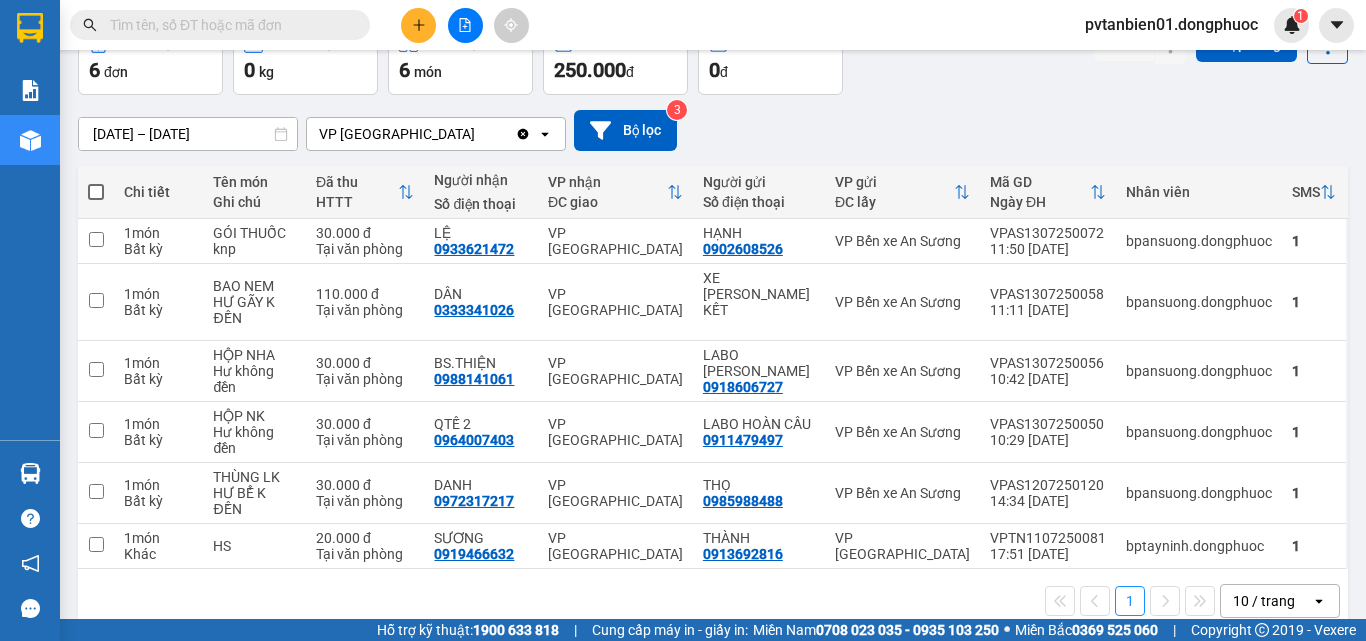 click at bounding box center [418, 25] 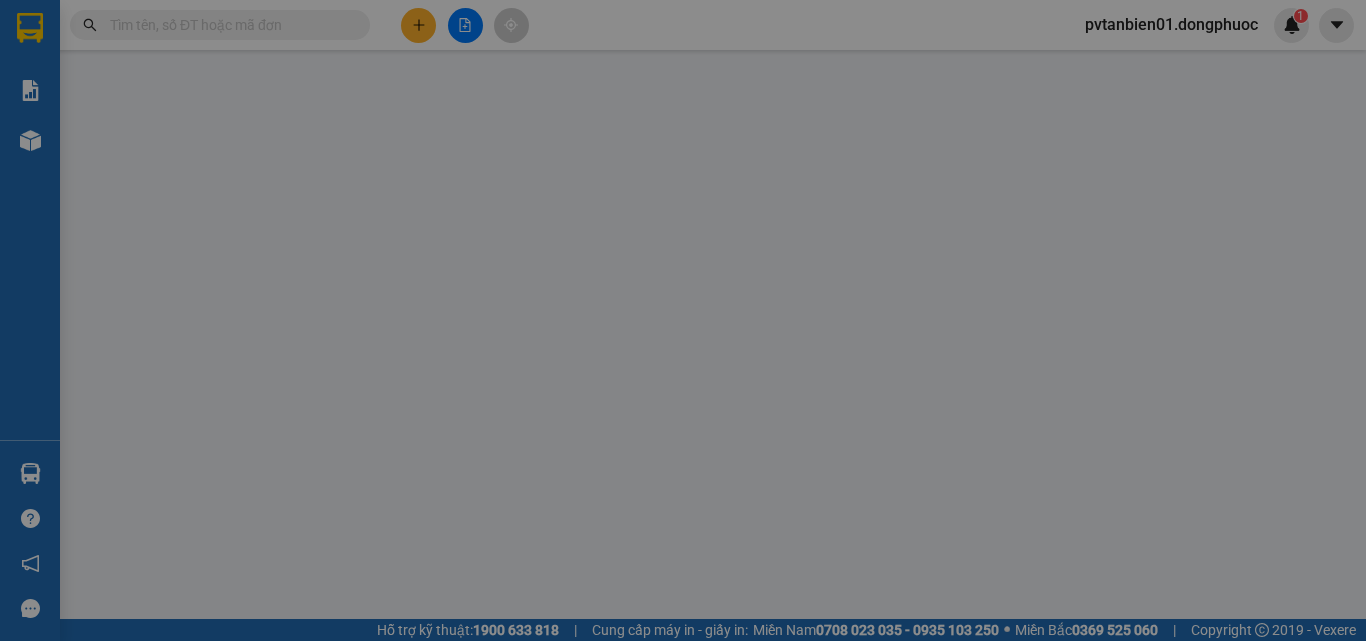 scroll, scrollTop: 0, scrollLeft: 0, axis: both 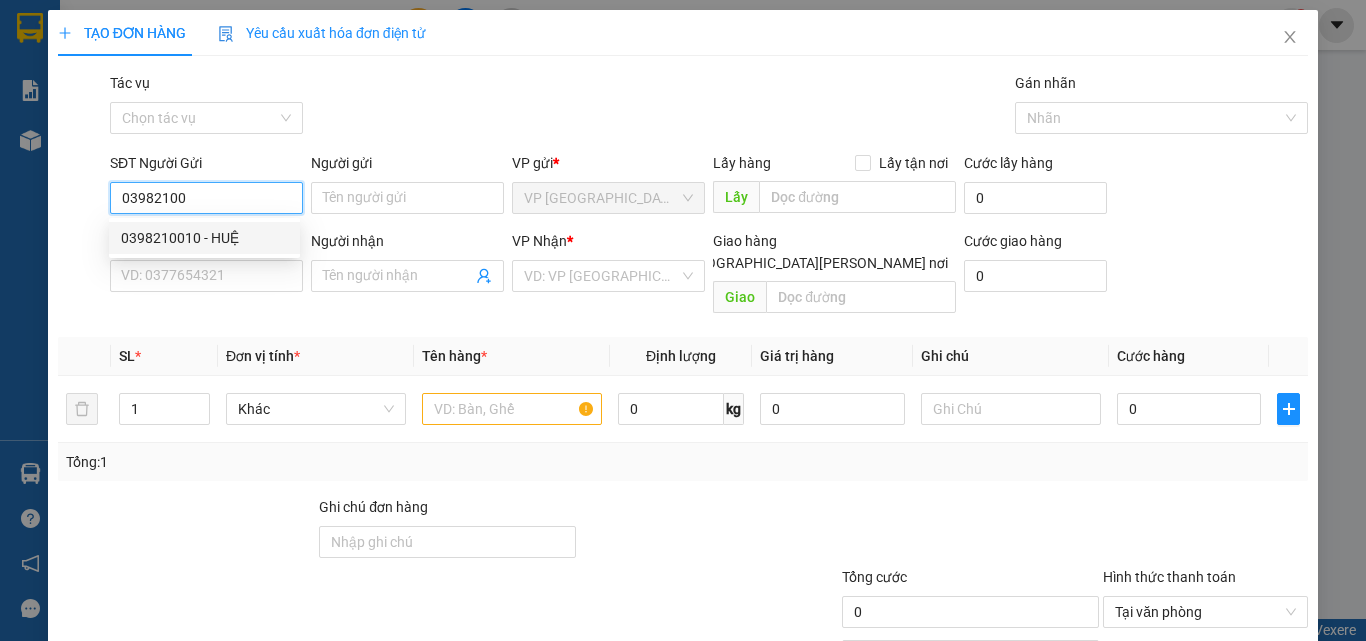 click on "0398210010 - HUỆ" at bounding box center (204, 238) 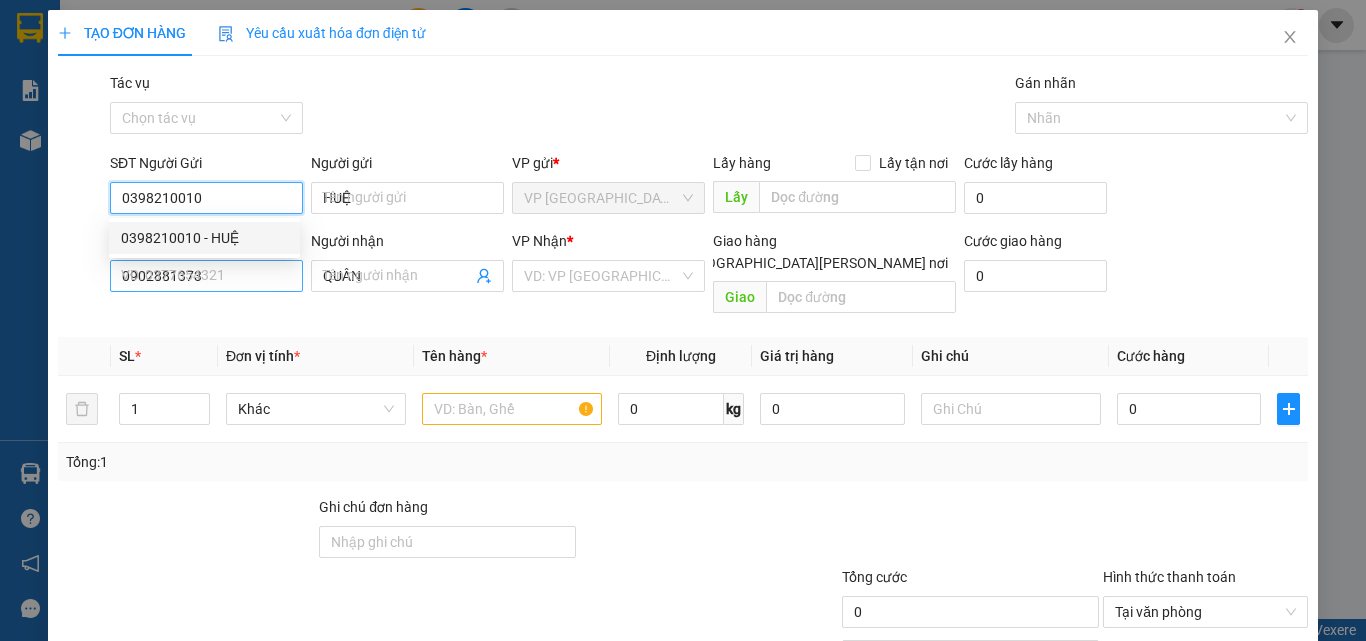 type on "30.000" 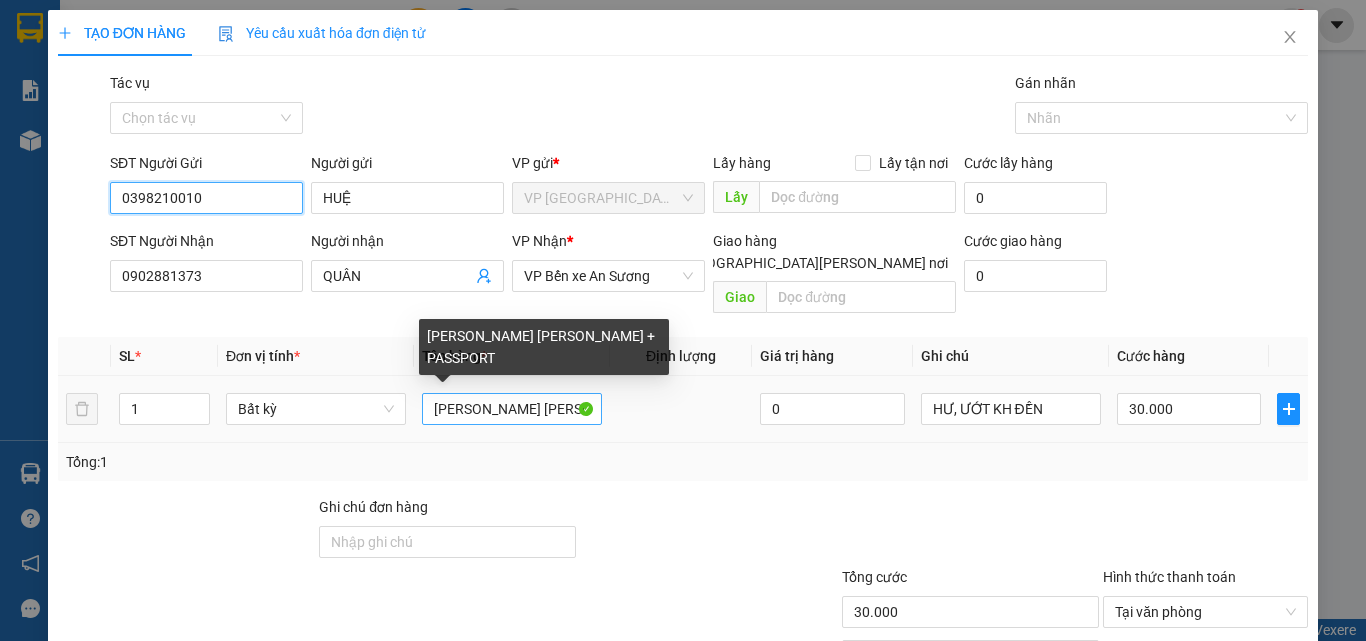 type on "0398210010" 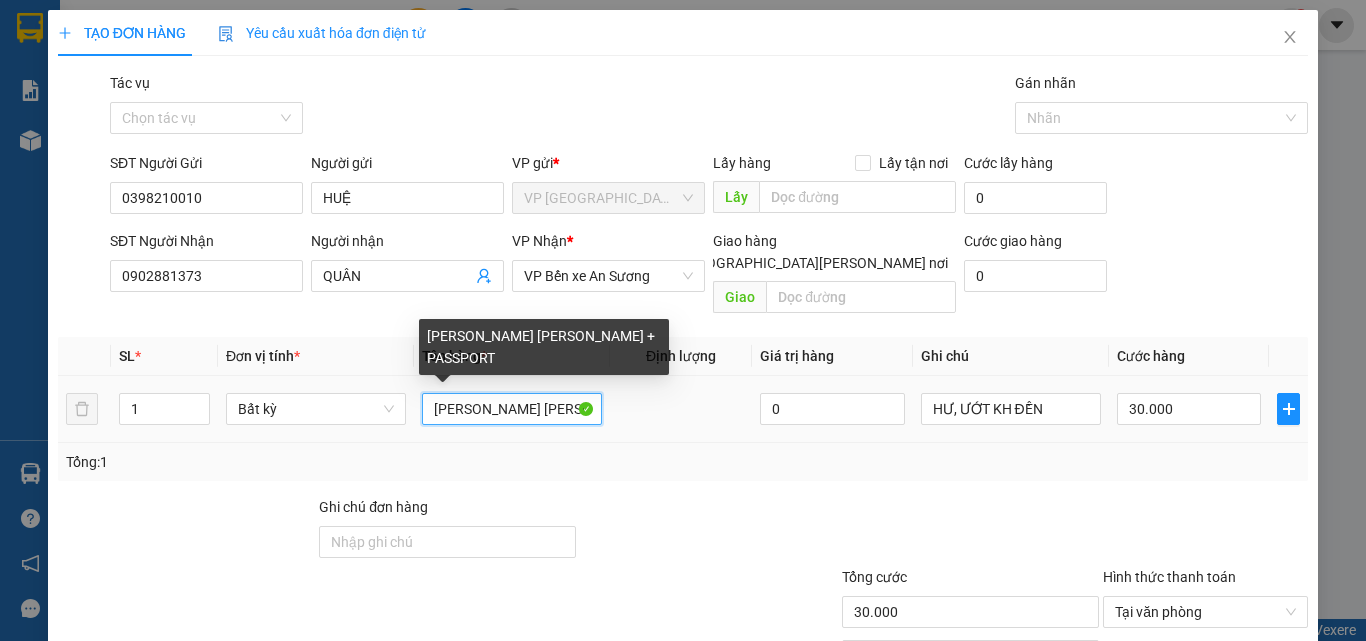scroll, scrollTop: 0, scrollLeft: 8, axis: horizontal 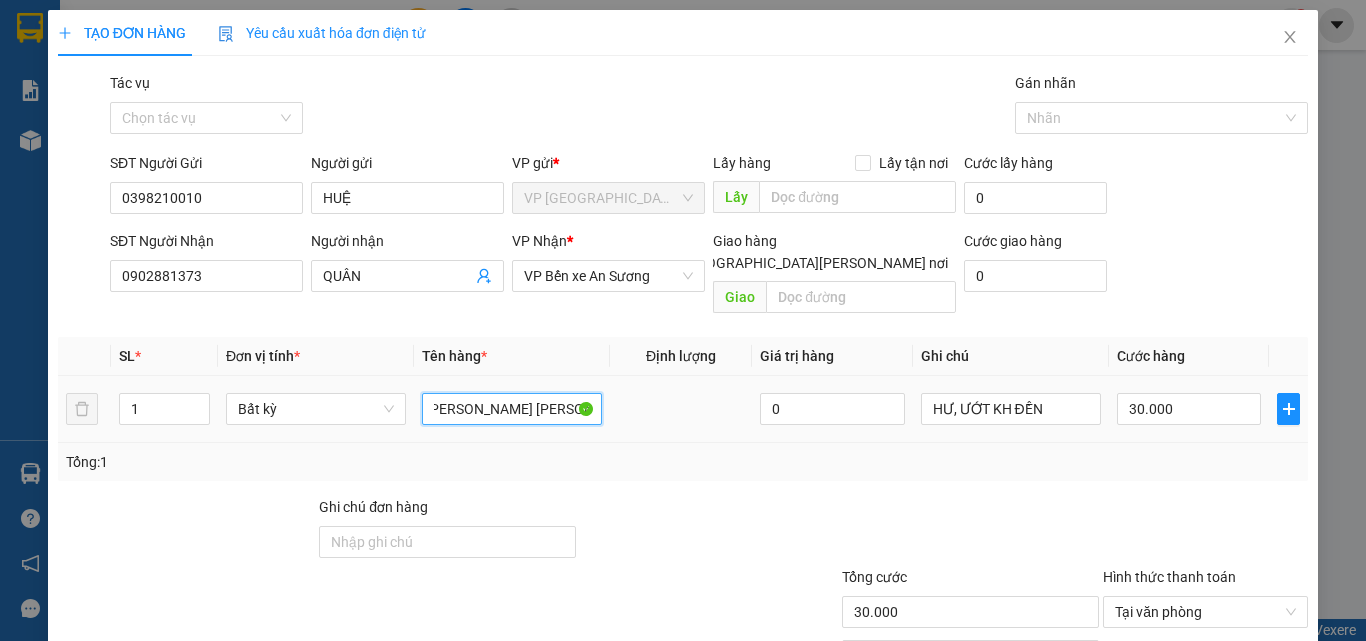 drag, startPoint x: 451, startPoint y: 386, endPoint x: 631, endPoint y: 402, distance: 180.70972 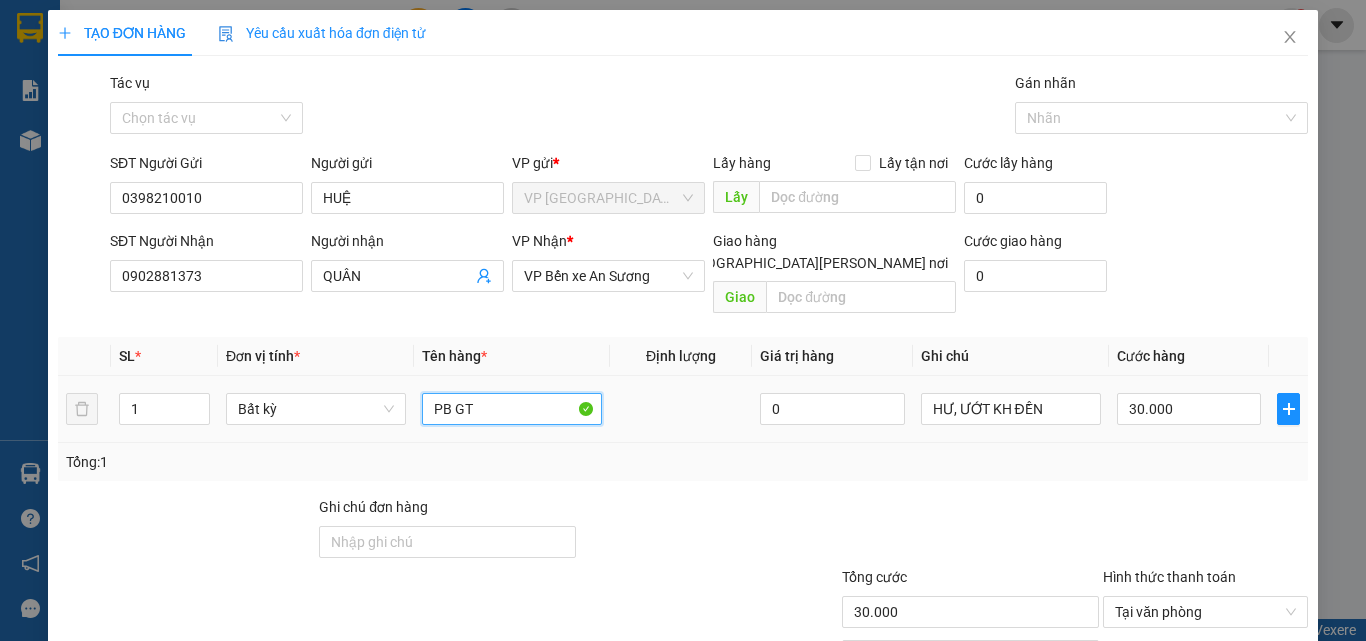 scroll, scrollTop: 0, scrollLeft: 0, axis: both 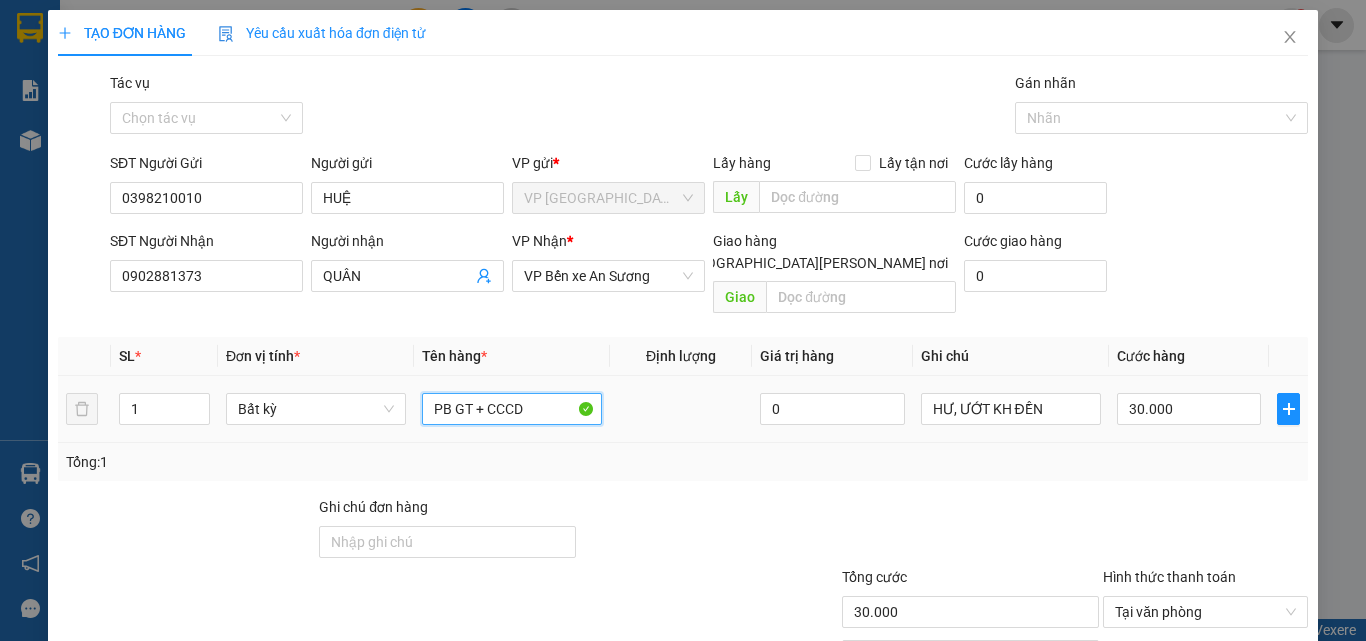 type on "PB GT + CCCD" 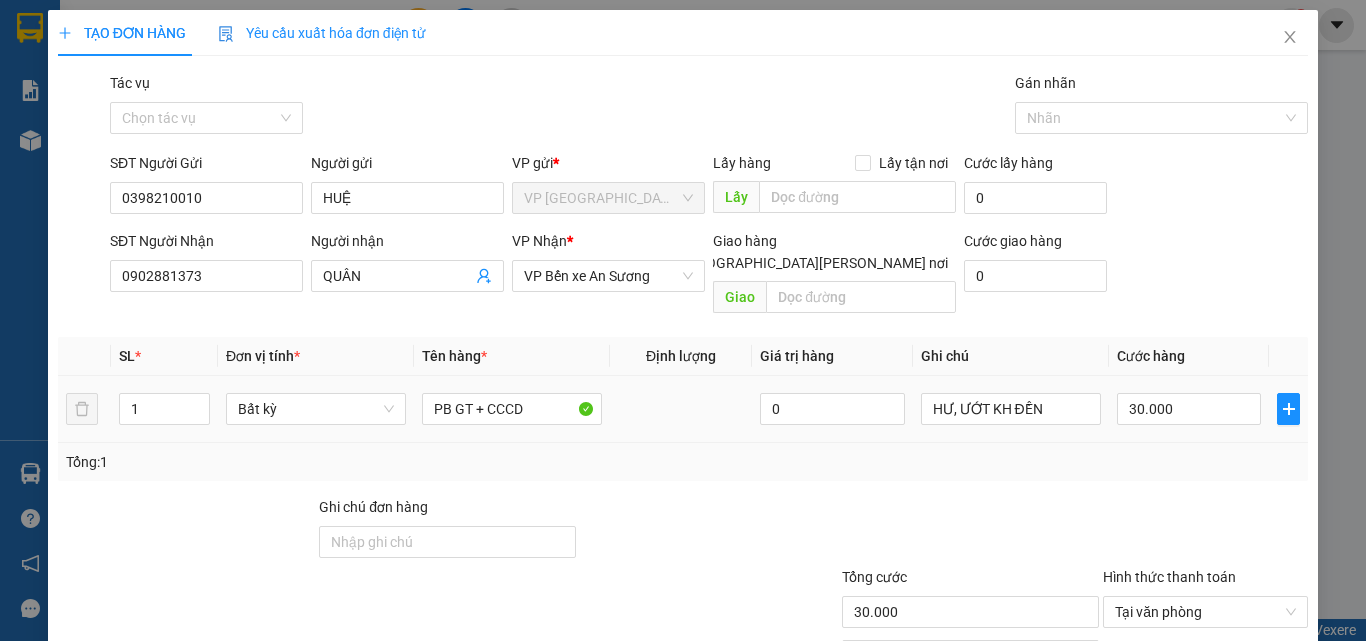 click on "Tổng:  1" at bounding box center [683, 462] 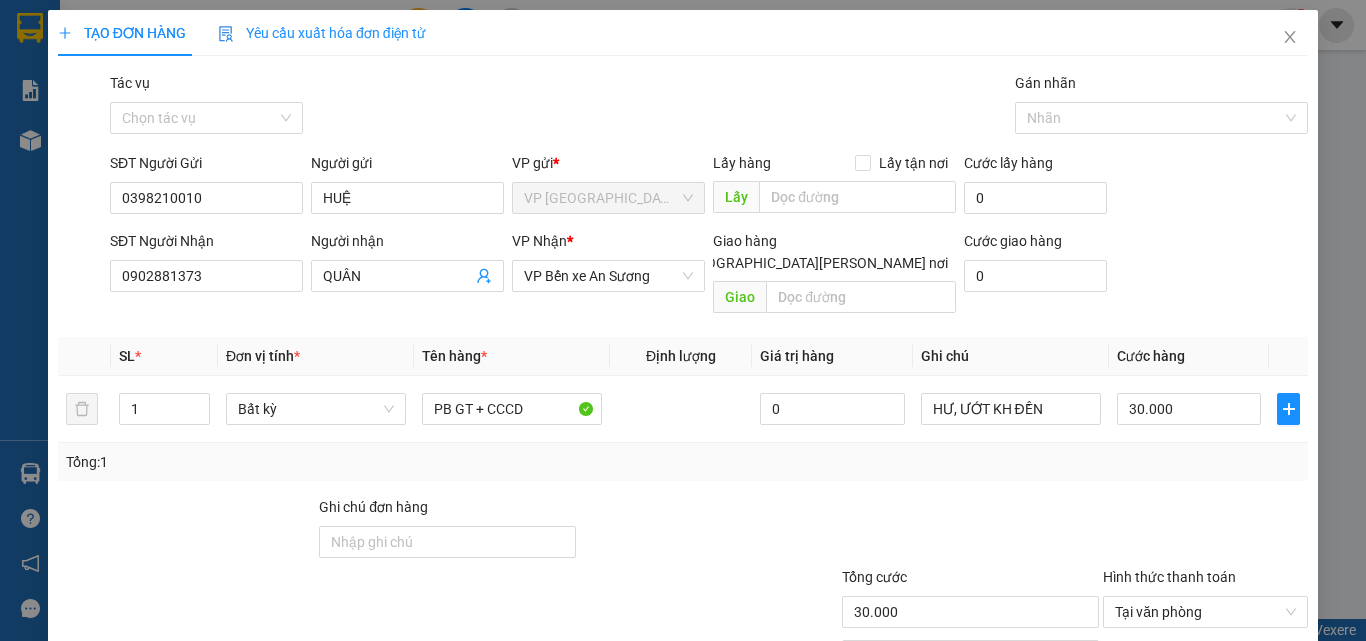 scroll, scrollTop: 99, scrollLeft: 0, axis: vertical 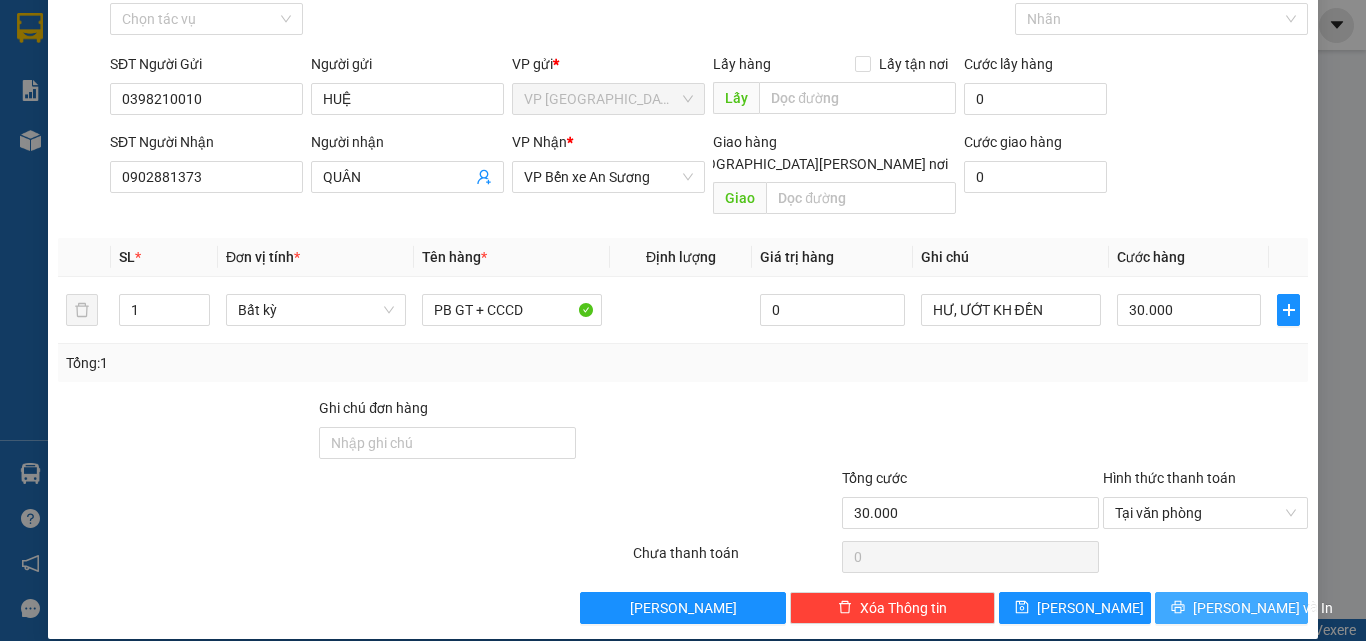 click on "[PERSON_NAME] và In" at bounding box center [1231, 608] 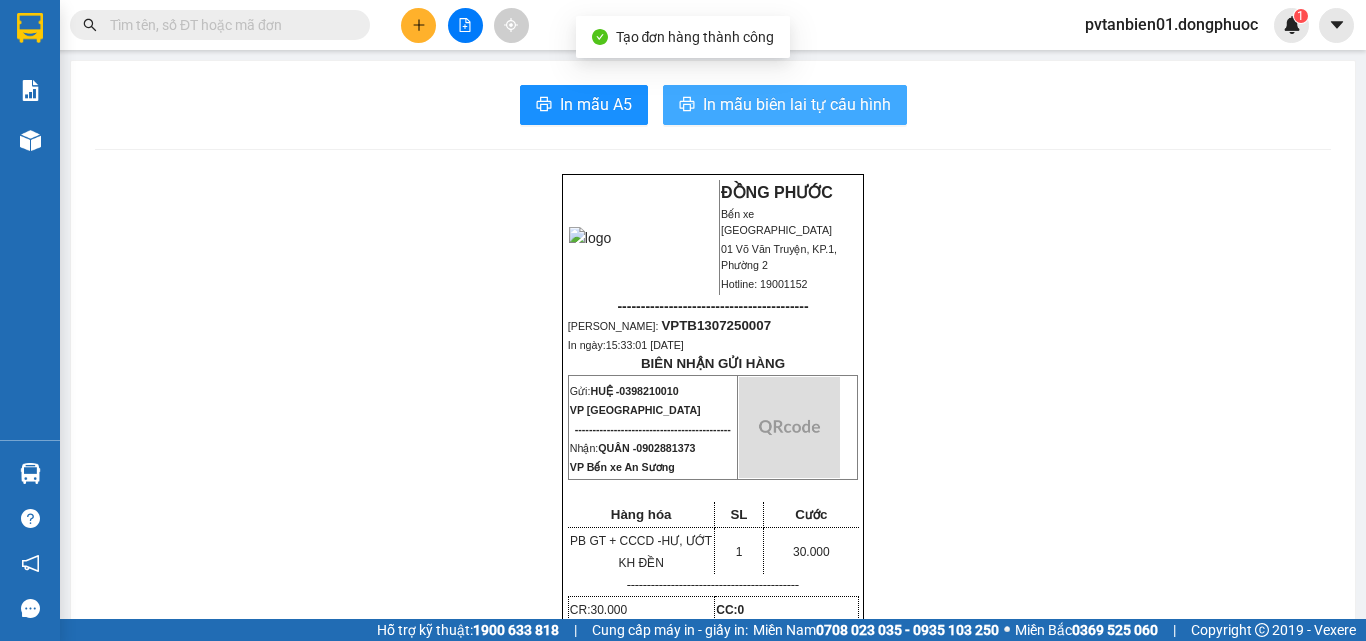 click on "In mẫu biên lai tự cấu hình" at bounding box center (797, 104) 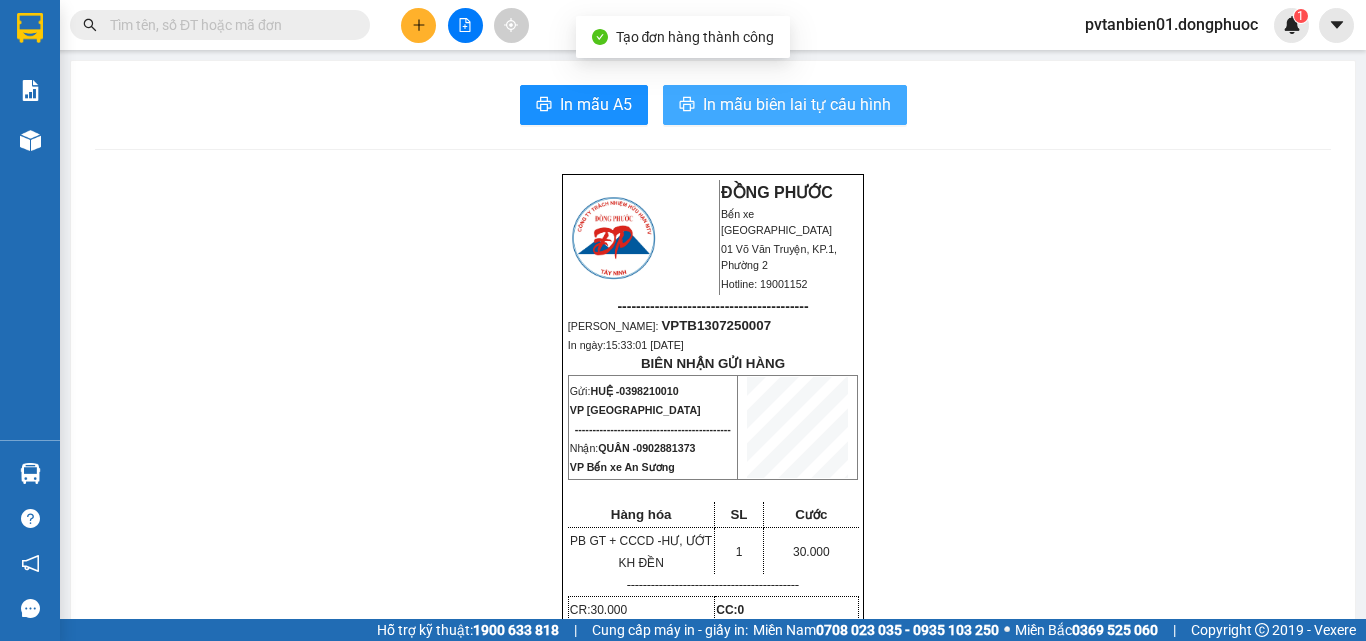 scroll, scrollTop: 0, scrollLeft: 0, axis: both 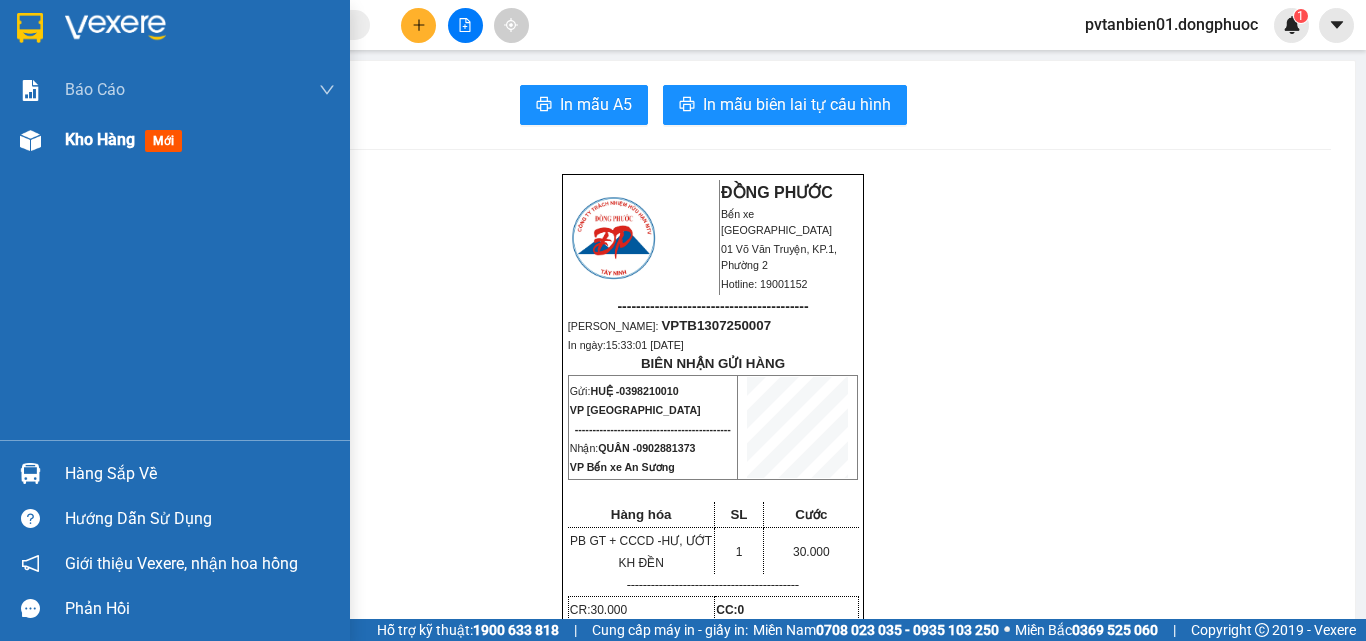 click at bounding box center (30, 140) 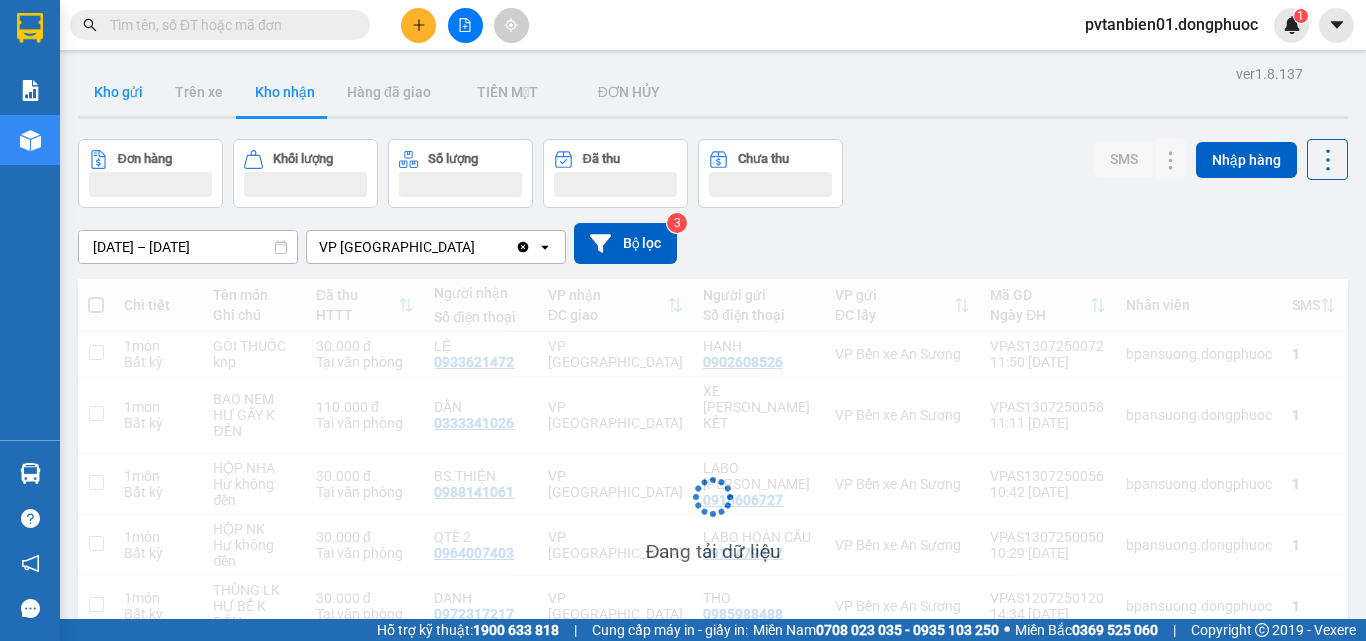 click on "Kho gửi" at bounding box center (118, 92) 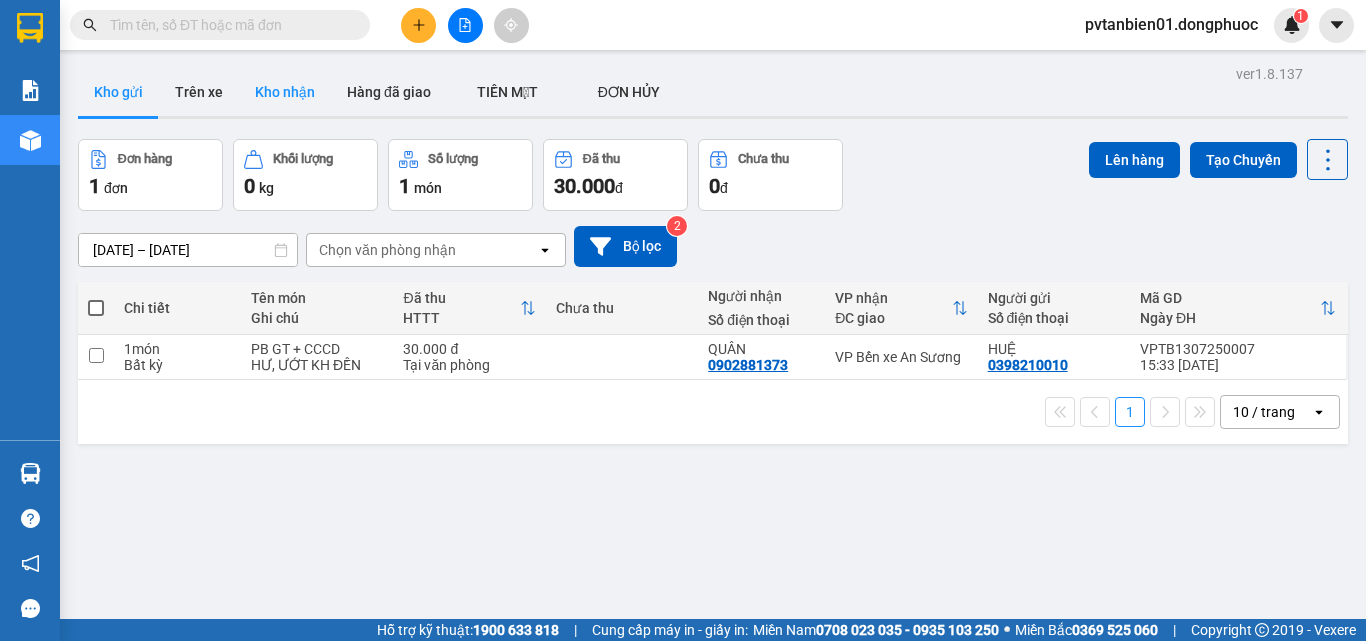 click on "Kho nhận" at bounding box center (285, 92) 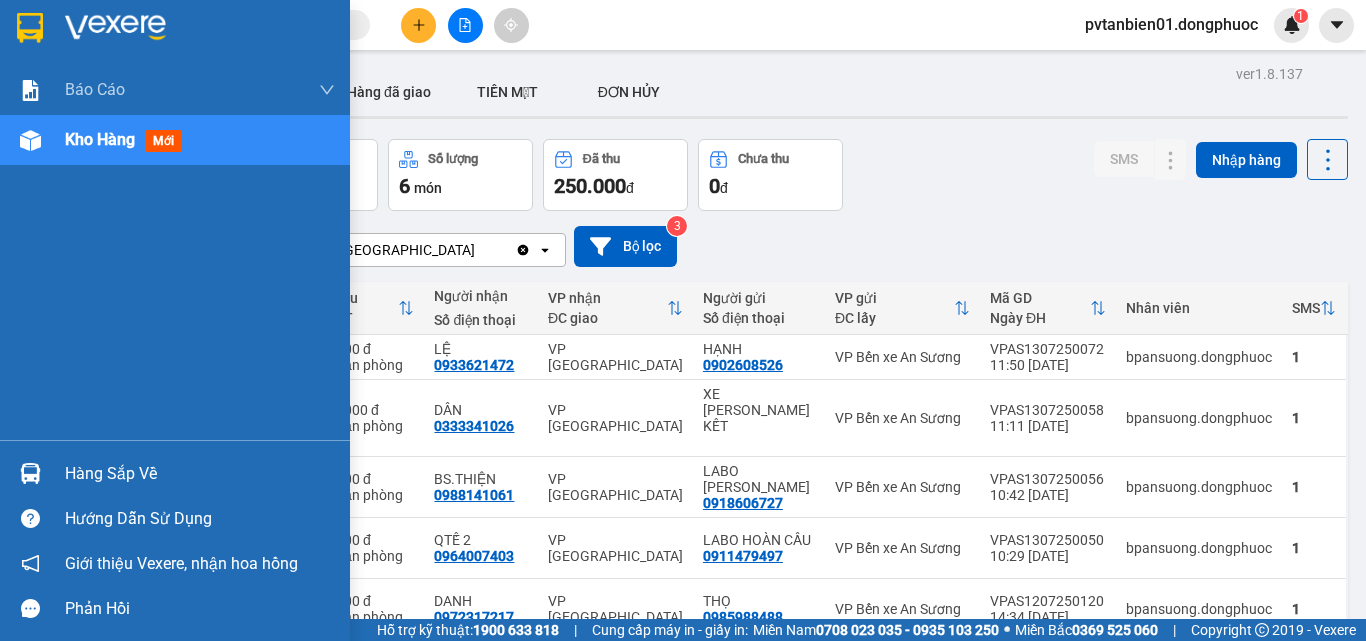 click at bounding box center (30, 473) 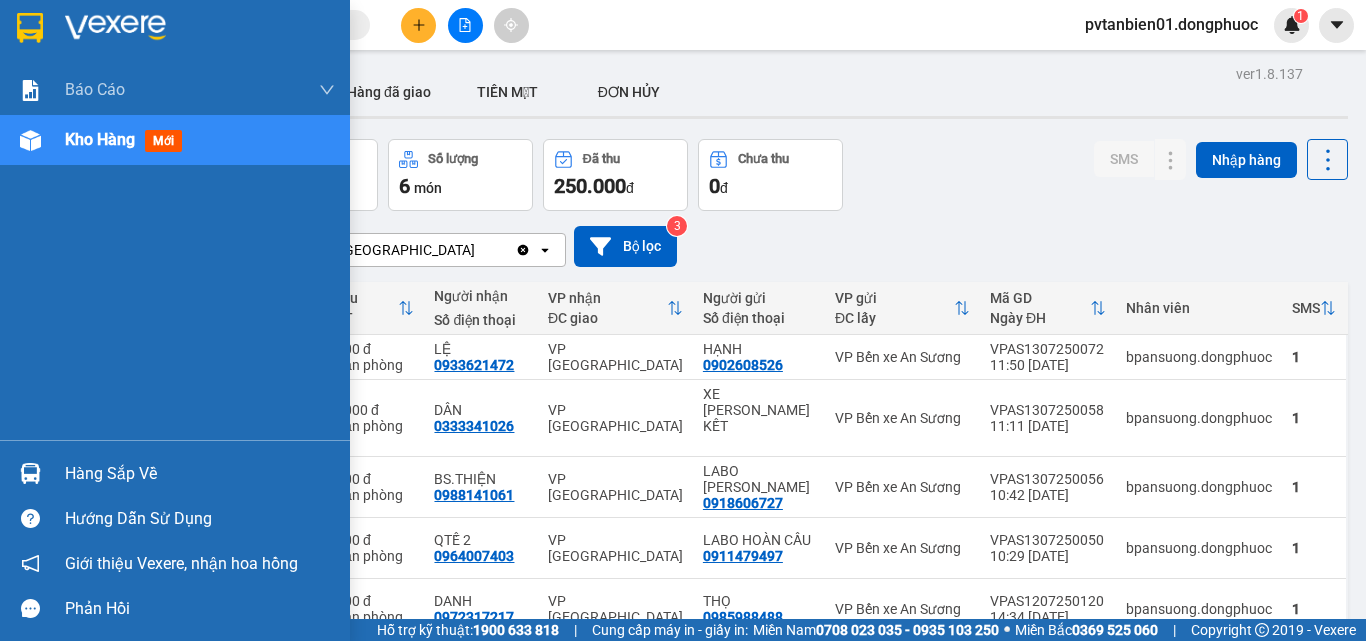 click on "Báo cáo Mẫu 1: Báo cáo dòng tiền theo nhân viên Mẫu 1: Báo cáo dòng tiền theo nhân viên (VP) Mẫu 2: Doanh số tạo đơn theo Văn phòng, nhân viên - Trạm     Kho hàng mới Hàng sắp về Hướng dẫn sử dụng Giới thiệu Vexere, nhận hoa hồng Phản hồi Phần mềm hỗ trợ bạn tốt chứ?" at bounding box center (175, 320) 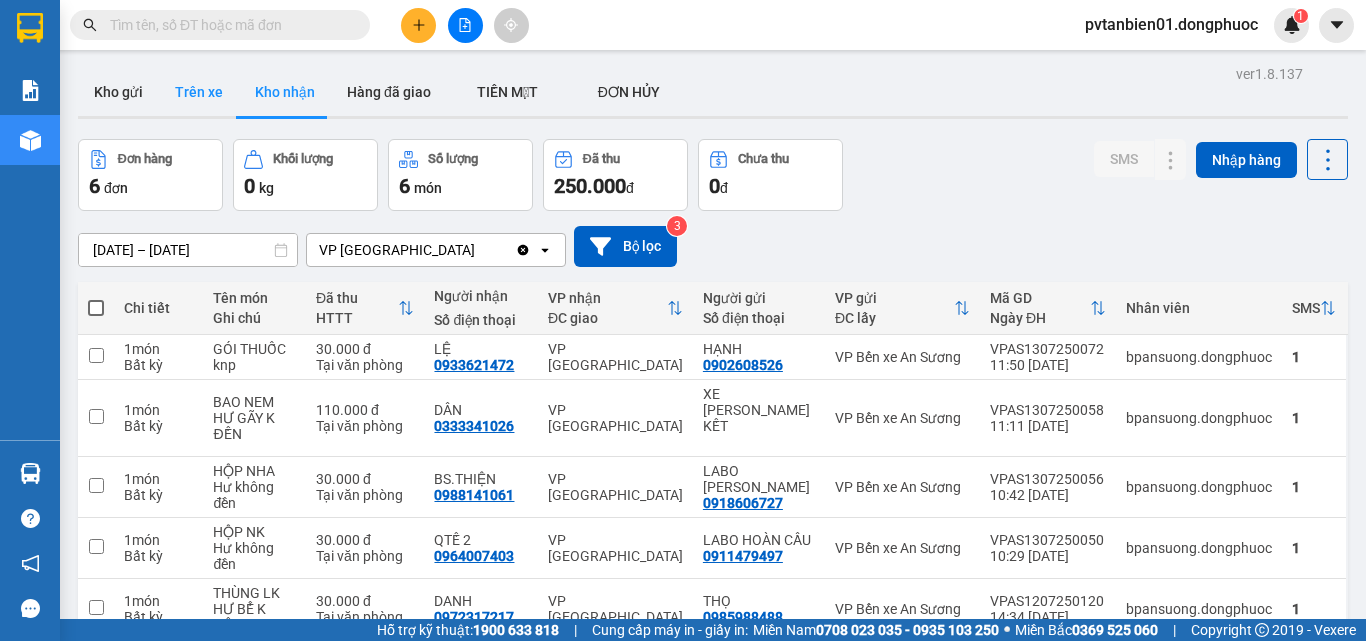 click on "Trên xe" at bounding box center (199, 92) 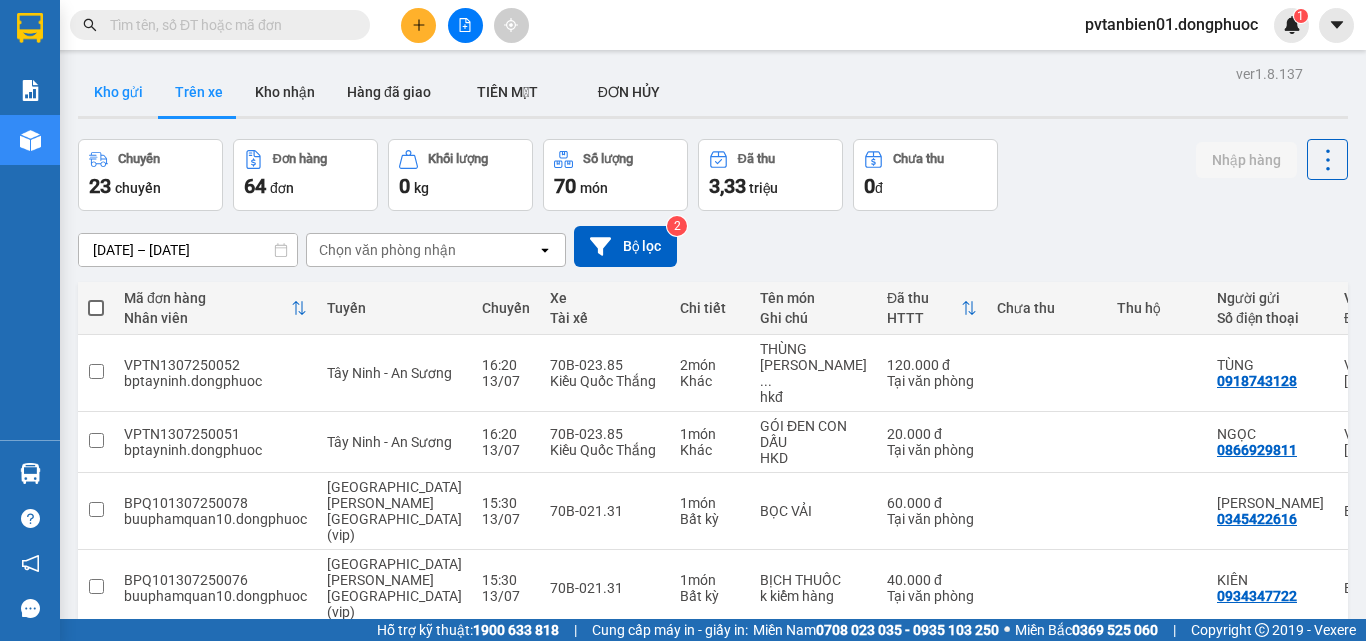 click on "Kho gửi" at bounding box center (118, 92) 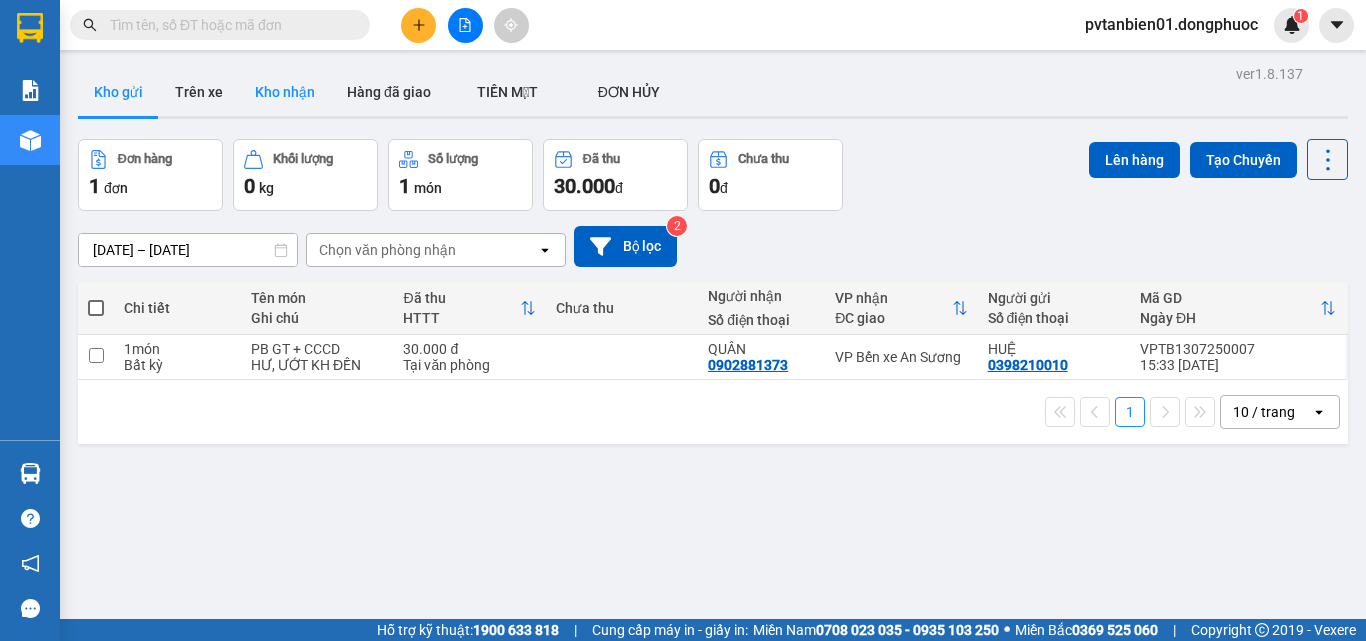 click on "Kho nhận" at bounding box center (285, 92) 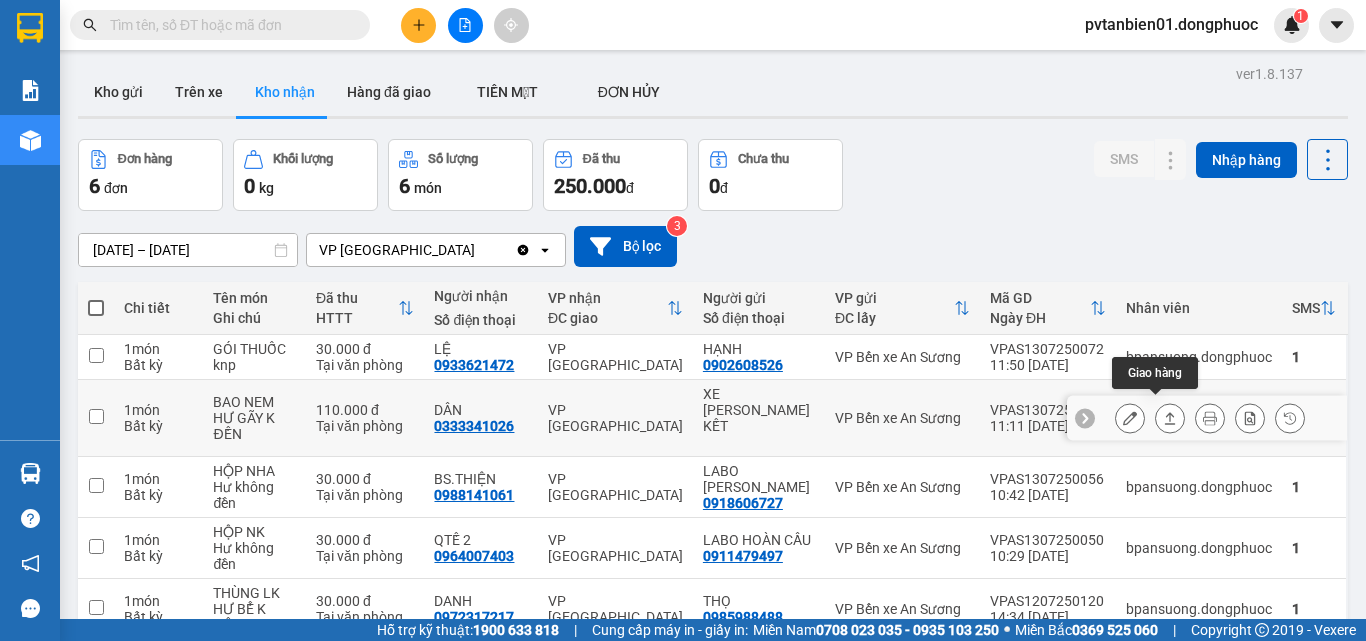 click 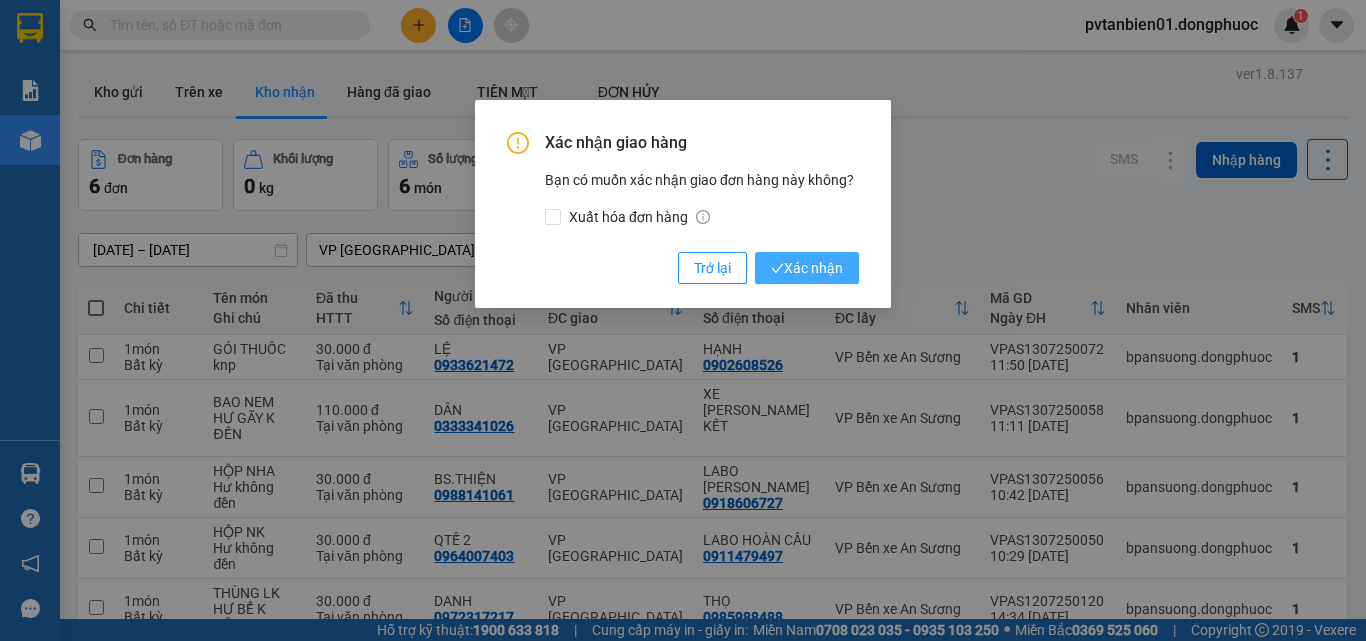 click on "Xác nhận" at bounding box center (807, 268) 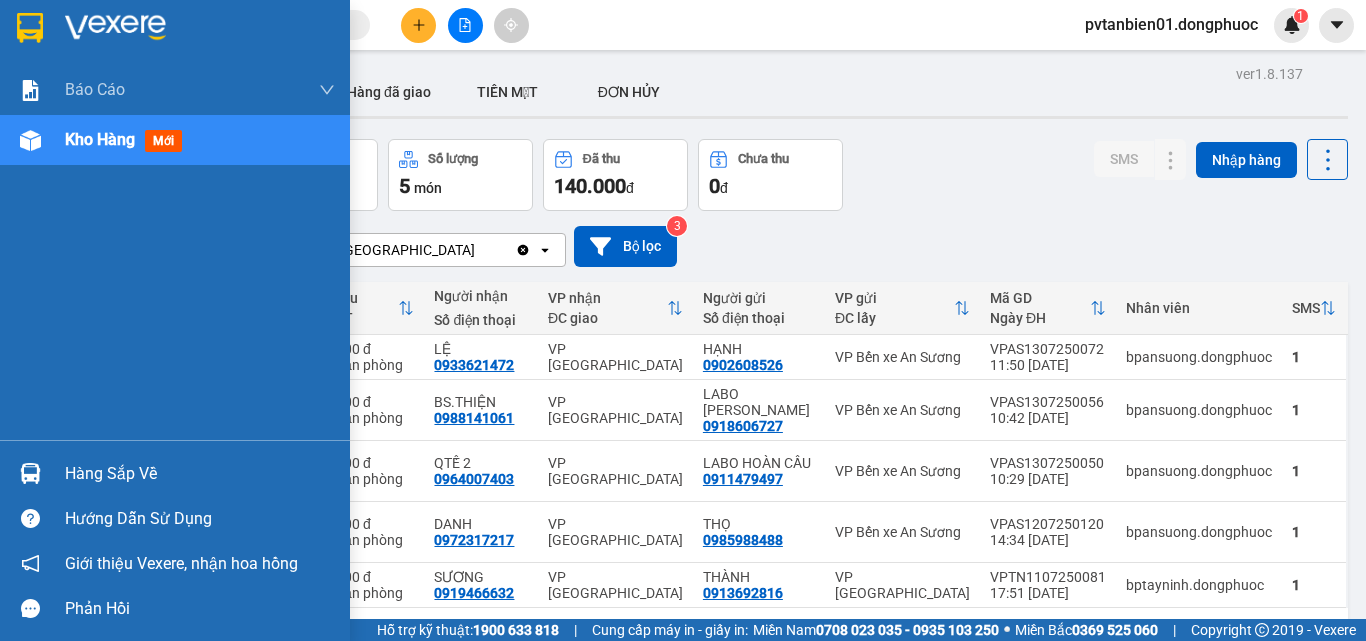 click on "Hàng sắp về" at bounding box center [200, 474] 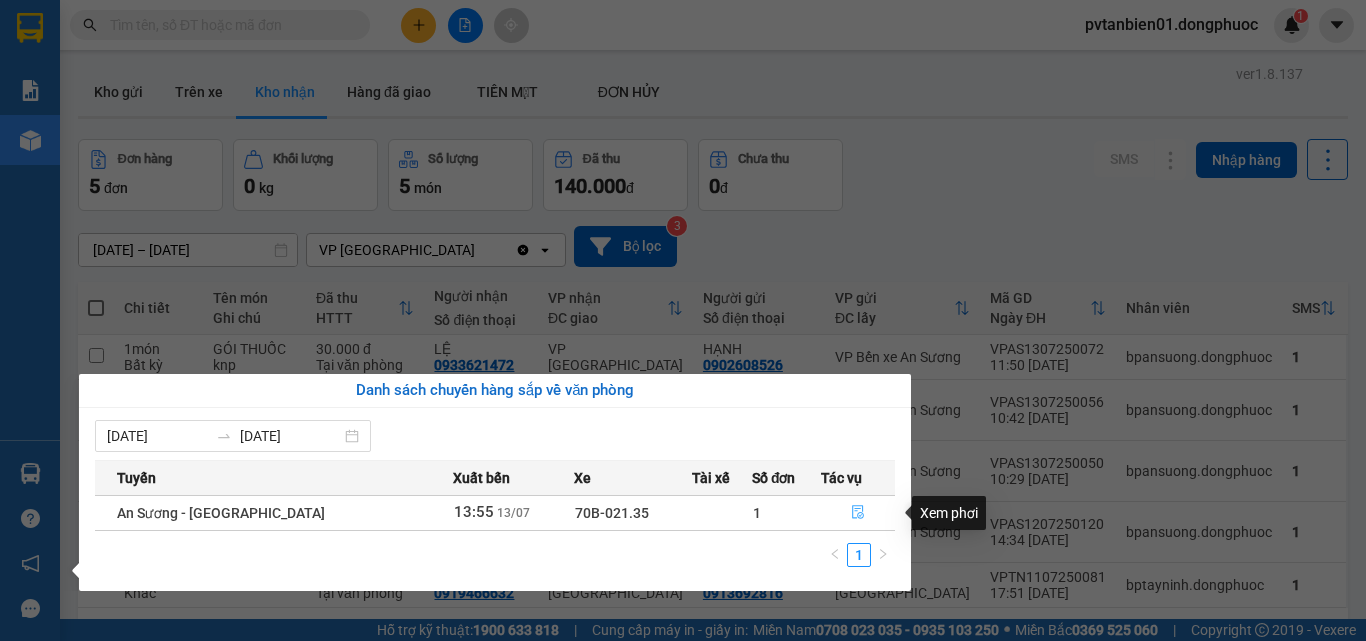click 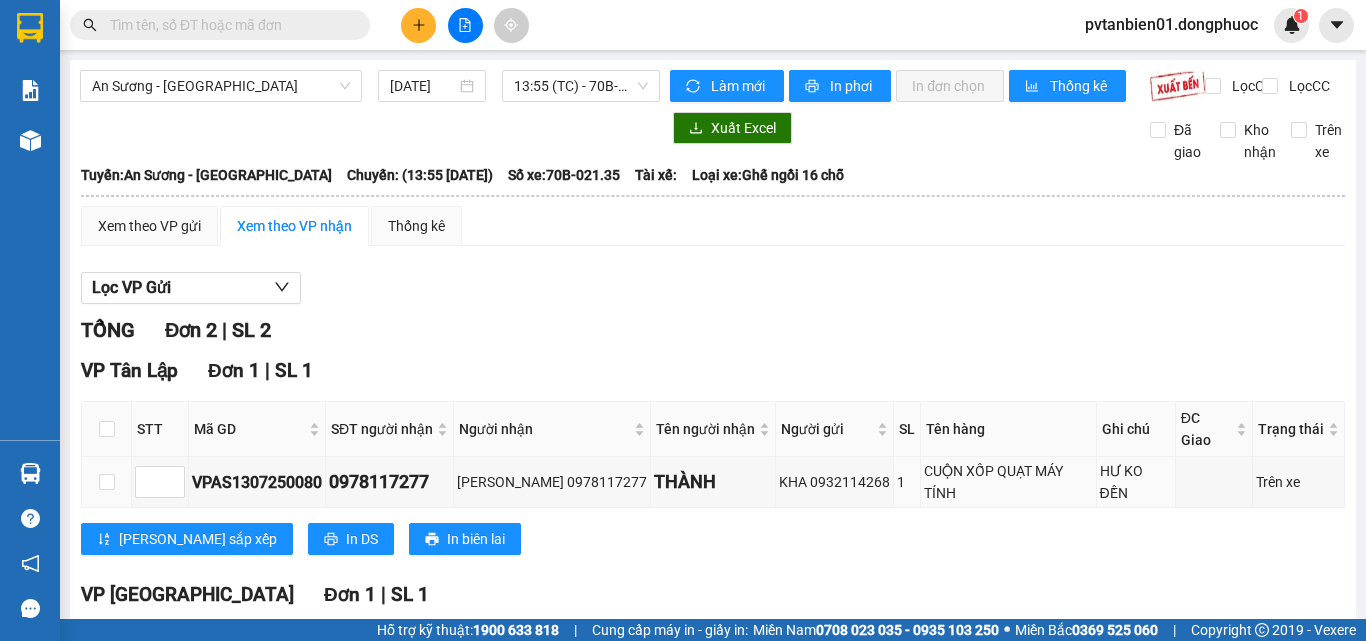 scroll, scrollTop: 165, scrollLeft: 0, axis: vertical 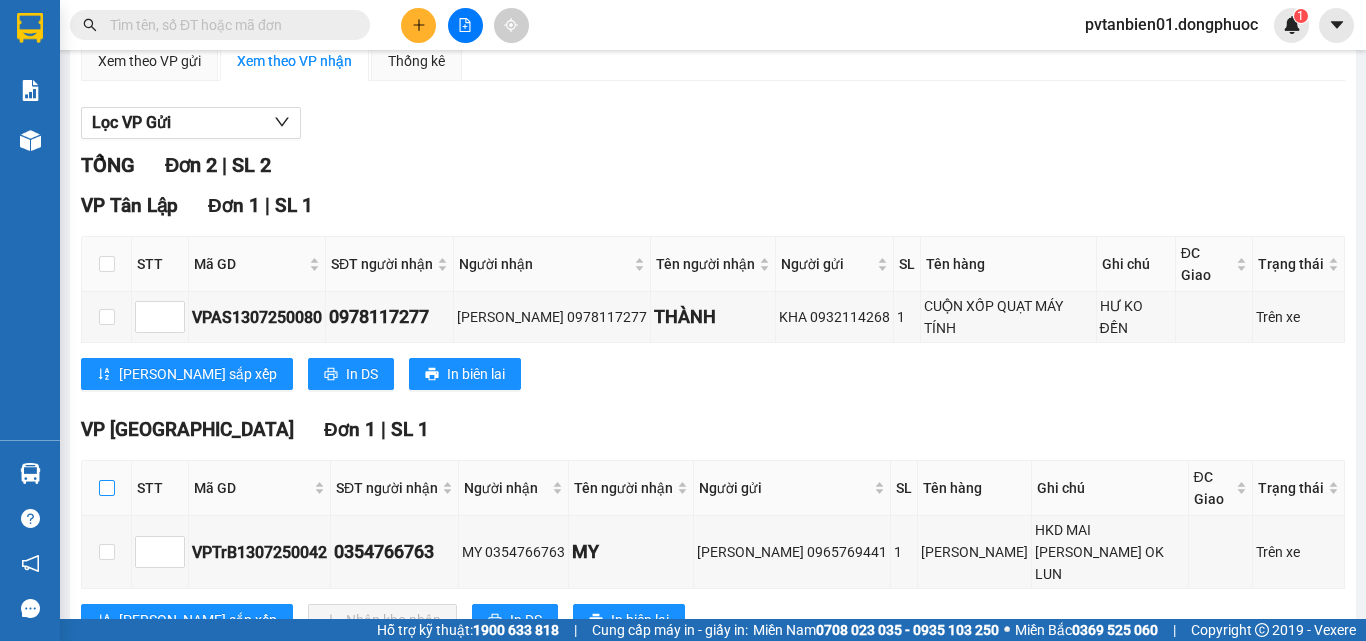 click at bounding box center [107, 488] 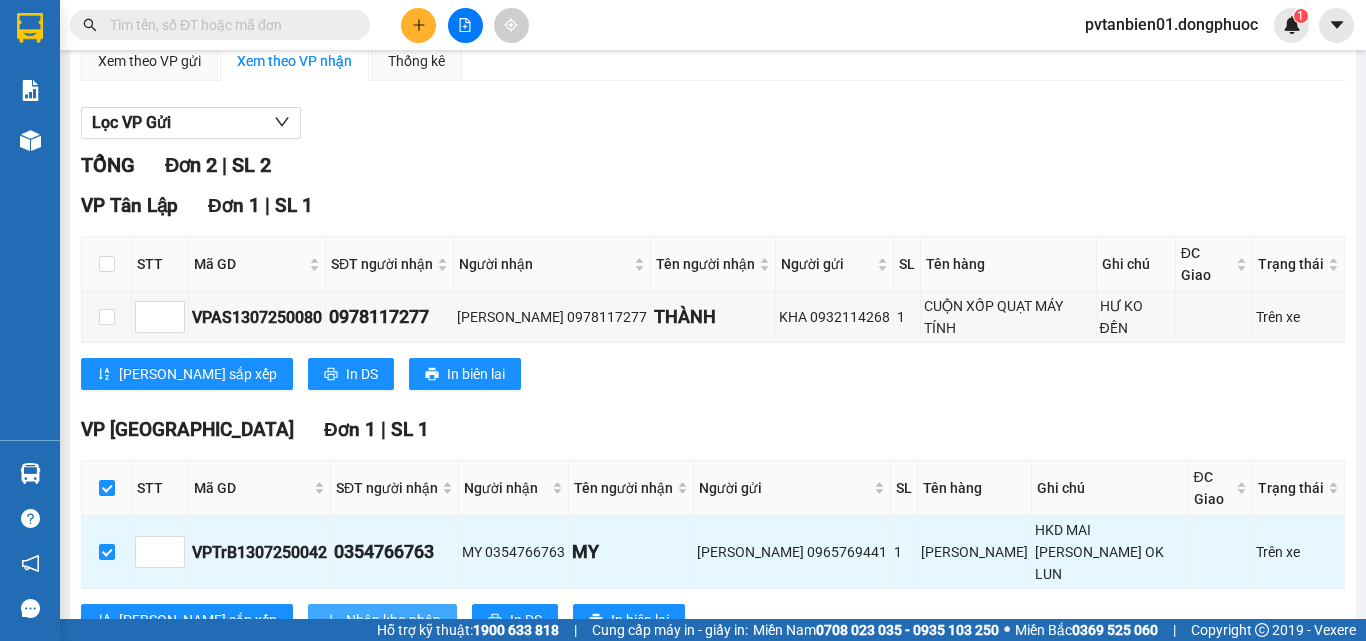 click on "Nhập kho nhận" at bounding box center [393, 620] 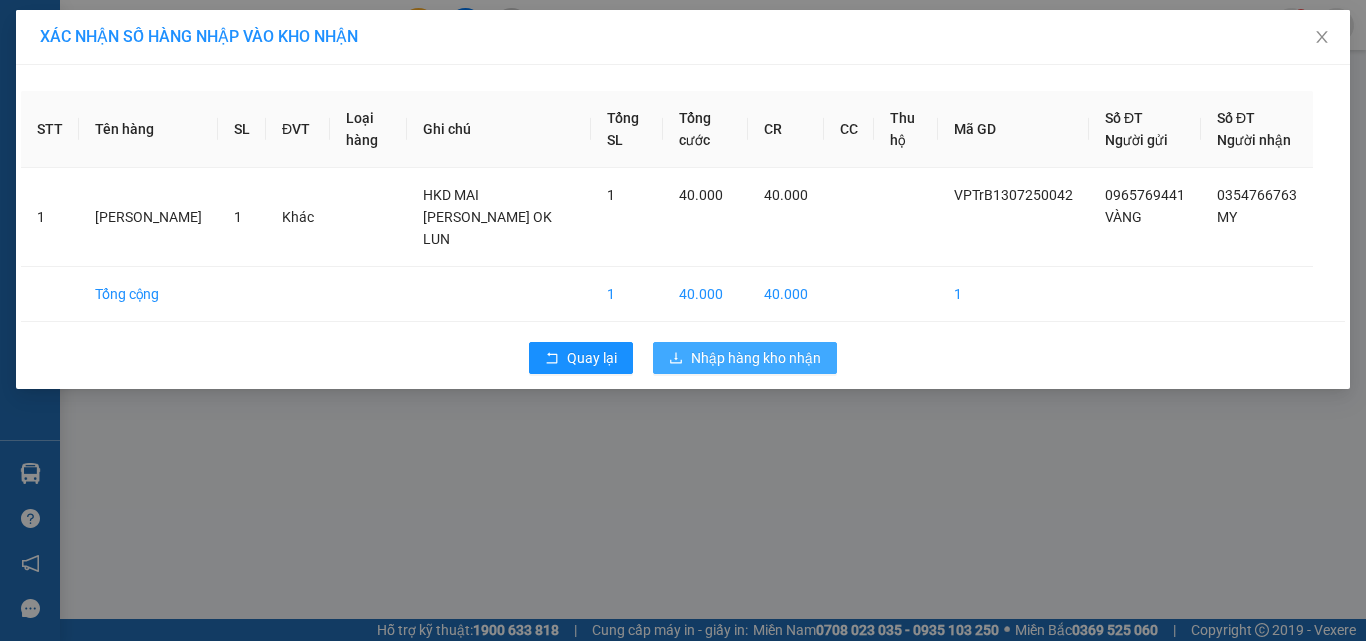 click on "Nhập hàng kho nhận" at bounding box center [745, 358] 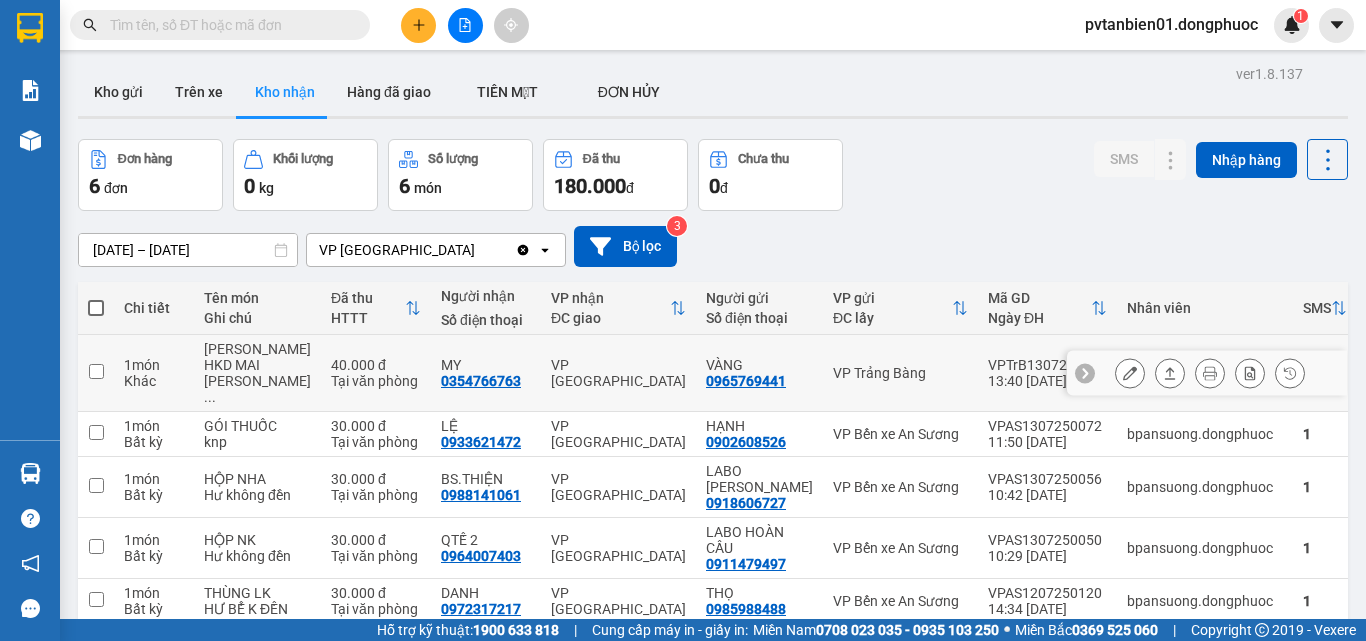 scroll, scrollTop: 132, scrollLeft: 0, axis: vertical 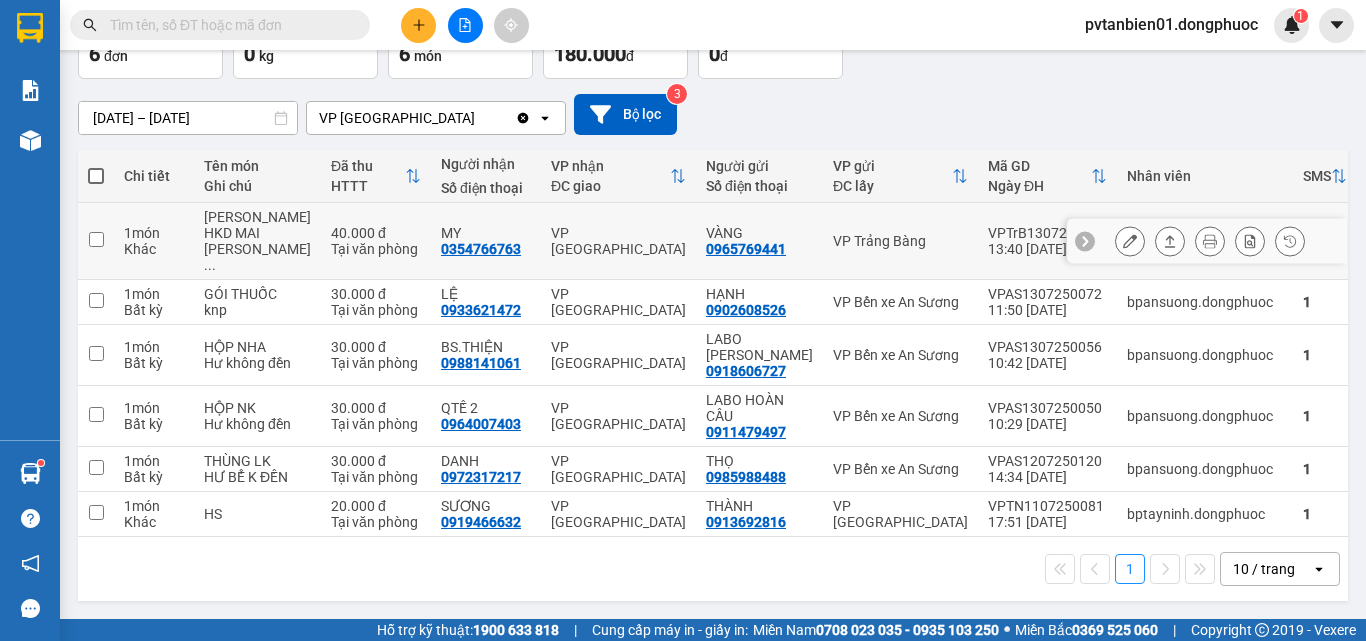 drag, startPoint x: 1146, startPoint y: 243, endPoint x: 1148, endPoint y: 253, distance: 10.198039 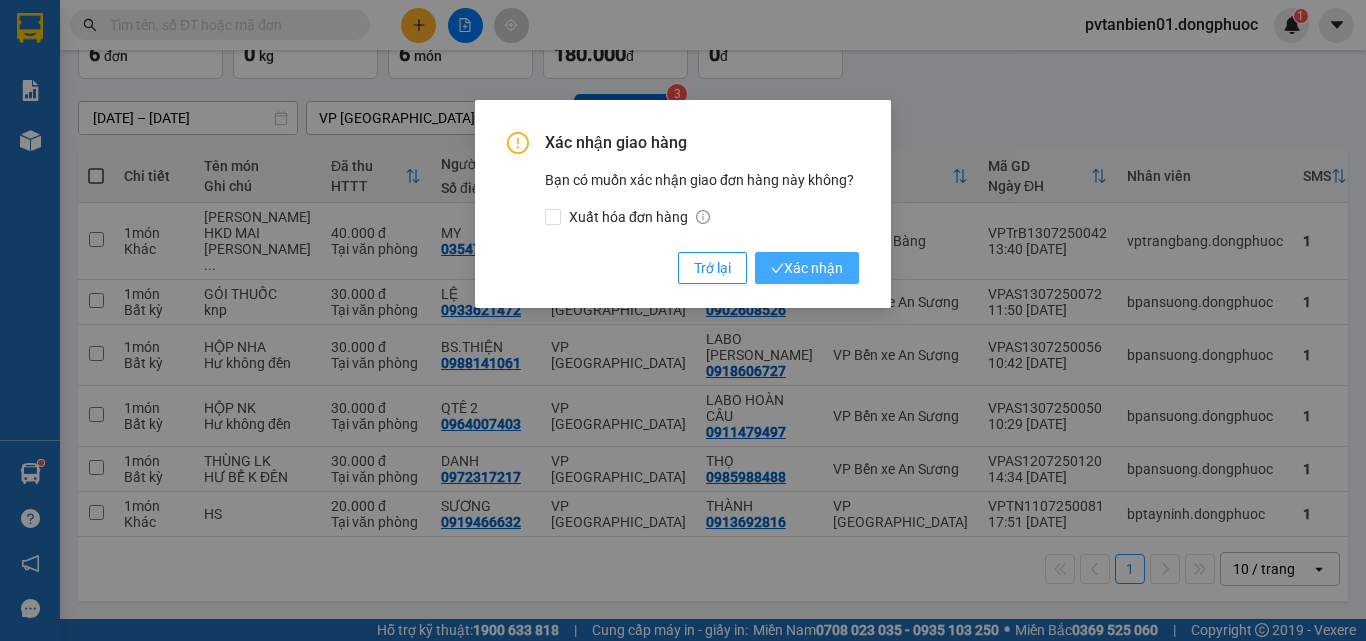 click on "Xác nhận" at bounding box center (807, 268) 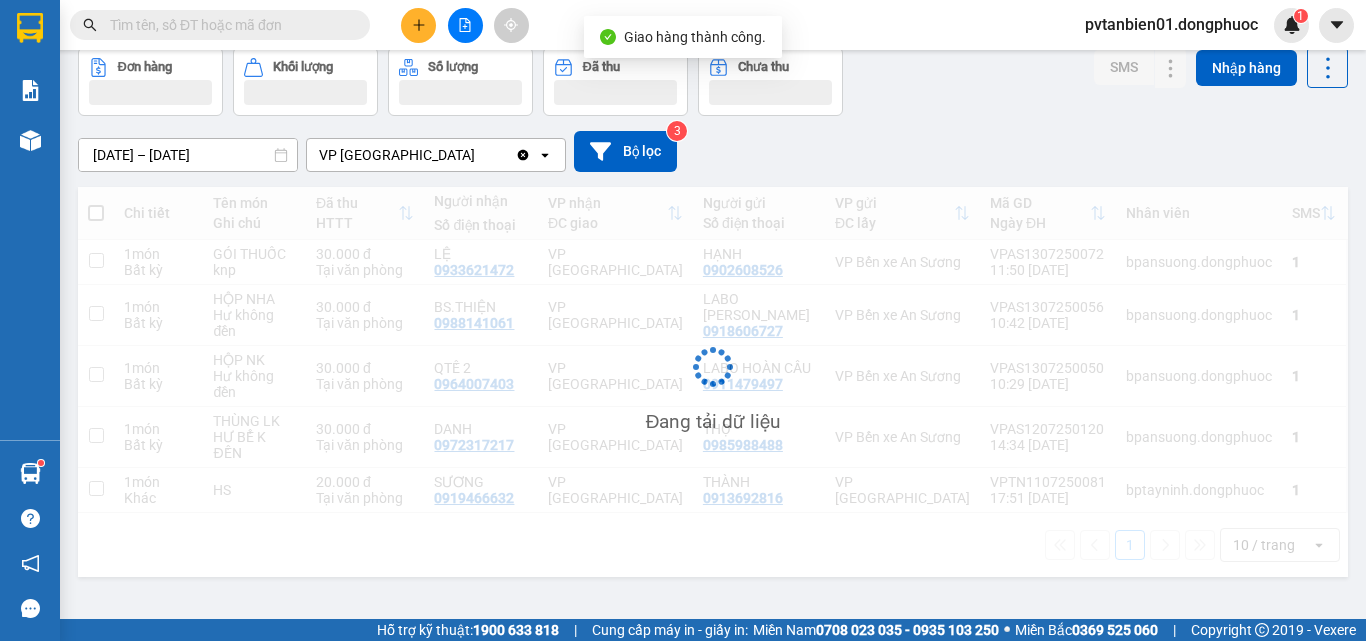 scroll, scrollTop: 92, scrollLeft: 0, axis: vertical 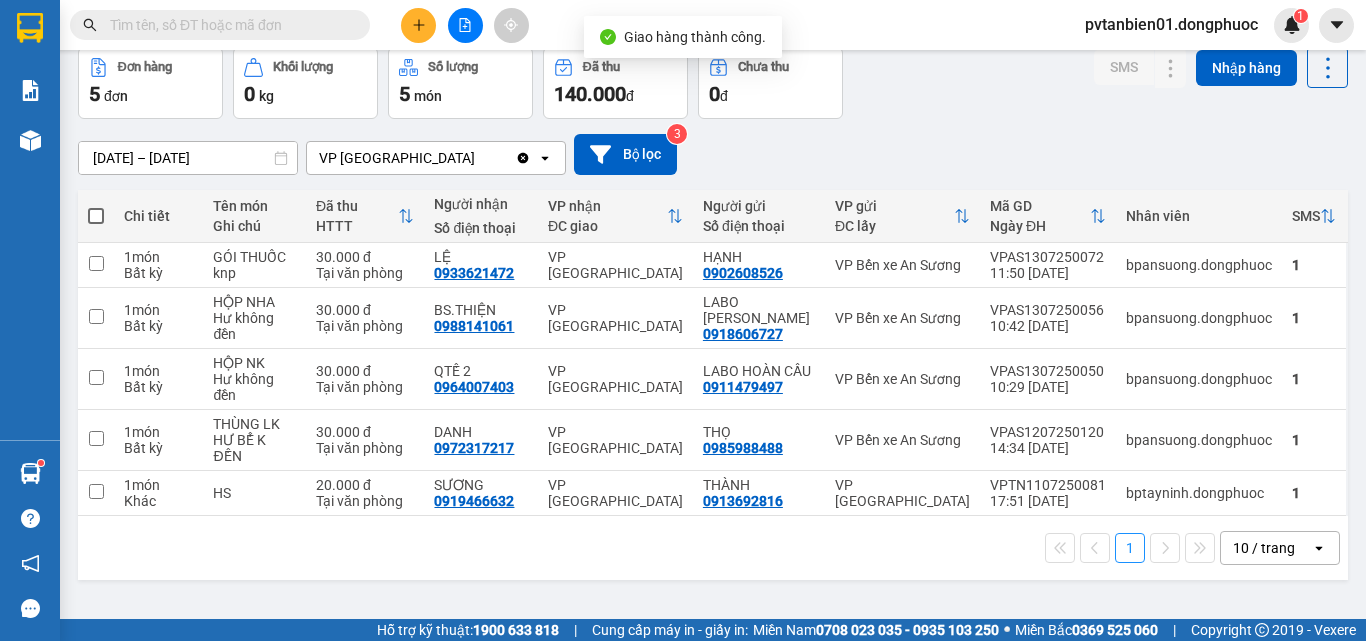 click on "[DATE] – [DATE] Press the down arrow key to interact with the calendar and select a date. Press the escape button to close the calendar. Selected date range is from [DATE] to [DATE]. VP [GEOGRAPHIC_DATA] Clear value open Bộ lọc 3" at bounding box center [713, 154] 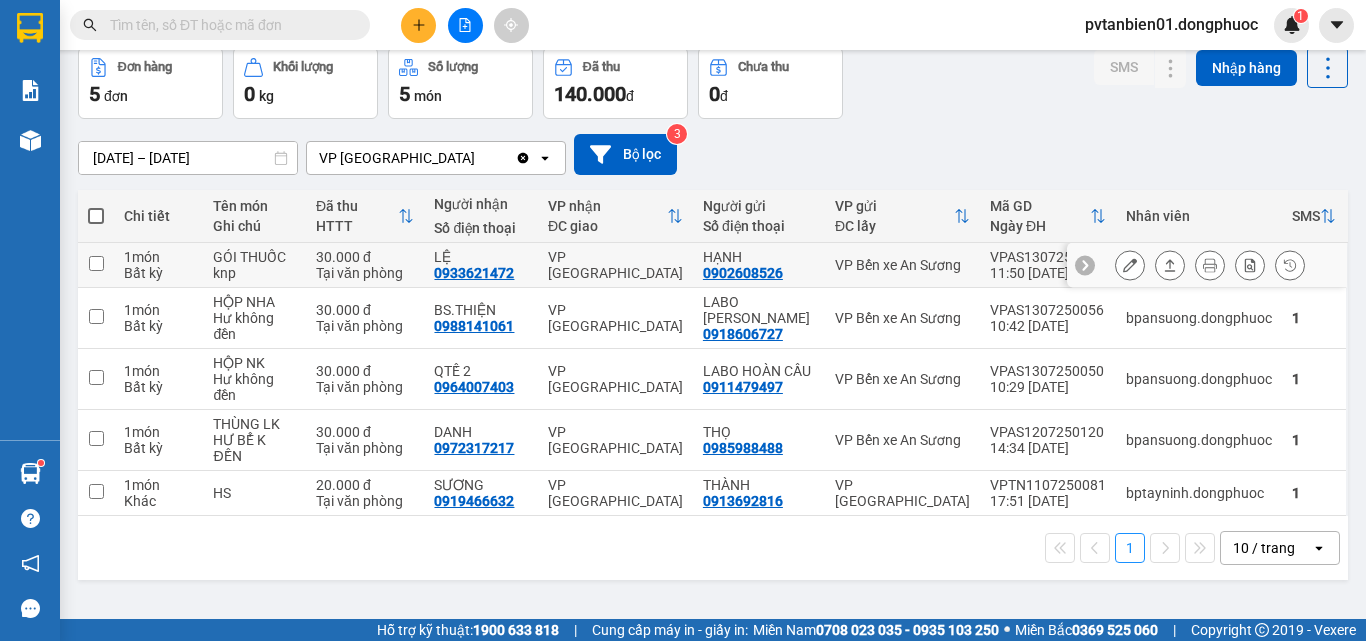 click 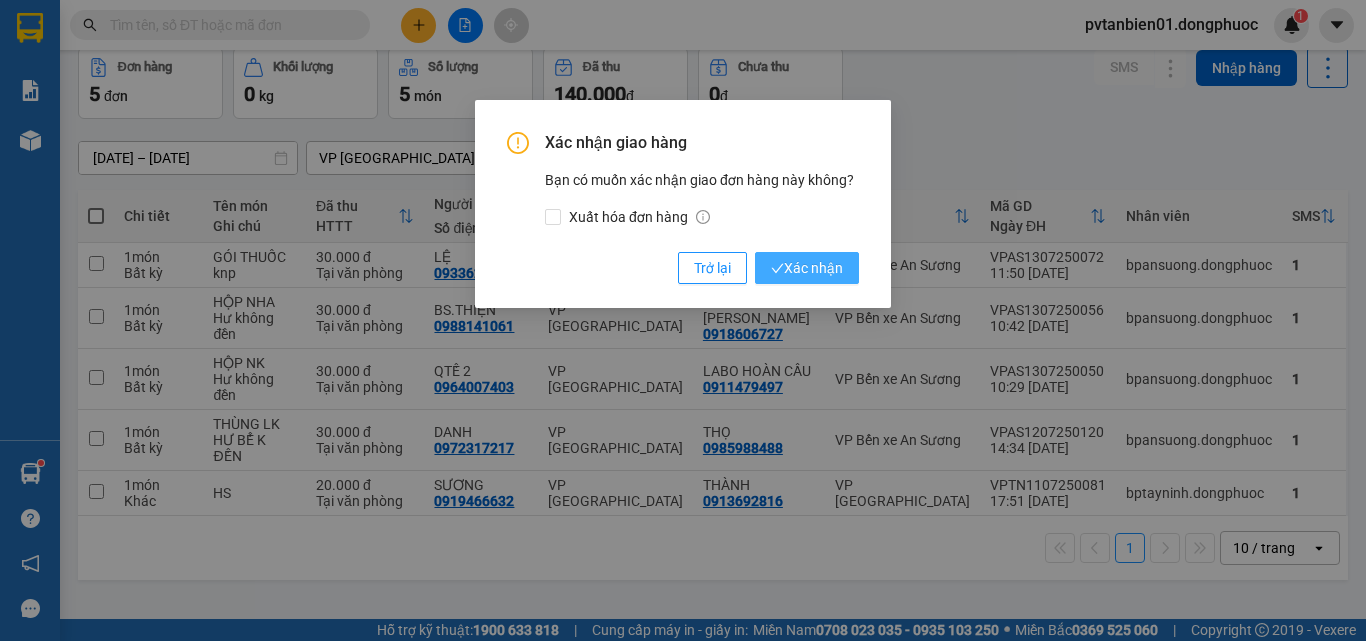 click on "Xác nhận" at bounding box center [807, 268] 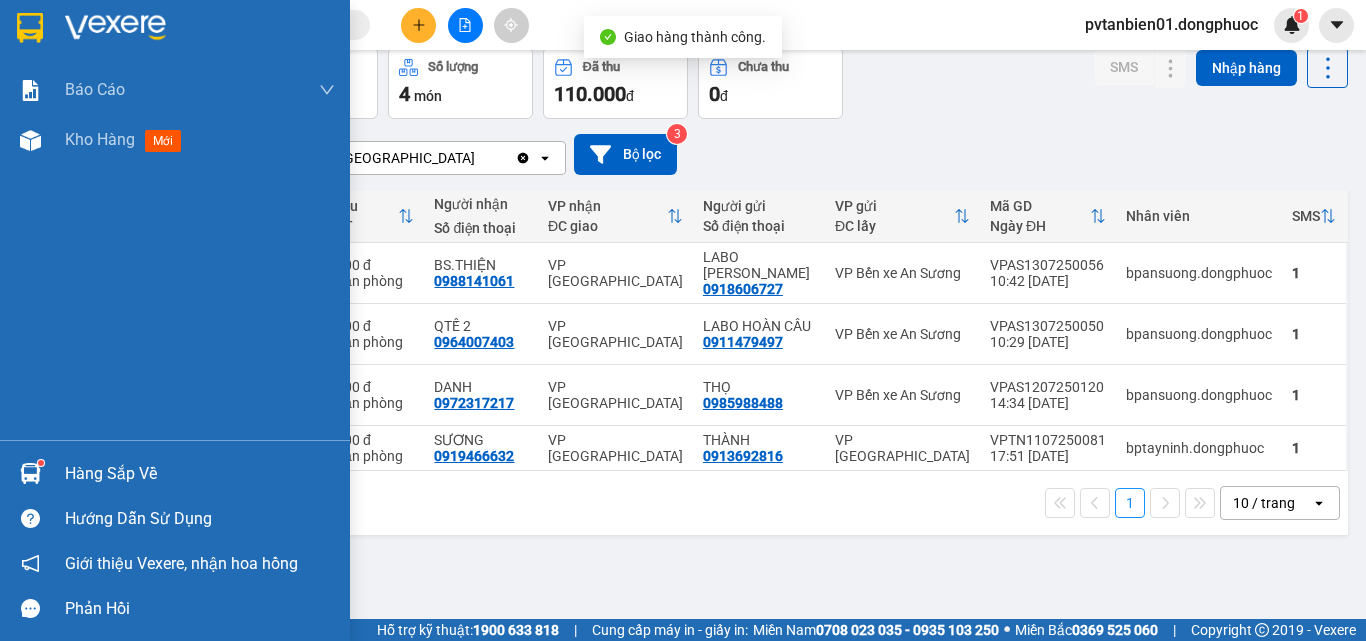 click on "Hàng sắp về" at bounding box center (175, 473) 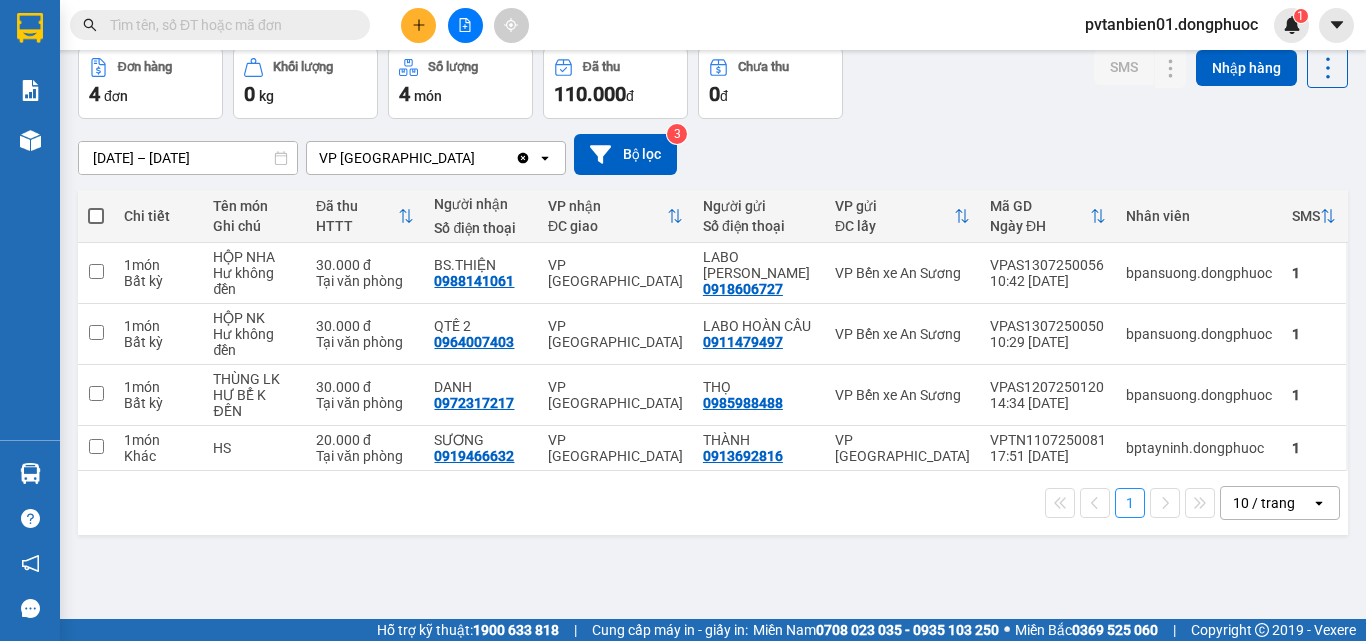 click on "Kết quả [PERSON_NAME] ( 4 )  Bộ lọc  Mã ĐH Trạng thái Món hàng Tổng [PERSON_NAME] [PERSON_NAME] Người gửi VP Gửi Người [PERSON_NAME] [PERSON_NAME] VPTB0502250002 07:53 [DATE] [PERSON_NAME]   70B-020.13 11:28 [DATE] 1 [PERSON_NAME] [PERSON_NAME]:  1 120.000 0377353373 CỦA VP [GEOGRAPHIC_DATA] 0913717496 [PERSON_NAME] [PERSON_NAME] xe An [PERSON_NAME] VPAS0109240061 10:32 [DATE] Đã giao   14:49 [DATE] TÚI  GD SL:  1 40.000 0913717496 [PERSON_NAME] [PERSON_NAME] xe An [PERSON_NAME] 0377353373 CỦA VP [GEOGRAPHIC_DATA] 07:52 [DATE] Đã giao   16:12 [DATE] 1 THÙNG TP SL:  1 60.000 0377353373 CỦA VP [GEOGRAPHIC_DATA] 0913717496 [PERSON_NAME] [PERSON_NAME] xe An [PERSON_NAME] VPAS2402240196 17:10 [DATE] Đã giao   16:09 [DATE] TÚI  PK SL:  1 50.000 0913717496 [PERSON_NAME] [PERSON_NAME] xe An [PERSON_NAME] 0377353373 CỦA VP Tân Biên 1 pvtanbien01.dongphuoc 1     [PERSON_NAME] [PERSON_NAME] 1: [PERSON_NAME] [PERSON_NAME] [PERSON_NAME] [PERSON_NAME] 1: [PERSON_NAME] dòng [PERSON_NAME] [PERSON_NAME] (VP) [PERSON_NAME] 2: [PERSON_NAME] số [PERSON_NAME] [PERSON_NAME], [PERSON_NAME] - [PERSON_NAME] hàng mới ver" at bounding box center [683, 320] 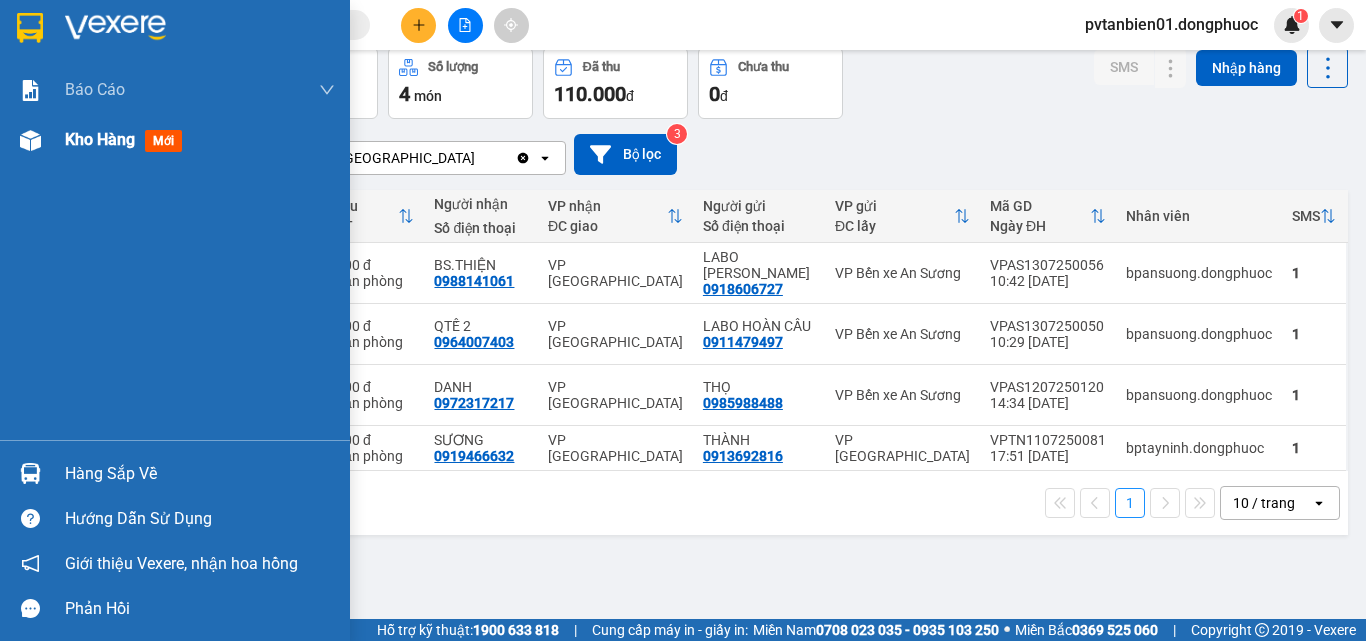 click on "Kho hàng mới" at bounding box center (175, 140) 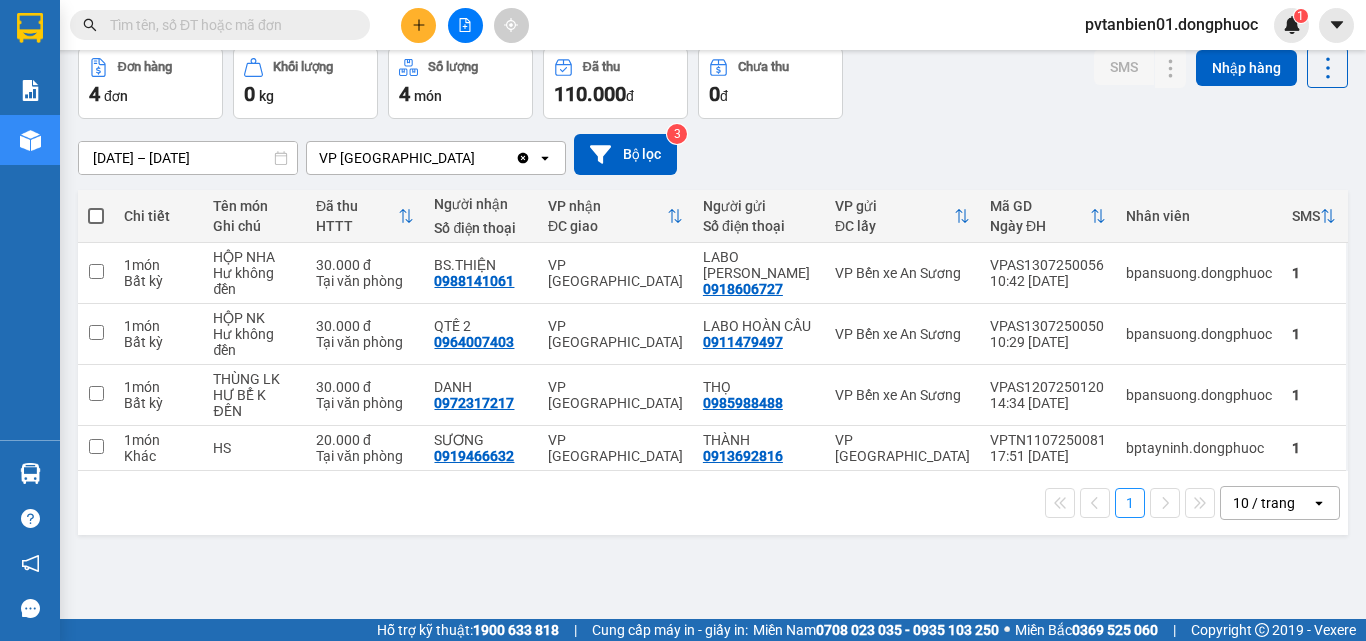 scroll, scrollTop: 0, scrollLeft: 0, axis: both 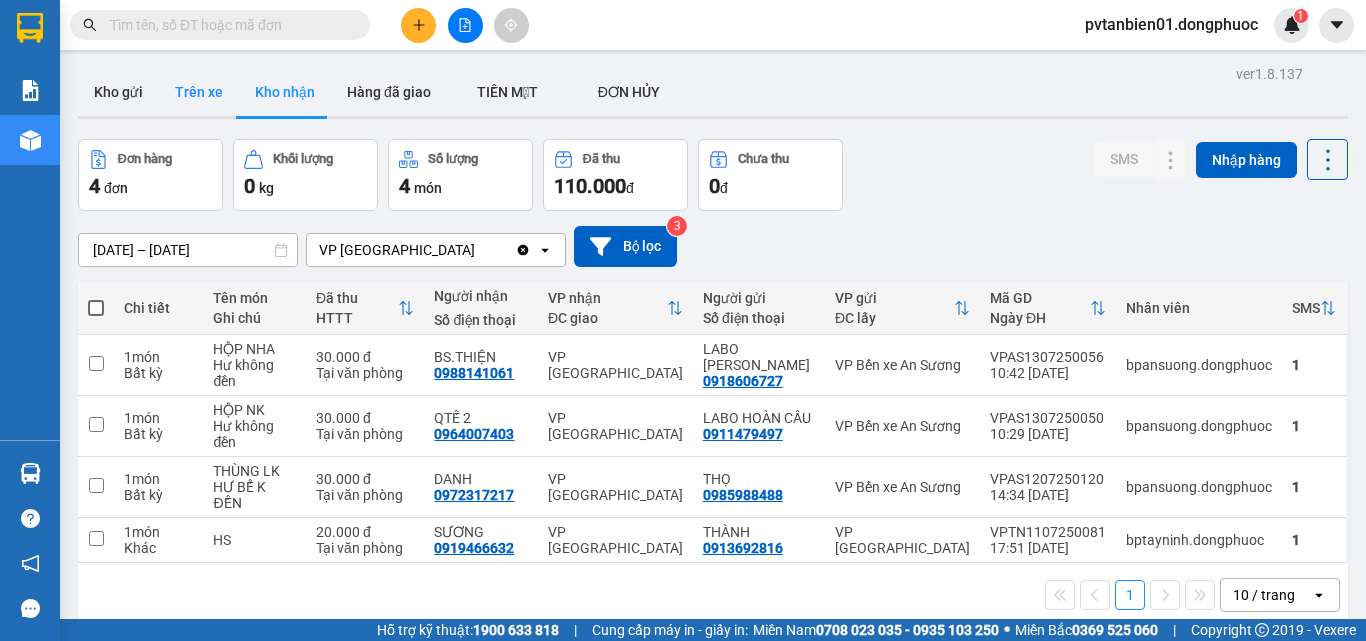 click on "Trên xe" at bounding box center (199, 92) 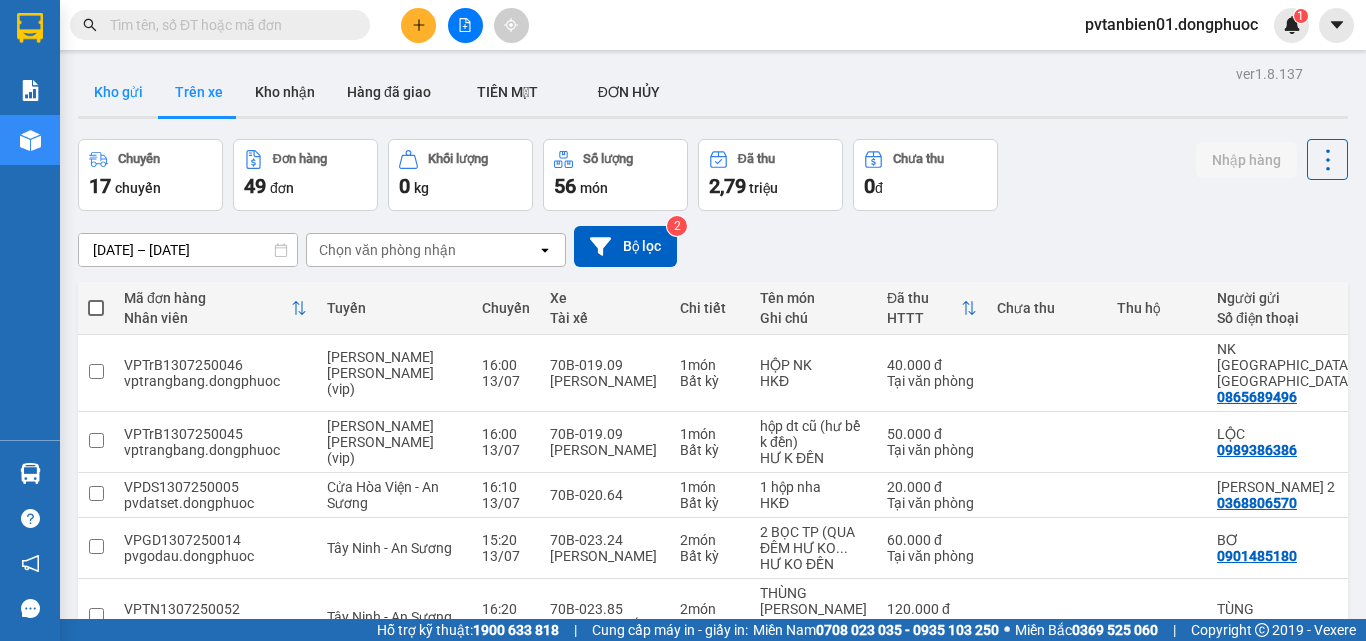 click on "Kho gửi" at bounding box center [118, 92] 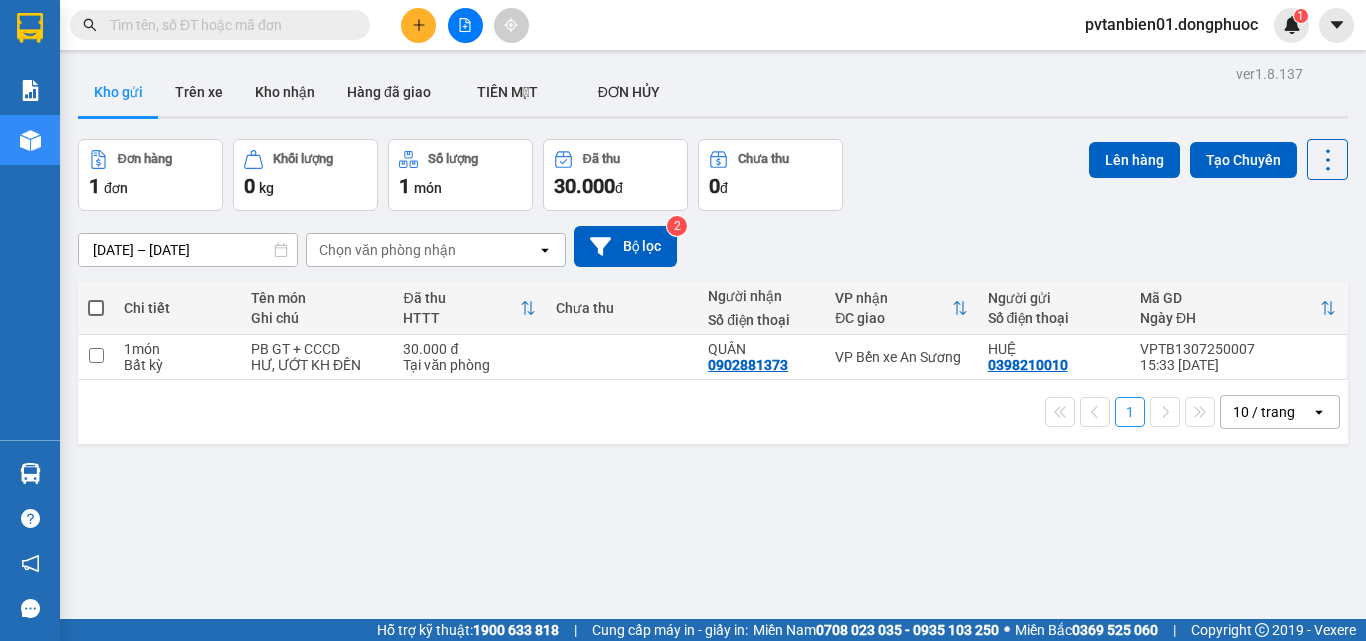 click on "Kết quả [PERSON_NAME] ( 4 )  Bộ lọc  Mã ĐH Trạng thái Món hàng Tổng [PERSON_NAME] [PERSON_NAME] Người gửi VP Gửi Người [PERSON_NAME] [PERSON_NAME] VPTB0502250002 07:53 [DATE] [PERSON_NAME]   70B-020.13 11:28 [DATE] 1 [PERSON_NAME] [PERSON_NAME]:  1 120.000 0377353373 CỦA VP [GEOGRAPHIC_DATA] 0913717496 [PERSON_NAME] [PERSON_NAME] xe An [PERSON_NAME] VPAS0109240061 10:32 [DATE] Đã giao   14:49 [DATE] TÚI  GD SL:  1 40.000 0913717496 [PERSON_NAME] [PERSON_NAME] xe An [PERSON_NAME] 0377353373 CỦA VP [GEOGRAPHIC_DATA] 07:52 [DATE] Đã giao   16:12 [DATE] 1 THÙNG TP SL:  1 60.000 0377353373 CỦA VP [GEOGRAPHIC_DATA] 0913717496 [PERSON_NAME] [PERSON_NAME] xe An [PERSON_NAME] VPAS2402240196 17:10 [DATE] Đã giao   16:09 [DATE] TÚI  PK SL:  1 50.000 0913717496 [PERSON_NAME] [PERSON_NAME] xe An [PERSON_NAME] 0377353373 CỦA VP Tân Biên 1 pvtanbien01.dongphuoc 1" at bounding box center [683, 25] 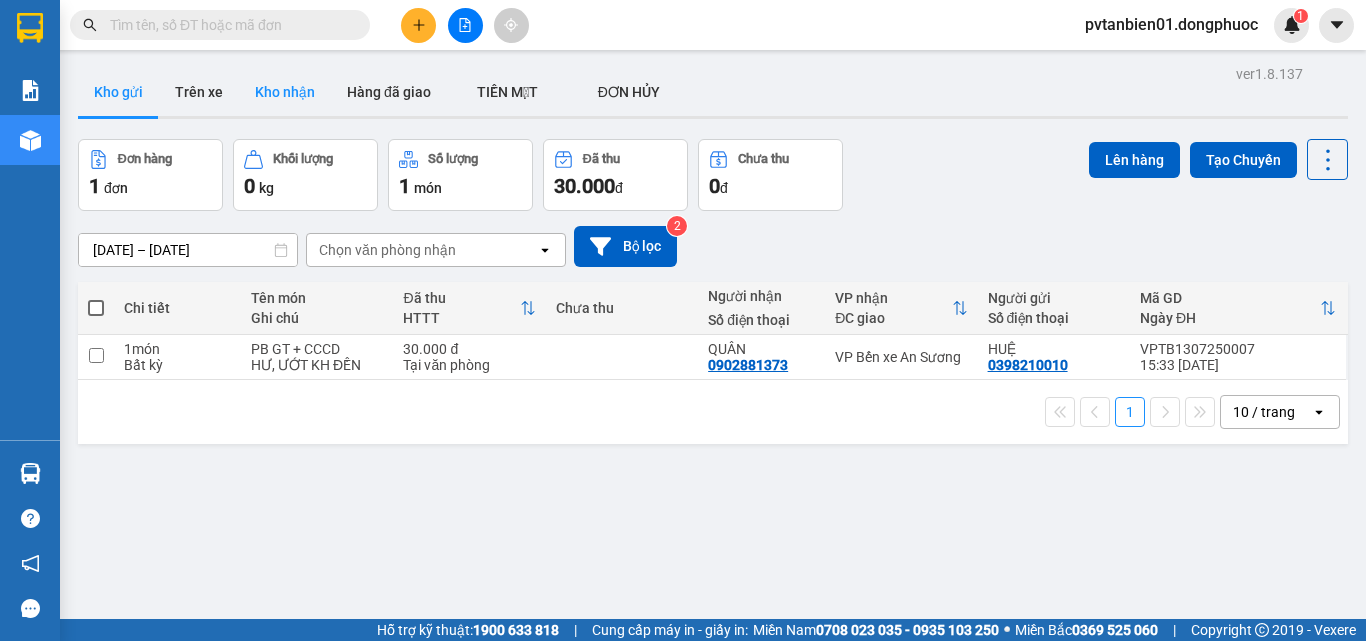 click on "Kho nhận" at bounding box center (285, 92) 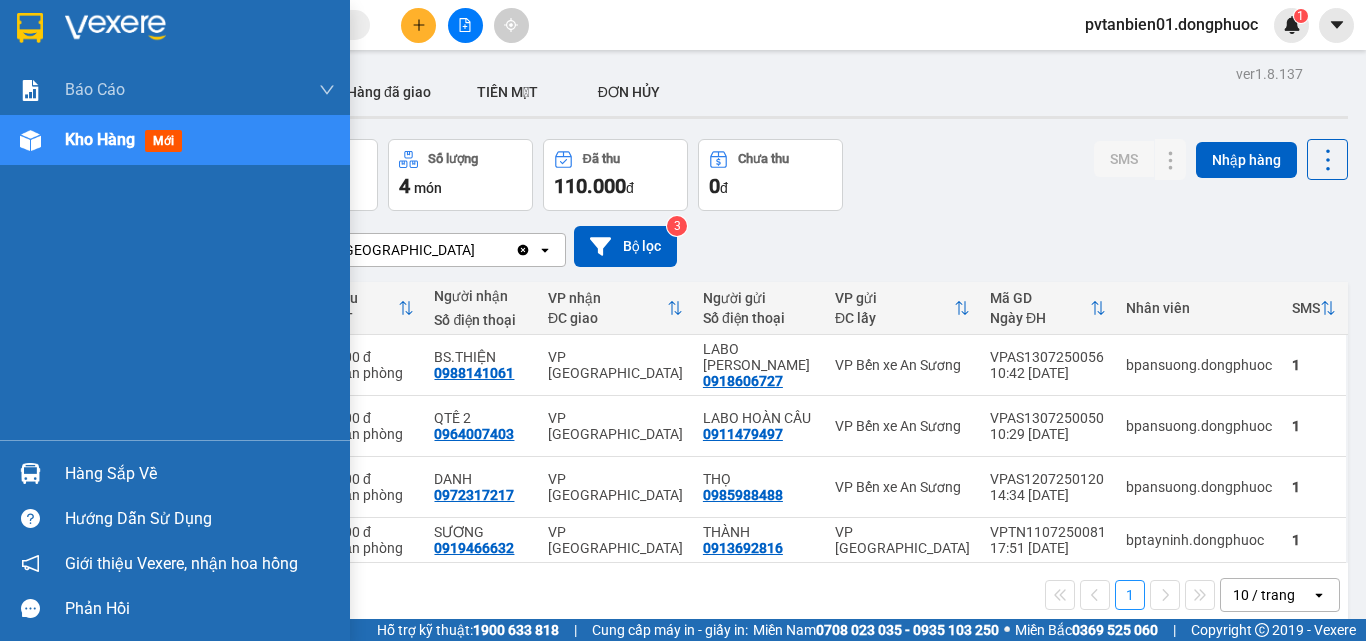 click on "Hàng sắp về" at bounding box center (200, 474) 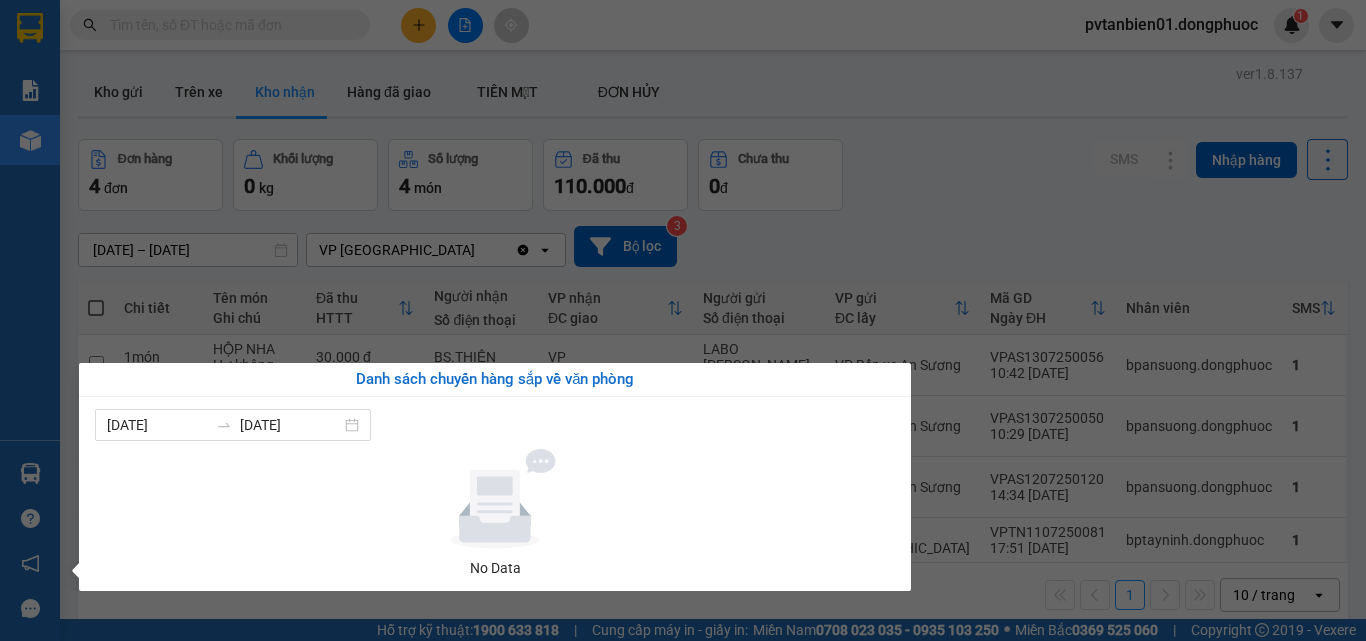 click on "Kết quả [PERSON_NAME] ( 4 )  Bộ lọc  Mã ĐH Trạng thái Món hàng Tổng [PERSON_NAME] [PERSON_NAME] Người gửi VP Gửi Người [PERSON_NAME] [PERSON_NAME] VPTB0502250002 07:53 [DATE] [PERSON_NAME]   70B-020.13 11:28 [DATE] 1 [PERSON_NAME] [PERSON_NAME]:  1 120.000 0377353373 CỦA VP [GEOGRAPHIC_DATA] 0913717496 [PERSON_NAME] [PERSON_NAME] xe An [PERSON_NAME] VPAS0109240061 10:32 [DATE] Đã giao   14:49 [DATE] TÚI  GD SL:  1 40.000 0913717496 [PERSON_NAME] [PERSON_NAME] xe An [PERSON_NAME] 0377353373 CỦA VP [GEOGRAPHIC_DATA] 07:52 [DATE] Đã giao   16:12 [DATE] 1 THÙNG TP SL:  1 60.000 0377353373 CỦA VP [GEOGRAPHIC_DATA] 0913717496 [PERSON_NAME] [PERSON_NAME] xe An [PERSON_NAME] VPAS2402240196 17:10 [DATE] Đã giao   16:09 [DATE] TÚI  PK SL:  1 50.000 0913717496 [PERSON_NAME] [PERSON_NAME] xe An [PERSON_NAME] 0377353373 CỦA VP Tân Biên 1 pvtanbien01.dongphuoc 1     [PERSON_NAME] [PERSON_NAME] 1: [PERSON_NAME] [PERSON_NAME] [PERSON_NAME] [PERSON_NAME] 1: [PERSON_NAME] dòng [PERSON_NAME] [PERSON_NAME] (VP) [PERSON_NAME] 2: [PERSON_NAME] số [PERSON_NAME] [PERSON_NAME], [PERSON_NAME] - [PERSON_NAME] hàng mới ver" at bounding box center [683, 320] 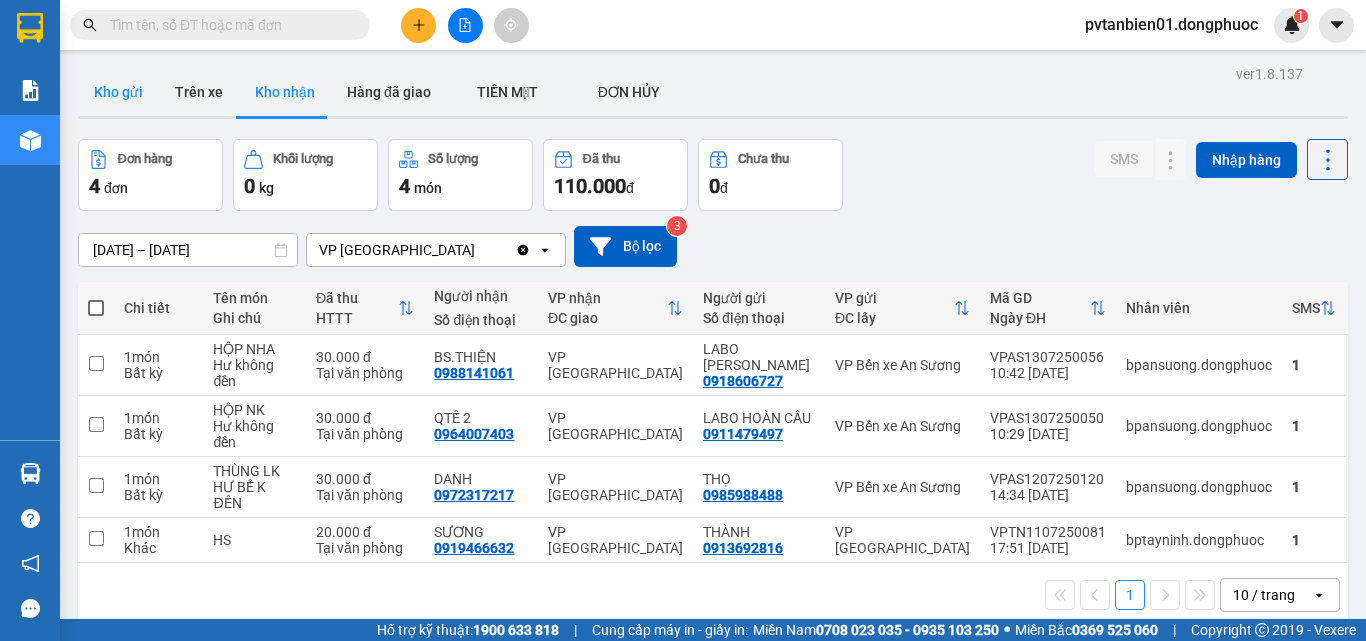 click on "Kho gửi" at bounding box center (118, 92) 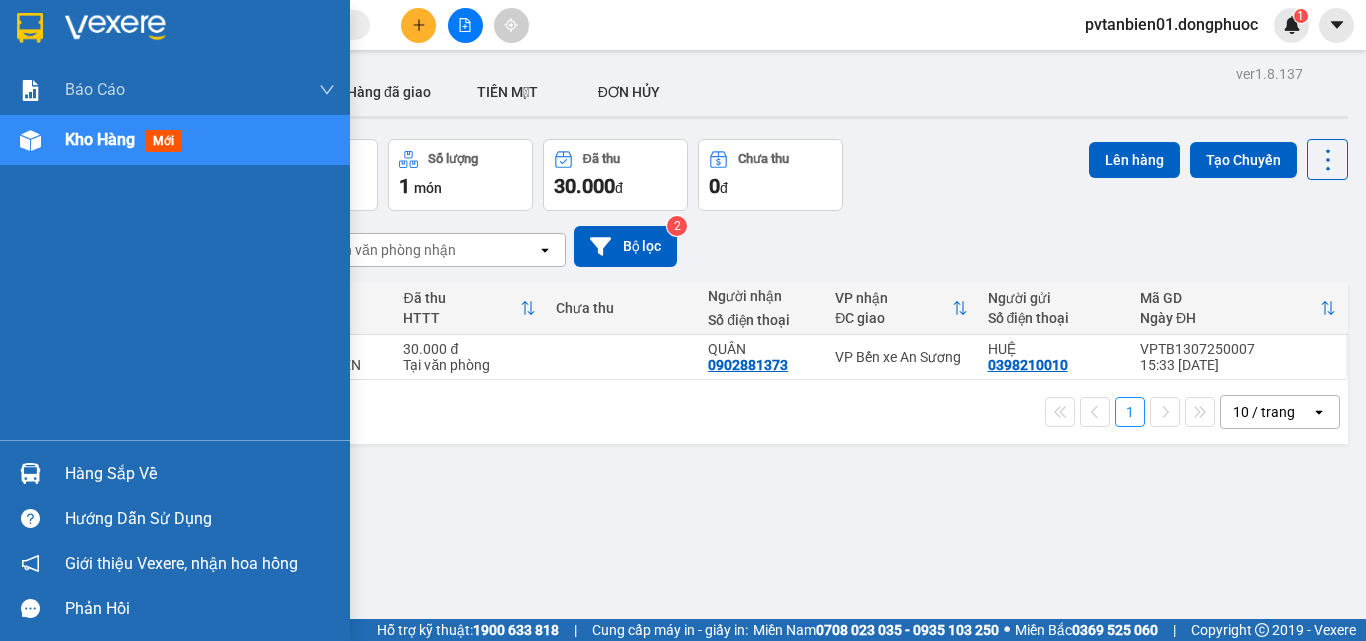 click on "Hàng sắp về" at bounding box center [200, 474] 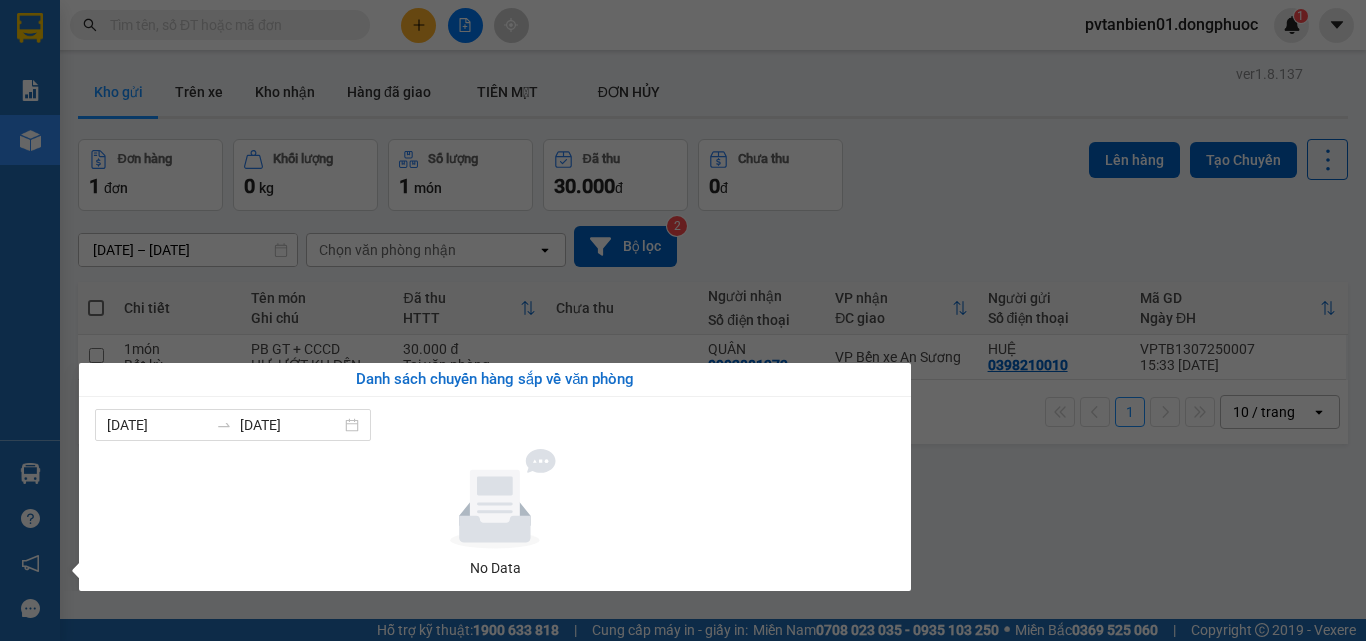 click on "Kết quả [PERSON_NAME] ( 4 )  Bộ lọc  Mã ĐH Trạng thái Món hàng Tổng [PERSON_NAME] [PERSON_NAME] Người gửi VP Gửi Người [PERSON_NAME] [PERSON_NAME] VPTB0502250002 07:53 [DATE] [PERSON_NAME]   70B-020.13 11:28 [DATE] 1 [PERSON_NAME] [PERSON_NAME]:  1 120.000 0377353373 CỦA VP [GEOGRAPHIC_DATA] 0913717496 [PERSON_NAME] [PERSON_NAME] xe An [PERSON_NAME] VPAS0109240061 10:32 [DATE] Đã giao   14:49 [DATE] TÚI  GD SL:  1 40.000 0913717496 [PERSON_NAME] [PERSON_NAME] xe An [PERSON_NAME] 0377353373 CỦA VP [GEOGRAPHIC_DATA] 07:52 [DATE] Đã giao   16:12 [DATE] 1 THÙNG TP SL:  1 60.000 0377353373 CỦA VP [GEOGRAPHIC_DATA] 0913717496 [PERSON_NAME] [PERSON_NAME] xe An [PERSON_NAME] VPAS2402240196 17:10 [DATE] Đã giao   16:09 [DATE] TÚI  PK SL:  1 50.000 0913717496 [PERSON_NAME] [PERSON_NAME] xe An [PERSON_NAME] 0377353373 CỦA VP Tân Biên 1 pvtanbien01.dongphuoc 1     [PERSON_NAME] [PERSON_NAME] 1: [PERSON_NAME] [PERSON_NAME] [PERSON_NAME] [PERSON_NAME] 1: [PERSON_NAME] dòng [PERSON_NAME] [PERSON_NAME] (VP) [PERSON_NAME] 2: [PERSON_NAME] số [PERSON_NAME] [PERSON_NAME], [PERSON_NAME] - [PERSON_NAME] hàng mới ver" at bounding box center (683, 320) 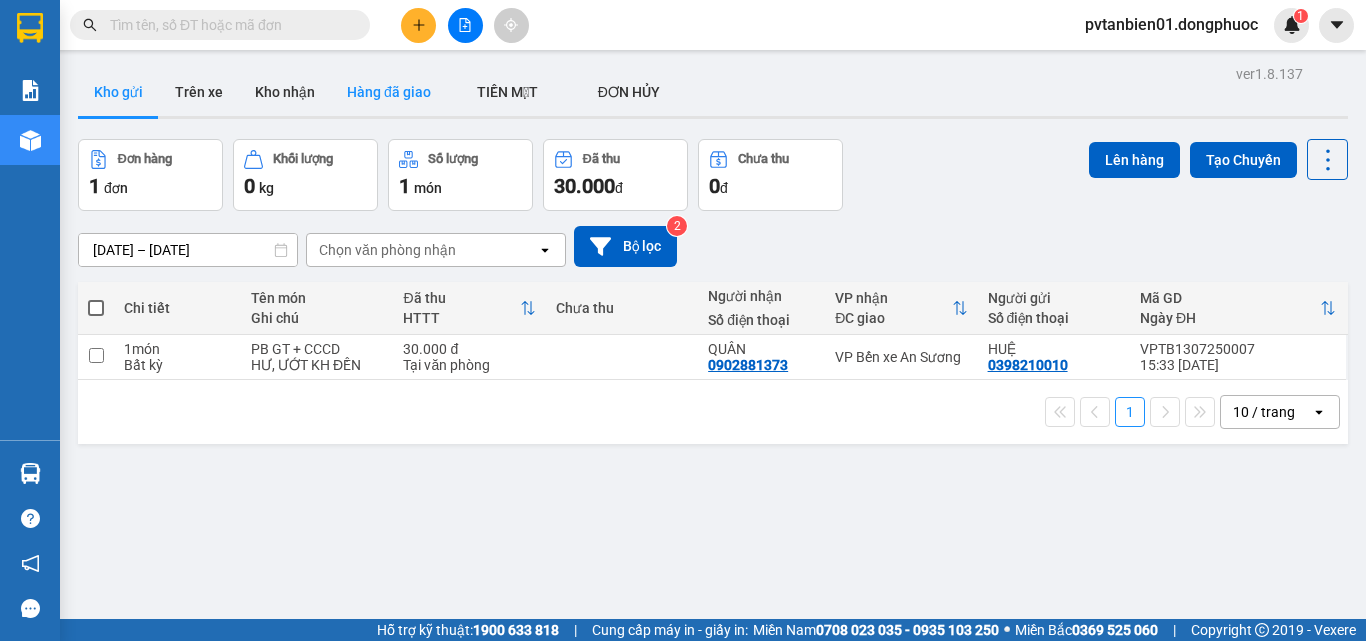 click on "Hàng đã giao" at bounding box center (389, 92) 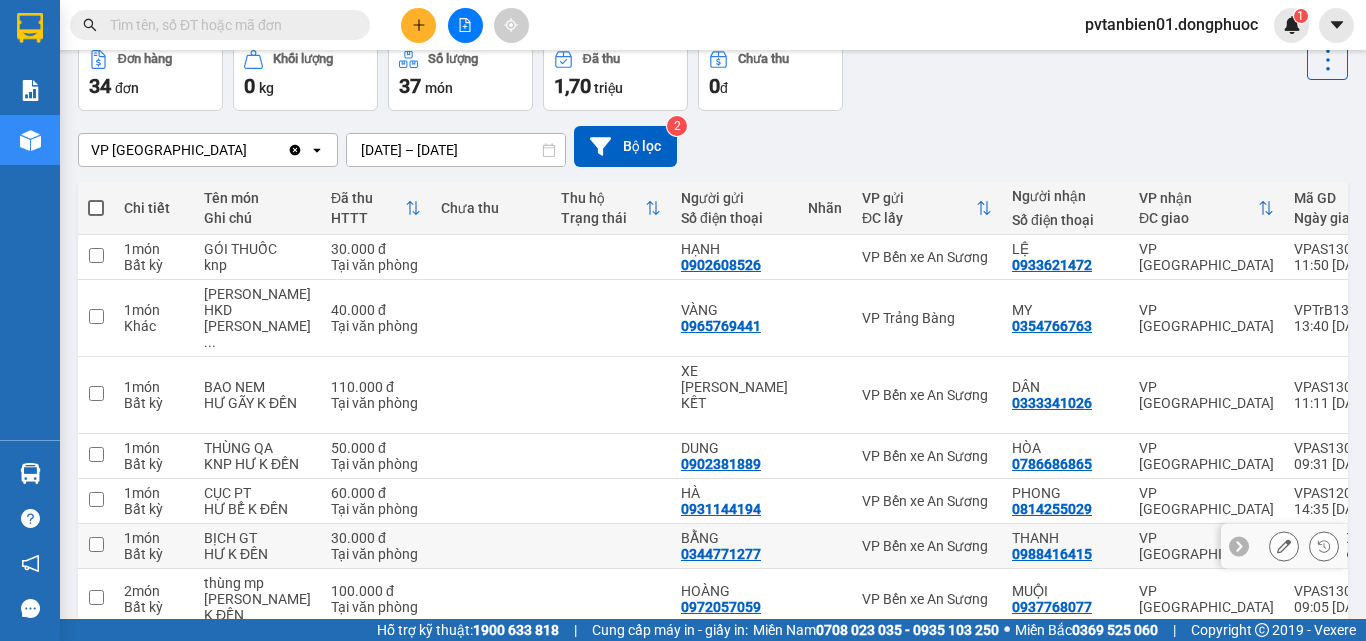 scroll, scrollTop: 200, scrollLeft: 0, axis: vertical 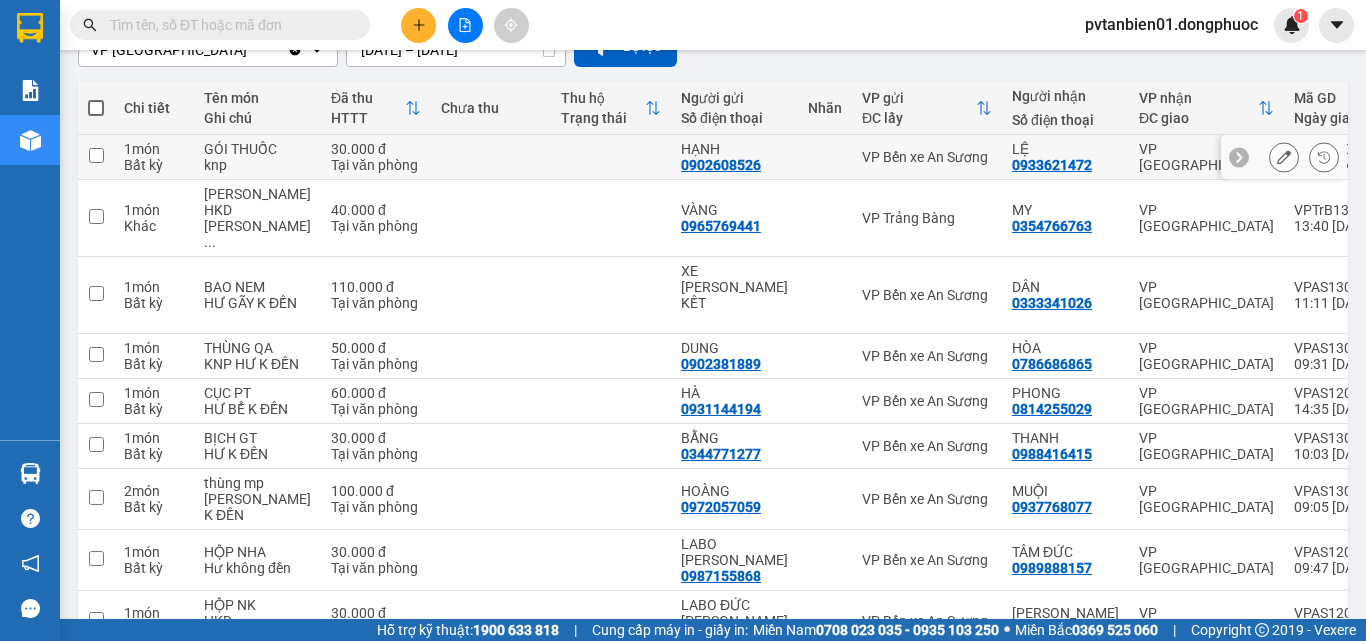 click 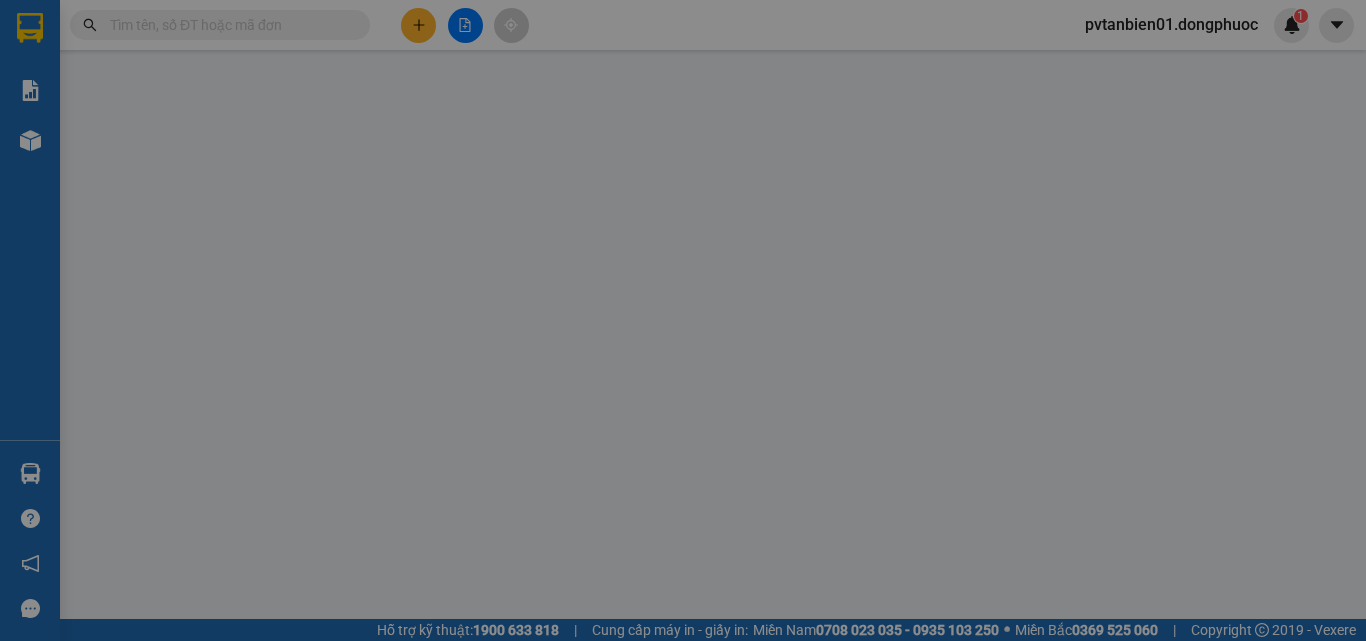 type on "0902608526" 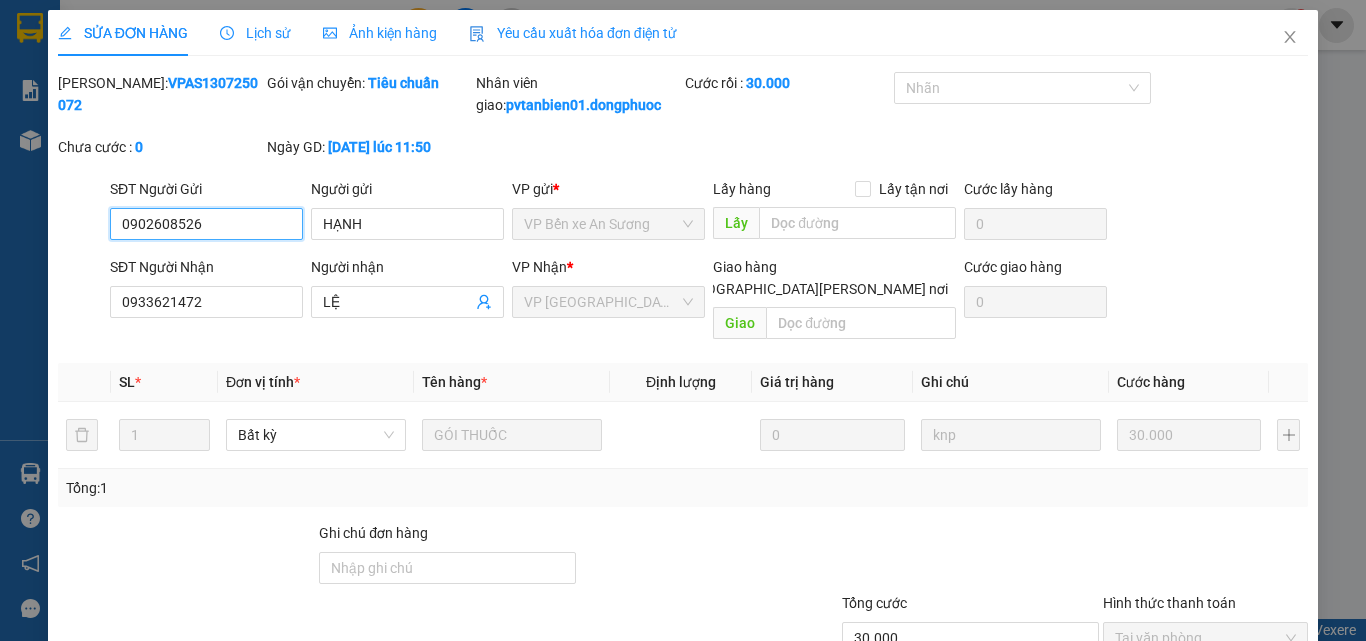 scroll, scrollTop: 0, scrollLeft: 0, axis: both 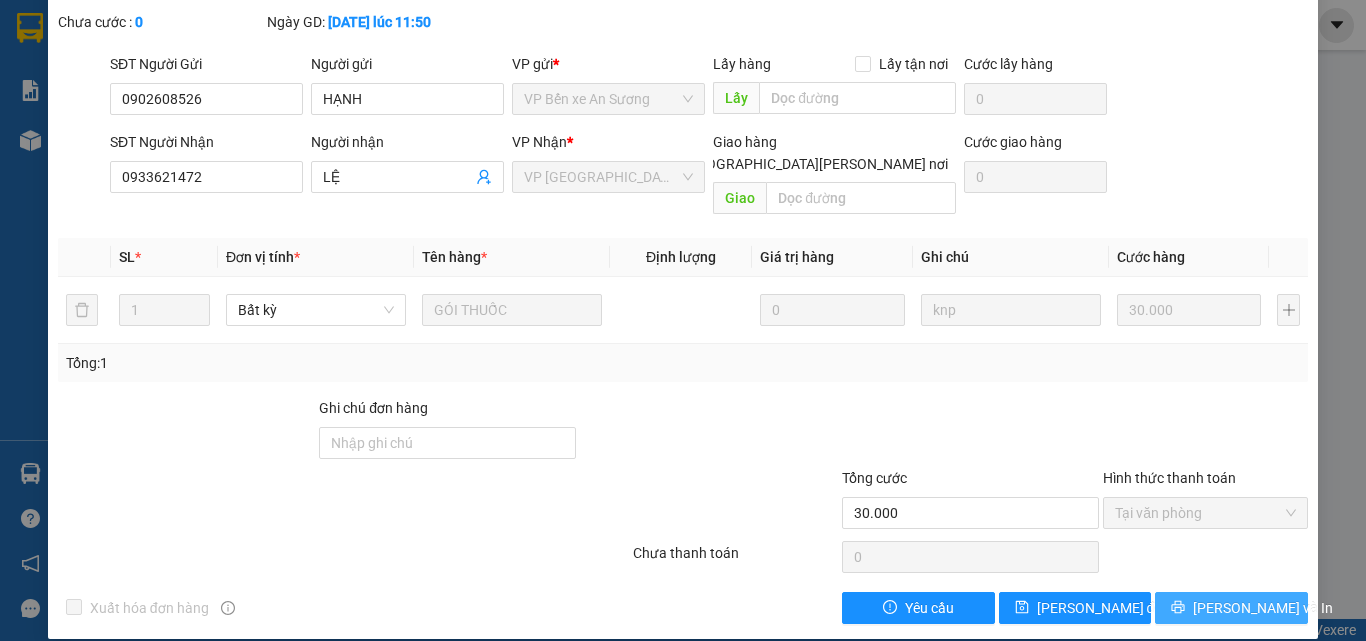 click on "[PERSON_NAME] và In" at bounding box center (1263, 608) 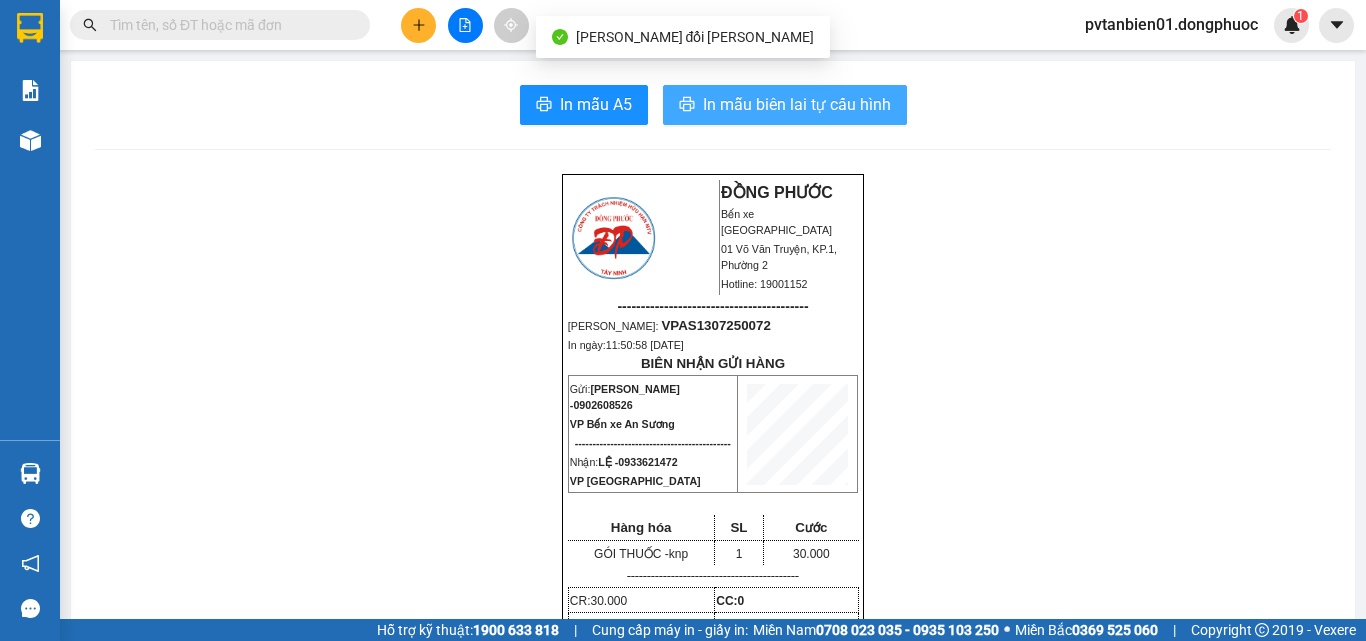 click on "In mẫu biên lai tự cấu hình" at bounding box center [797, 104] 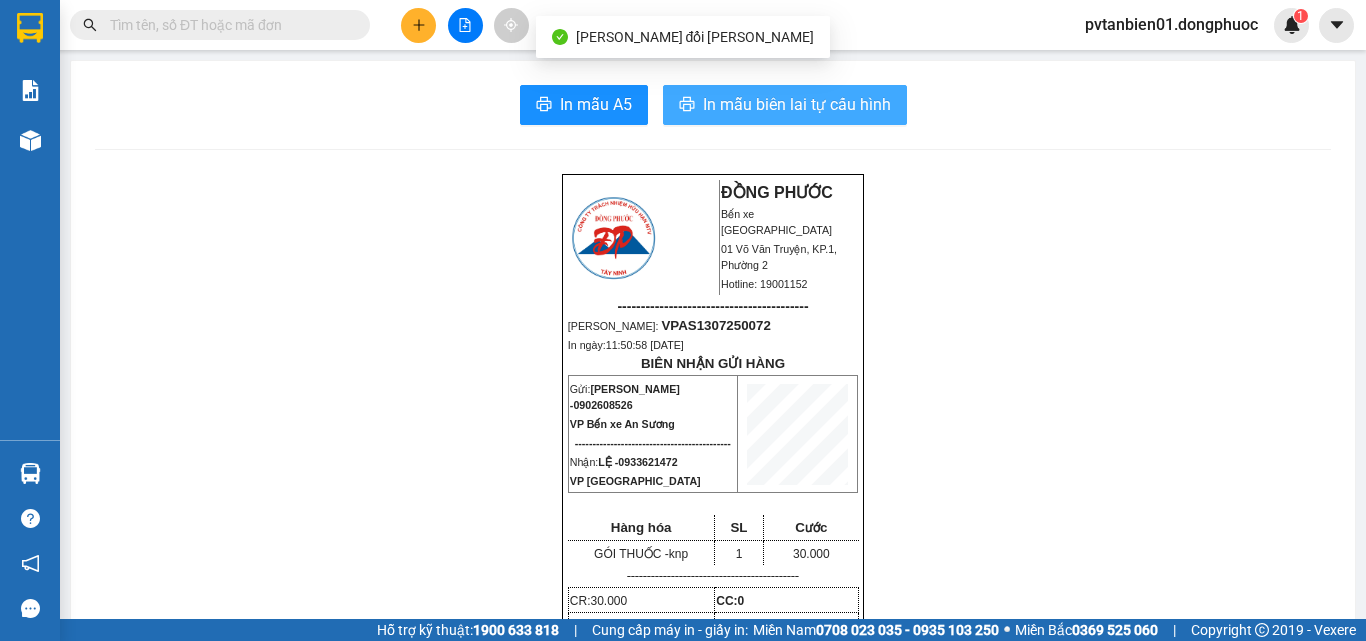 scroll, scrollTop: 0, scrollLeft: 0, axis: both 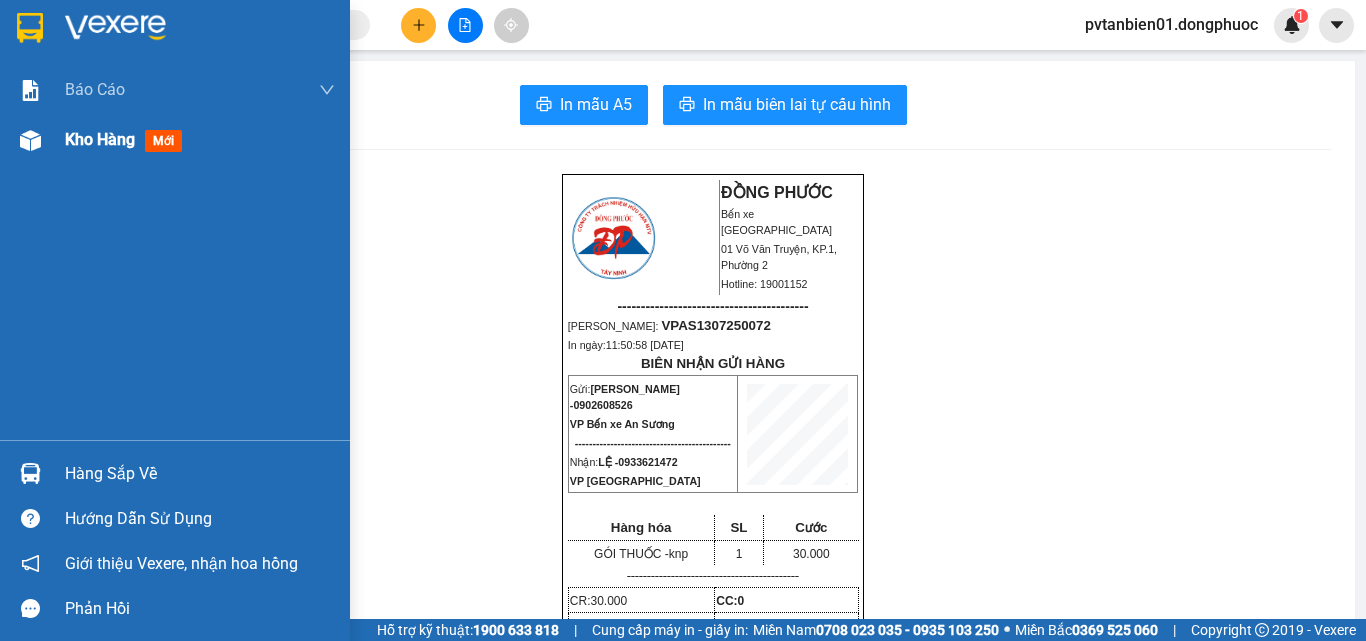 click on "Kho hàng mới" at bounding box center [175, 140] 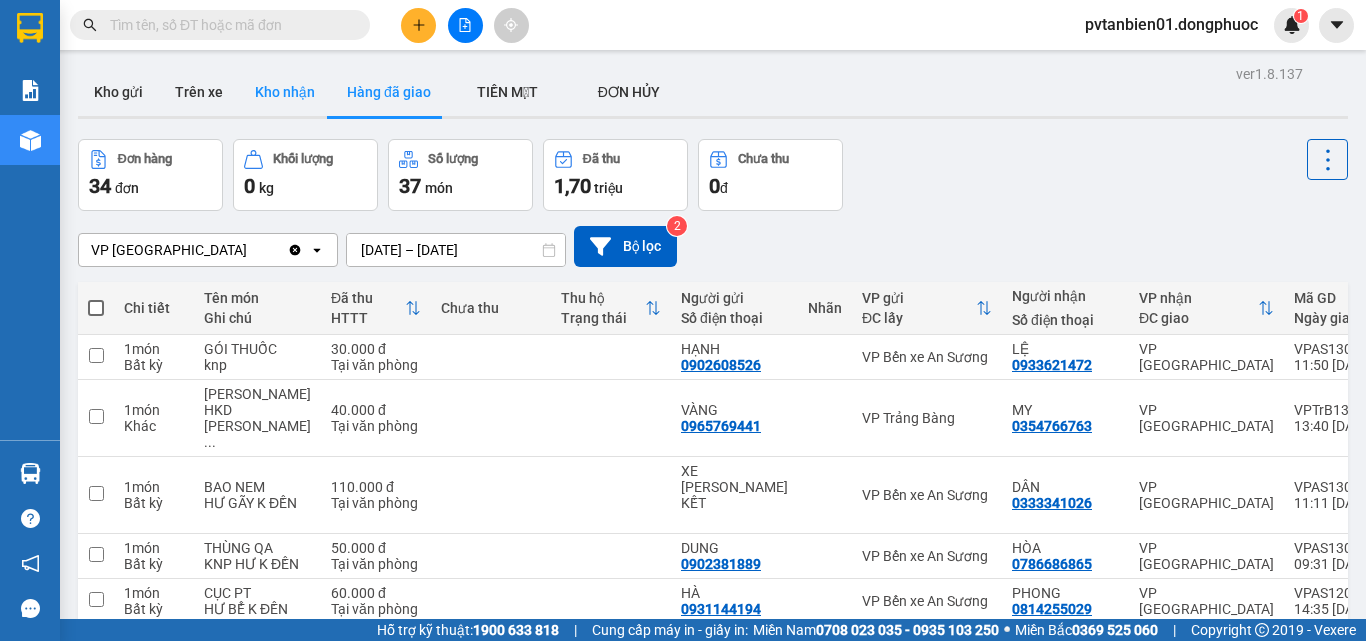 click on "Kho nhận" at bounding box center [285, 92] 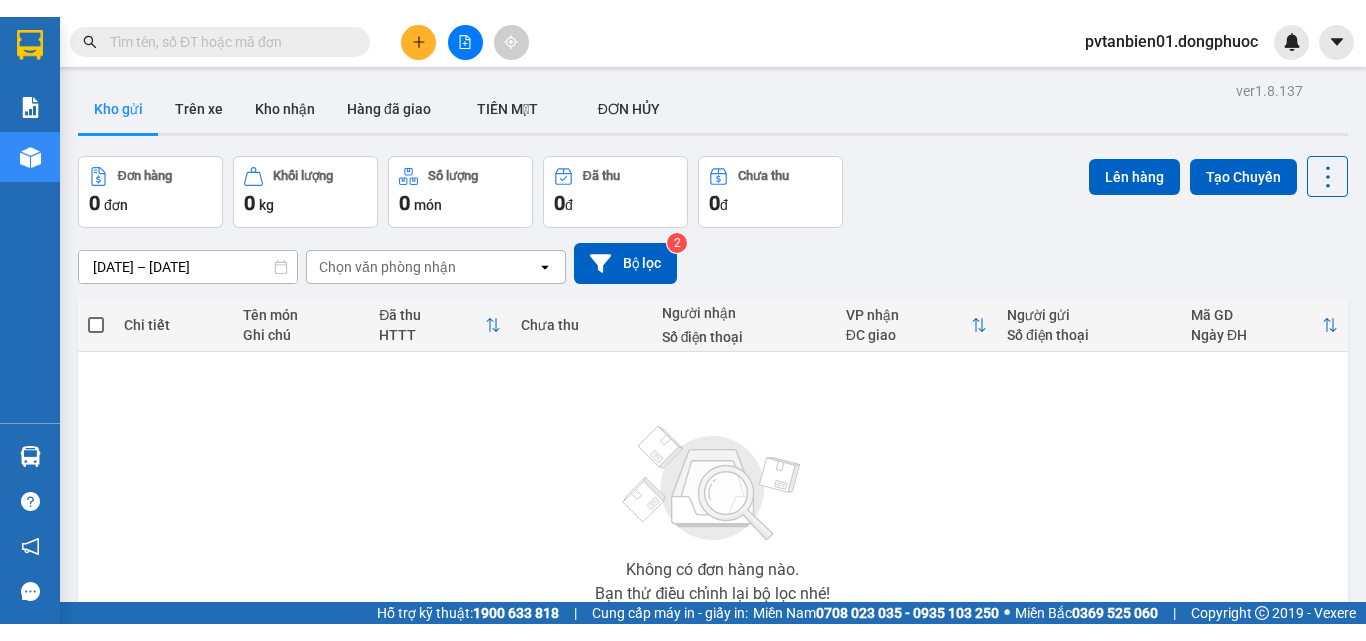 scroll, scrollTop: 0, scrollLeft: 0, axis: both 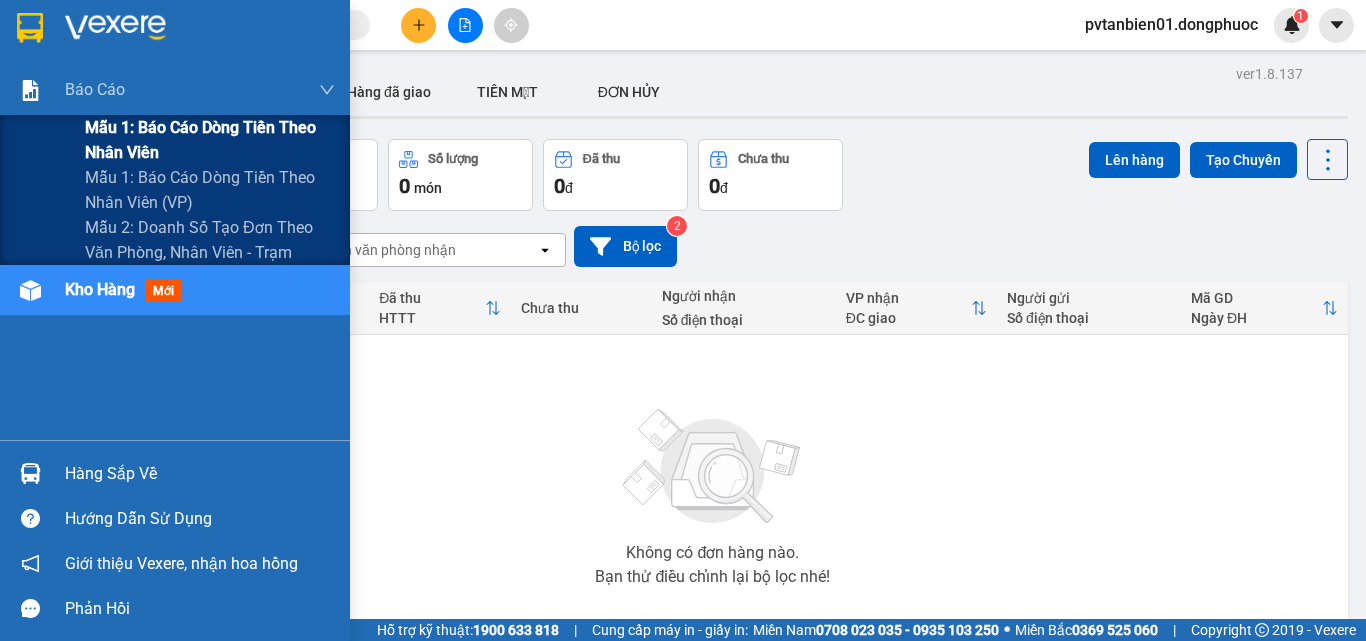 click on "Mẫu 1: Báo cáo dòng tiền theo nhân viên" at bounding box center [210, 140] 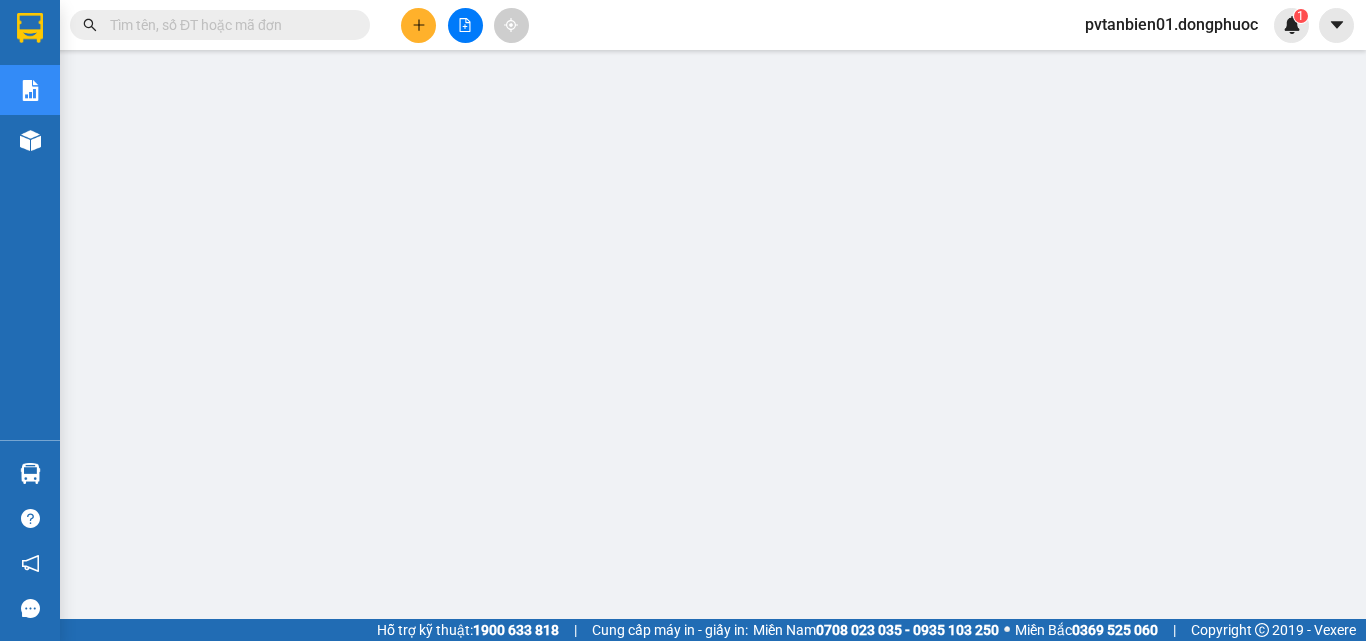 scroll, scrollTop: 43, scrollLeft: 0, axis: vertical 